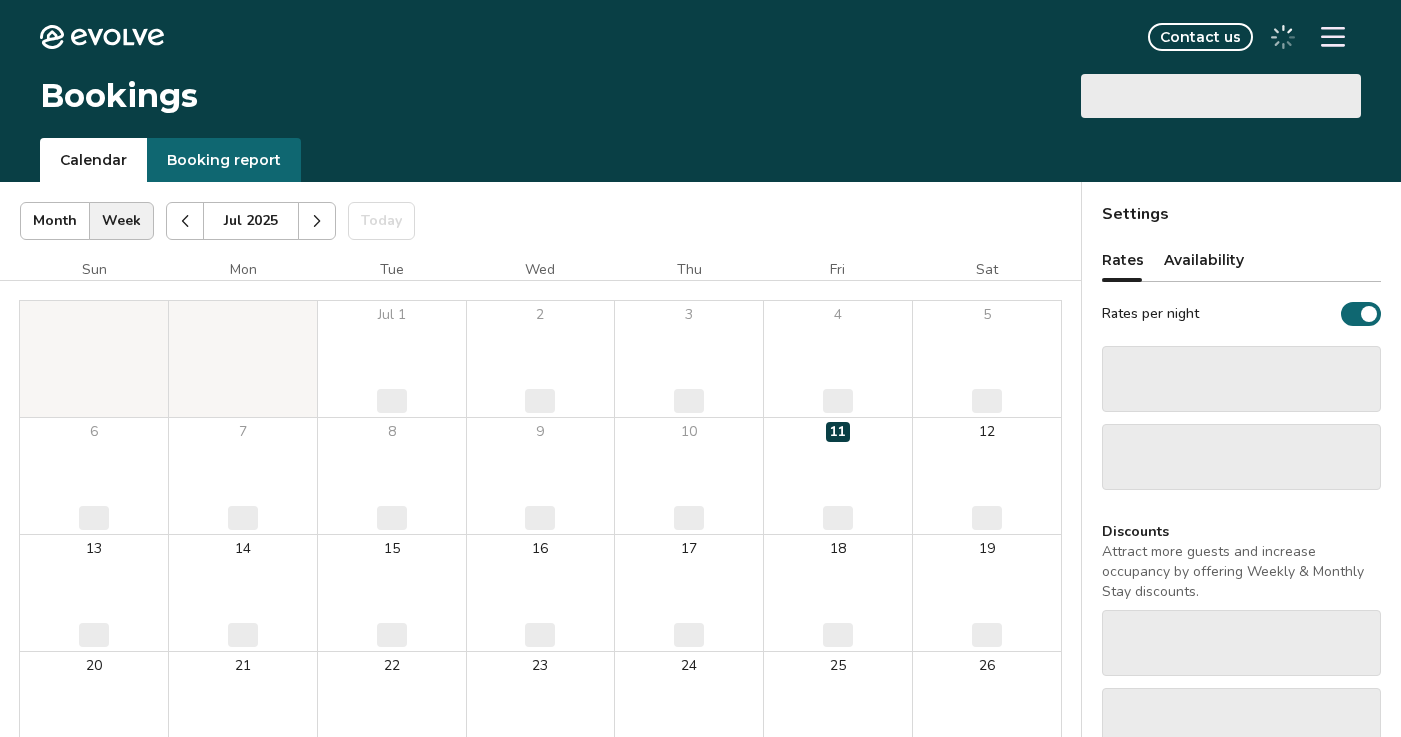 scroll, scrollTop: 0, scrollLeft: 0, axis: both 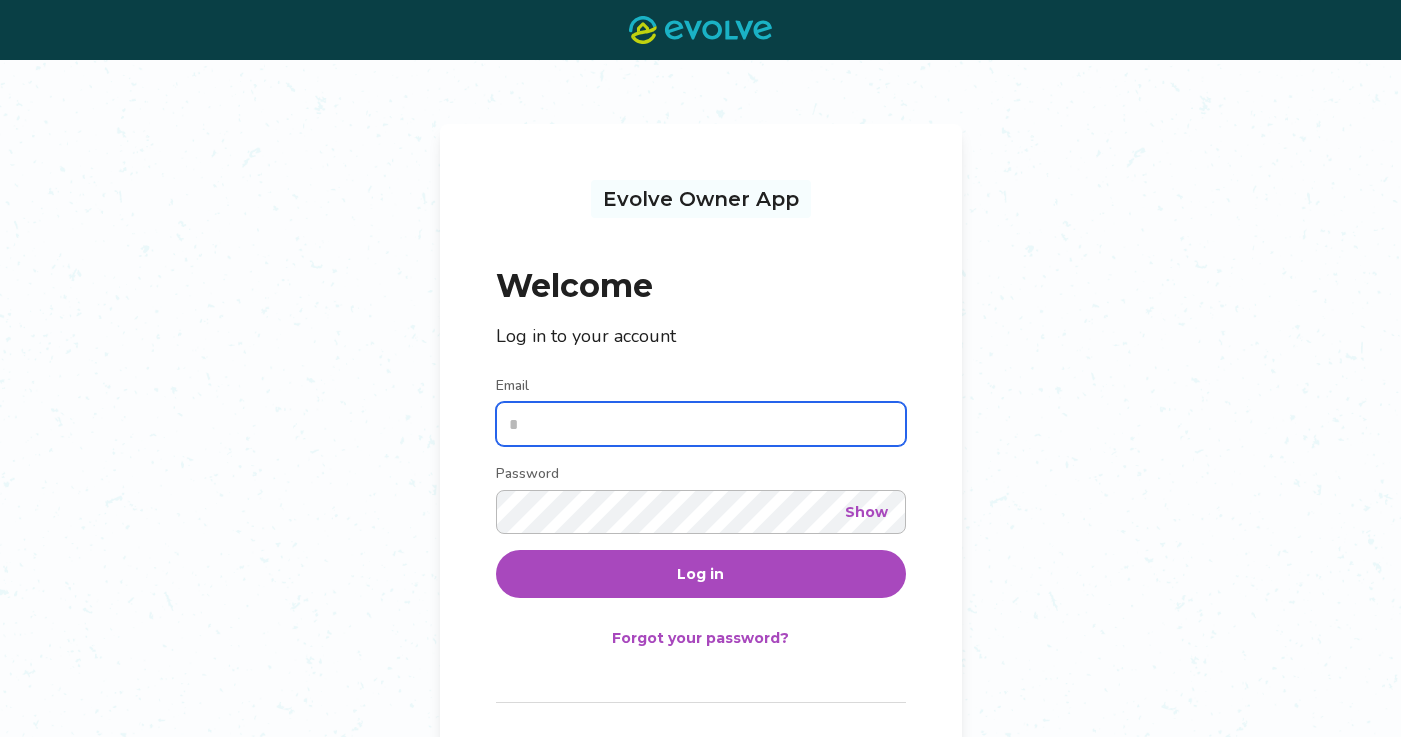 type on "**********" 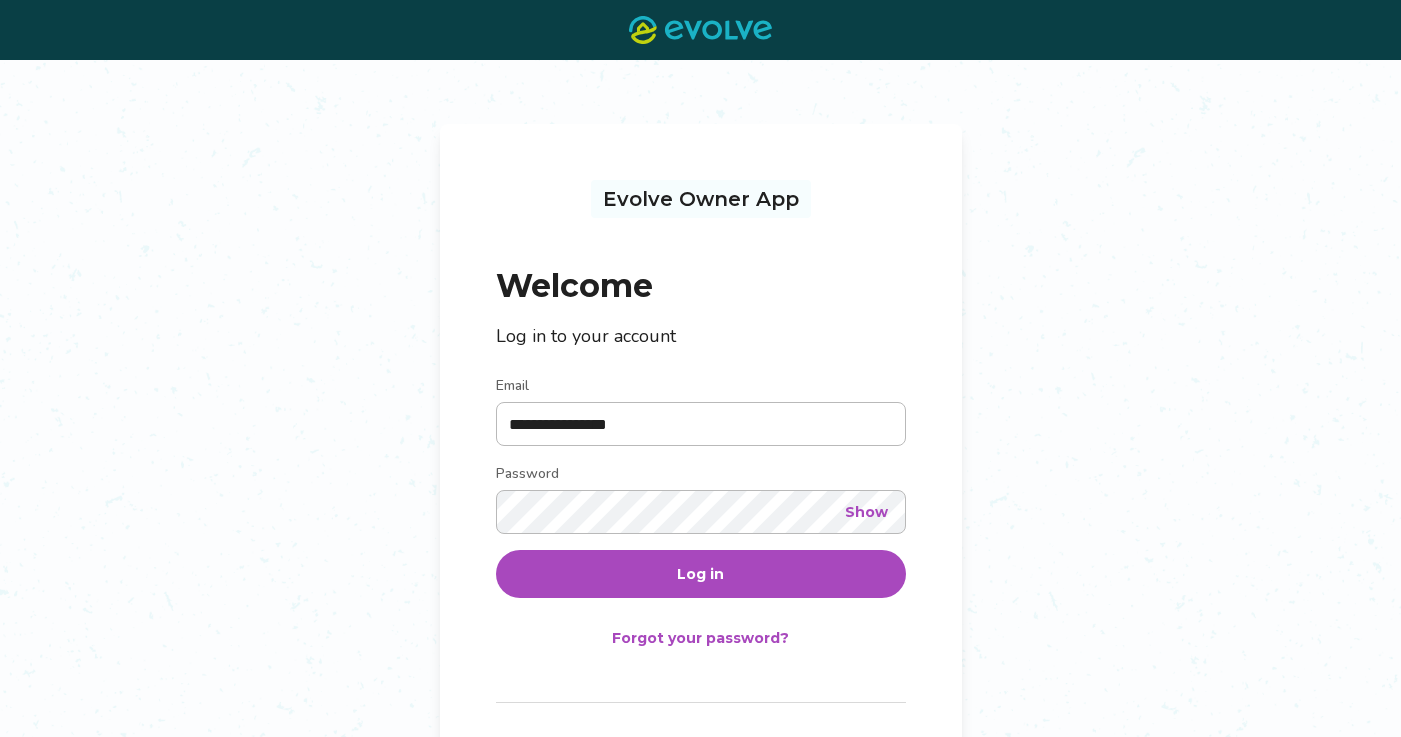click on "Log in" at bounding box center [701, 574] 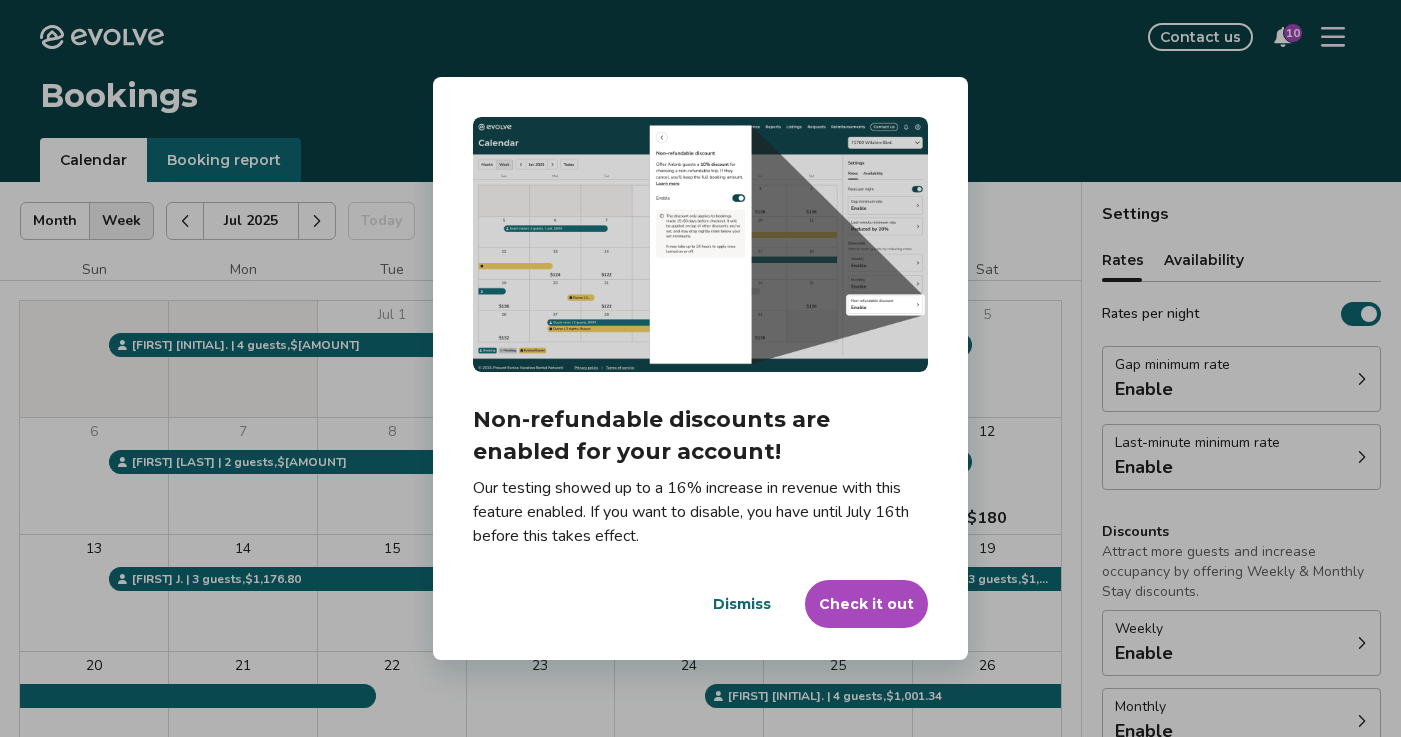 click on "Check it out" at bounding box center [866, 604] 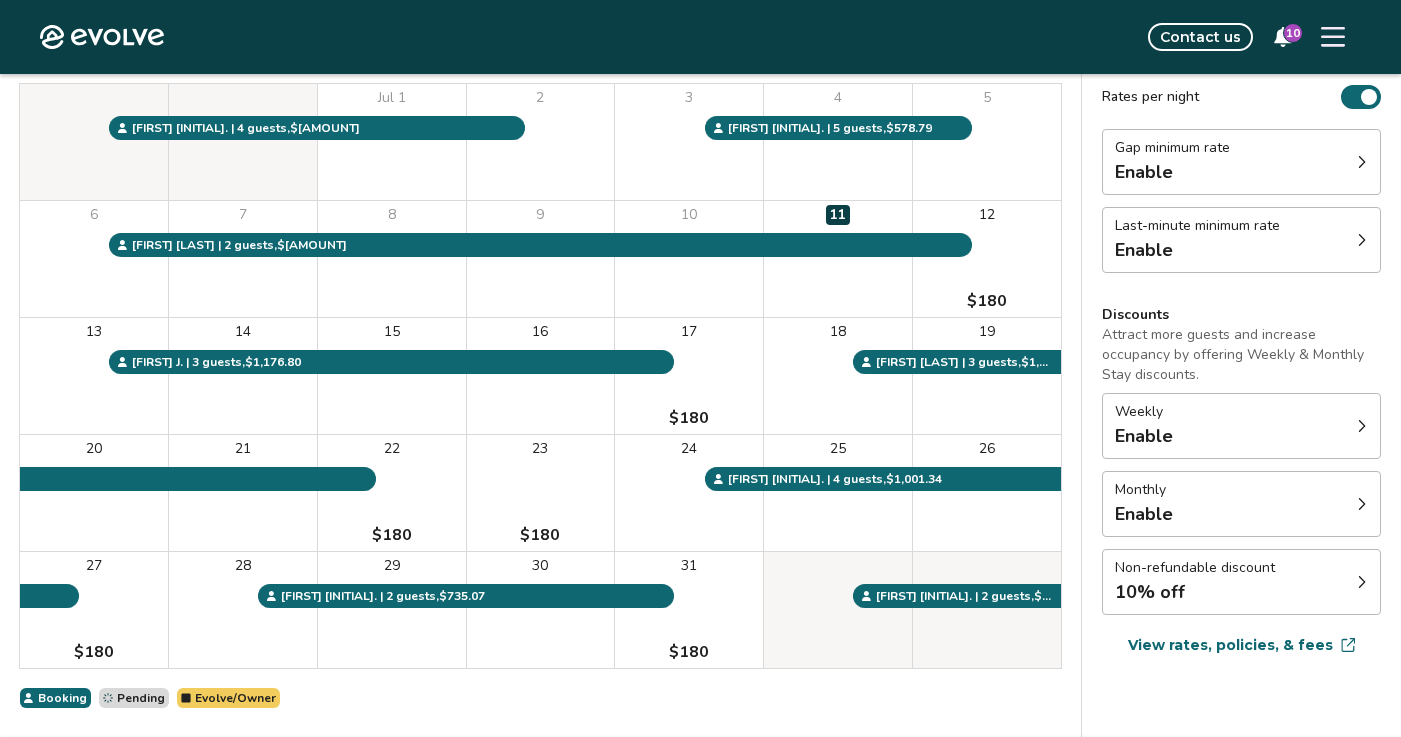 scroll, scrollTop: 218, scrollLeft: 0, axis: vertical 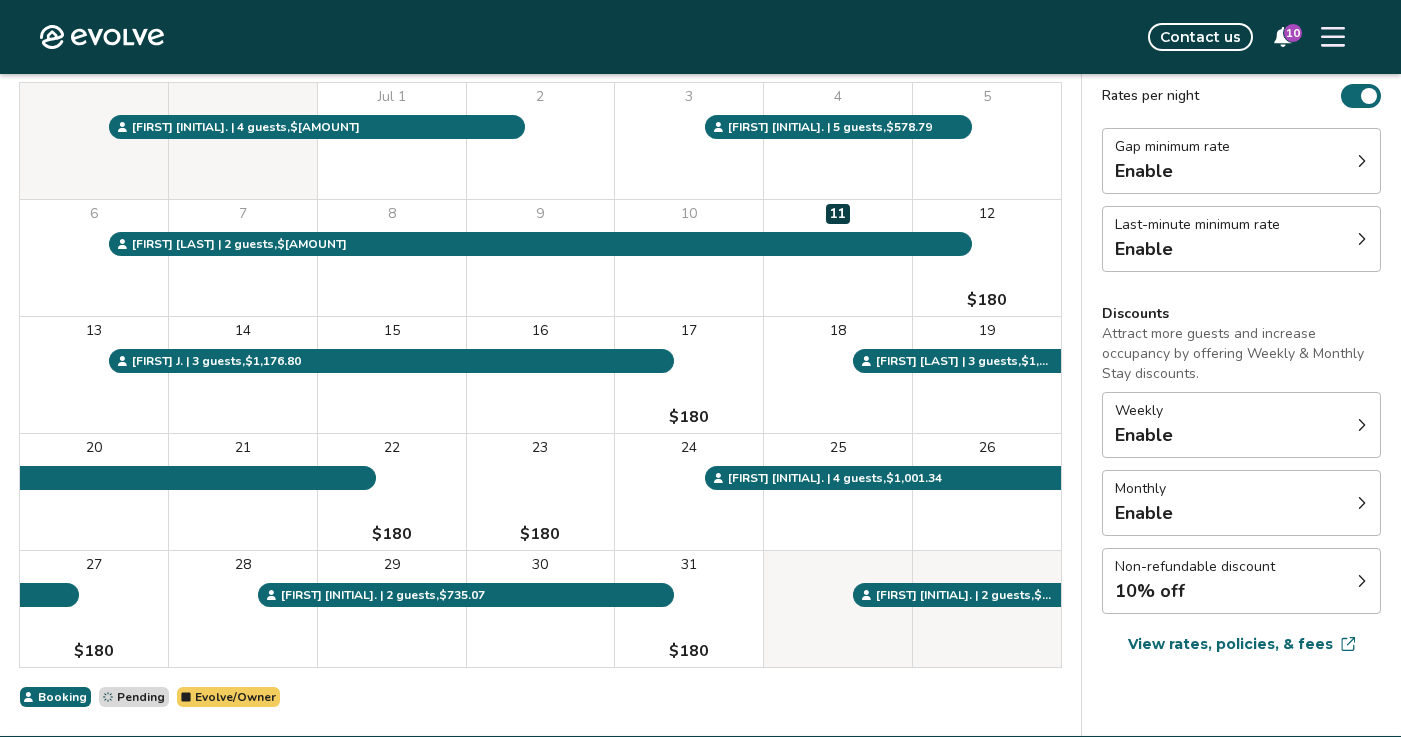 click on "Non-refundable discount 10% off" at bounding box center [1241, 581] 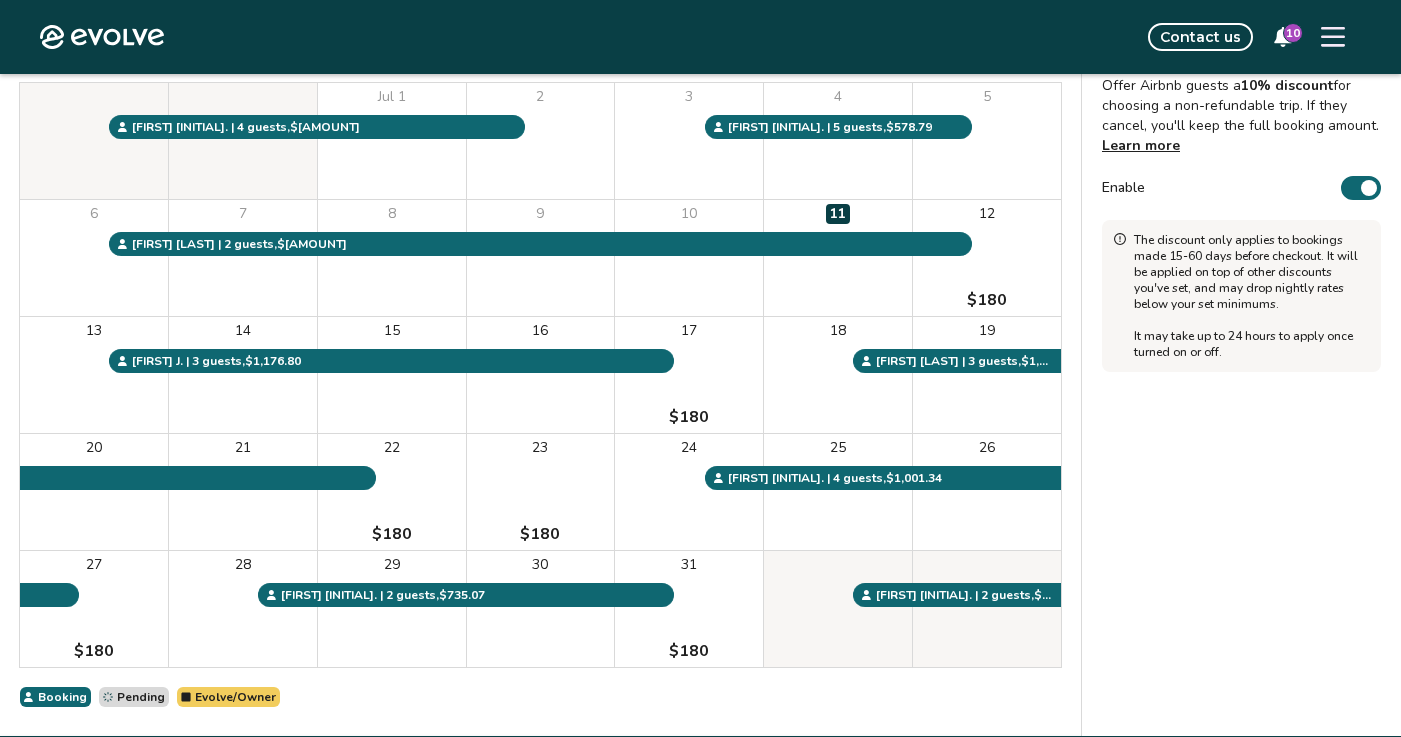 click on "Enable" at bounding box center [1361, 188] 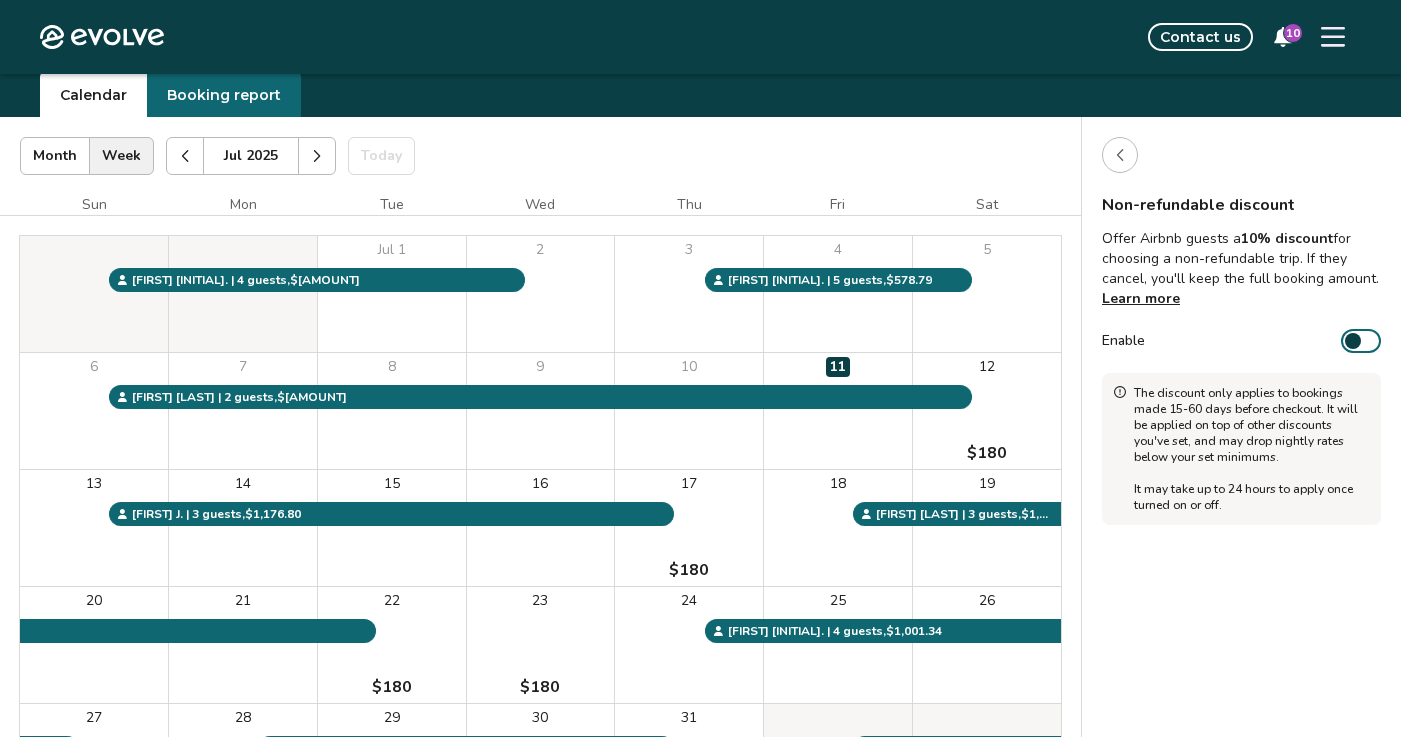 scroll, scrollTop: 68, scrollLeft: 0, axis: vertical 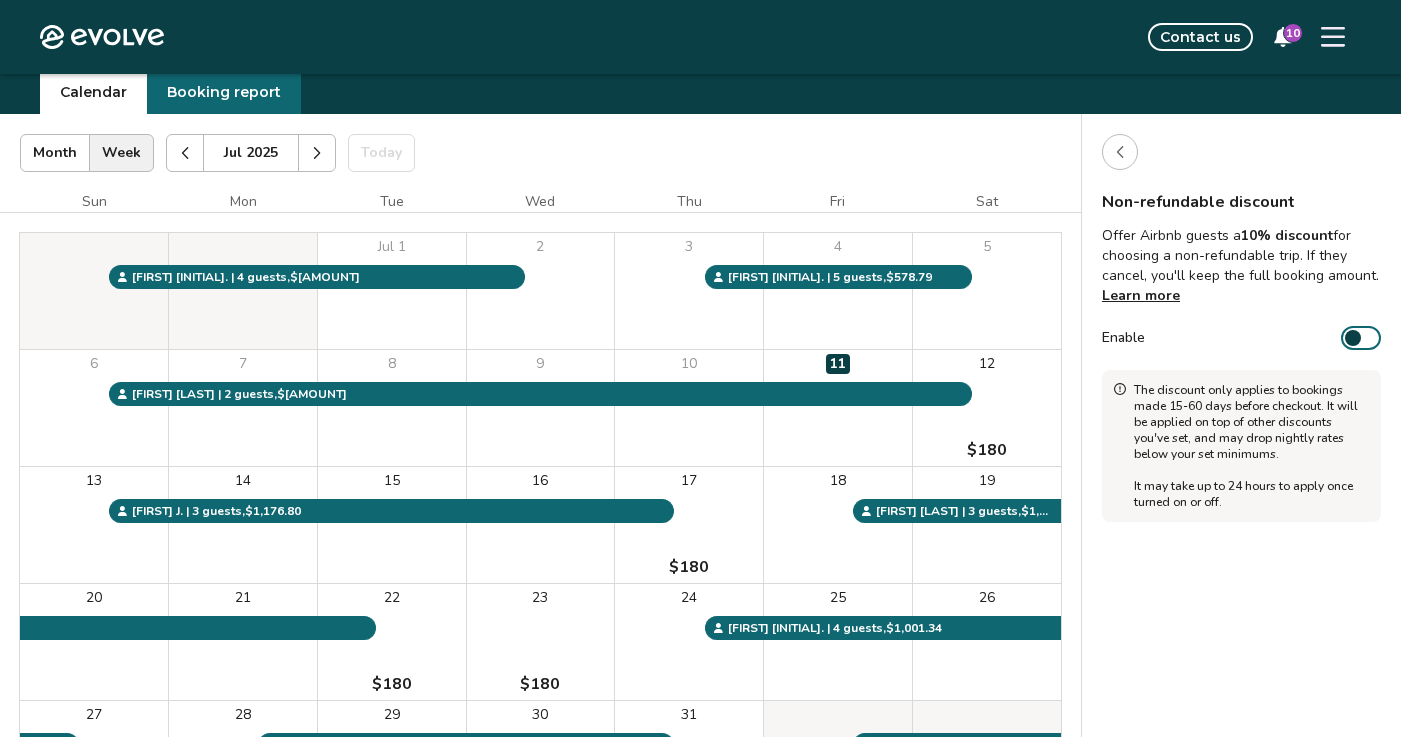 click 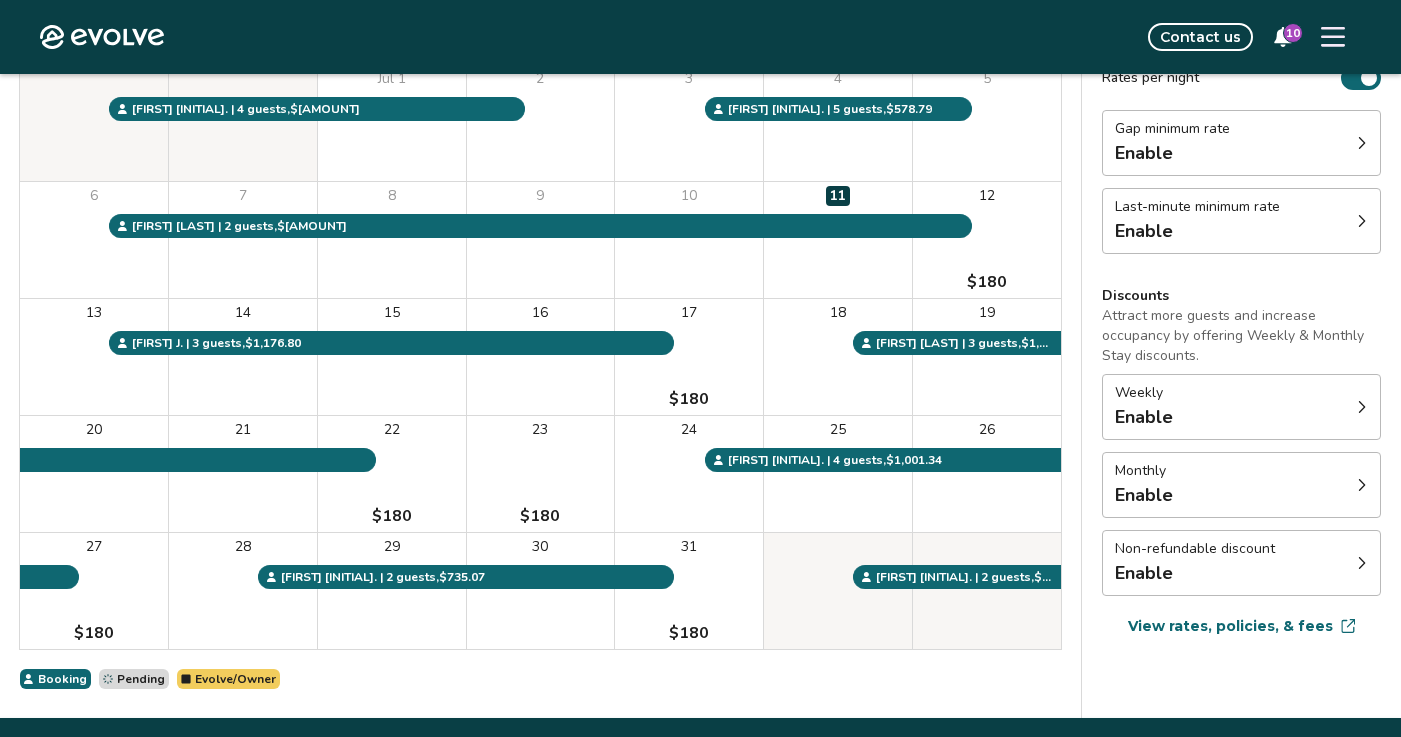 scroll, scrollTop: 297, scrollLeft: 0, axis: vertical 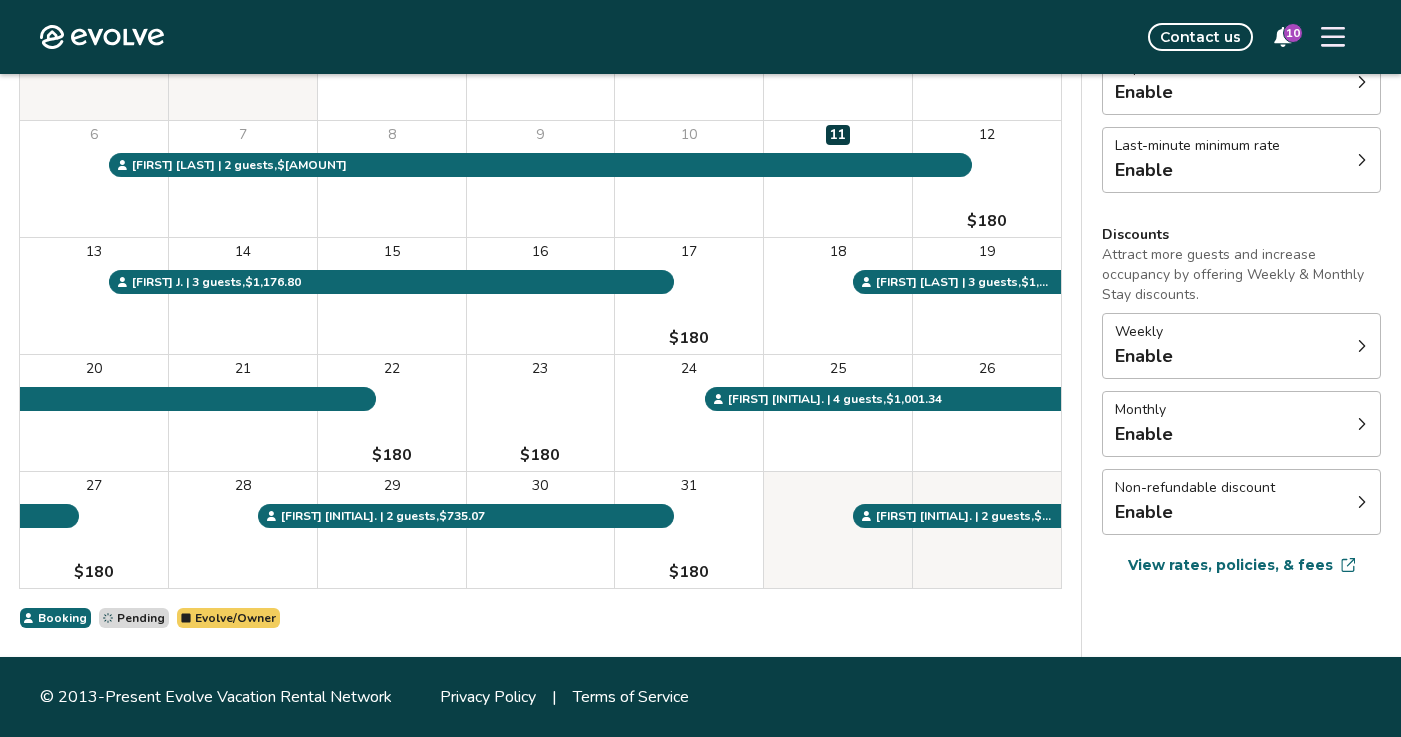 click 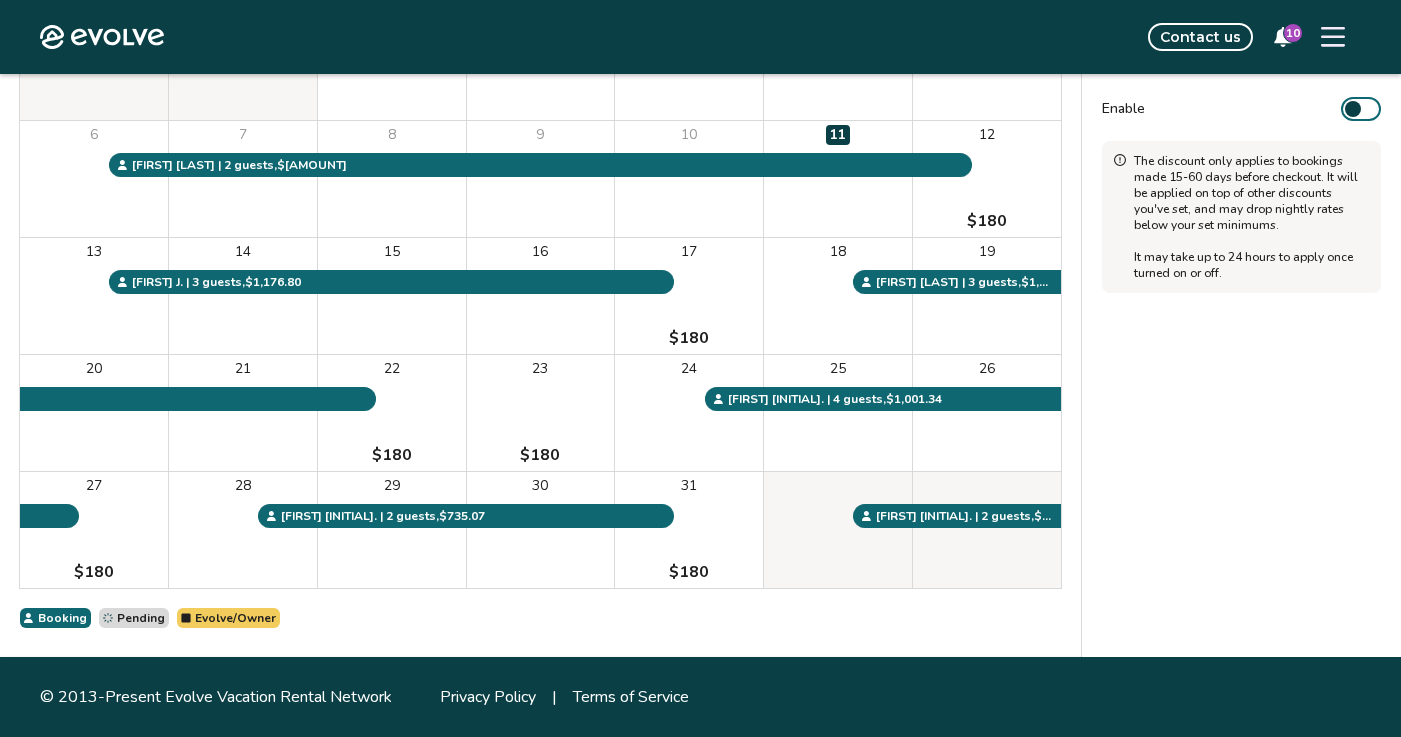 click on "Enable" at bounding box center [1361, 109] 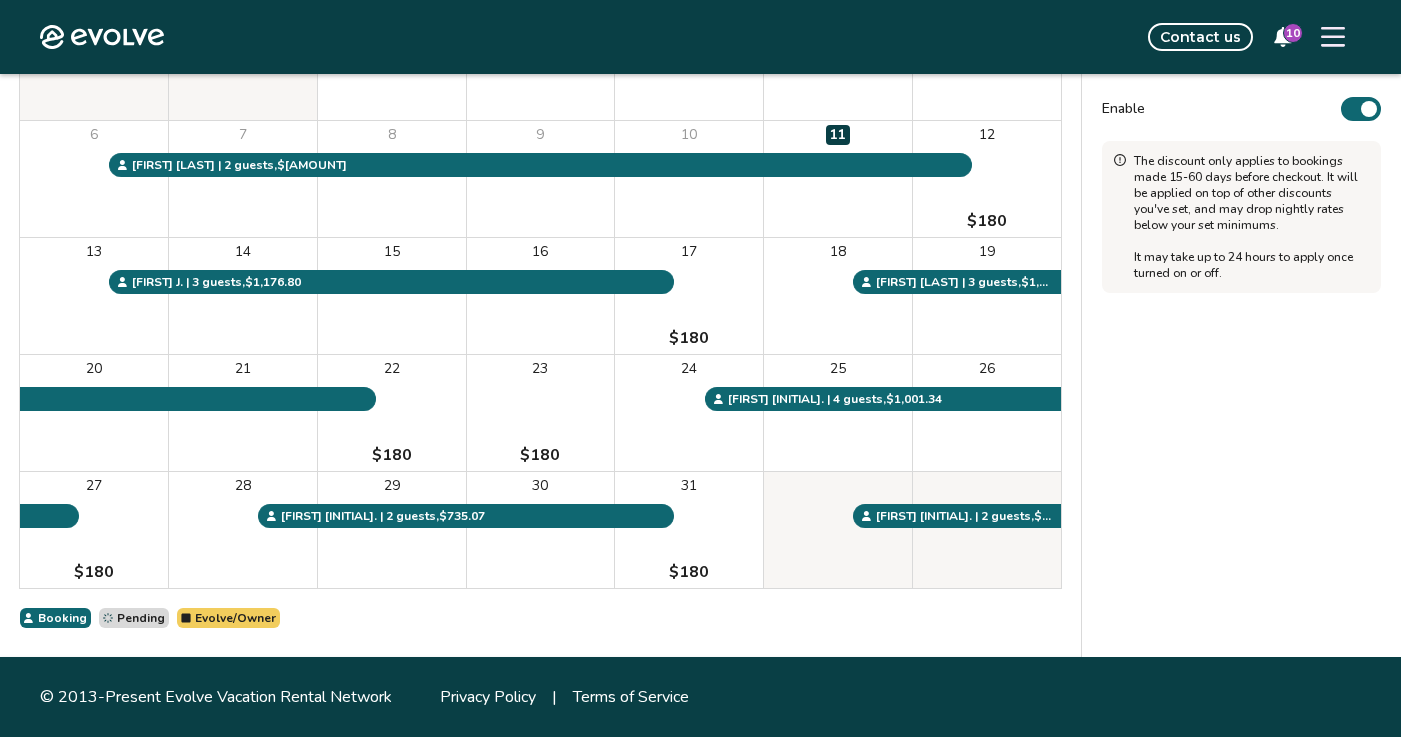 click on "Enable" at bounding box center [1361, 109] 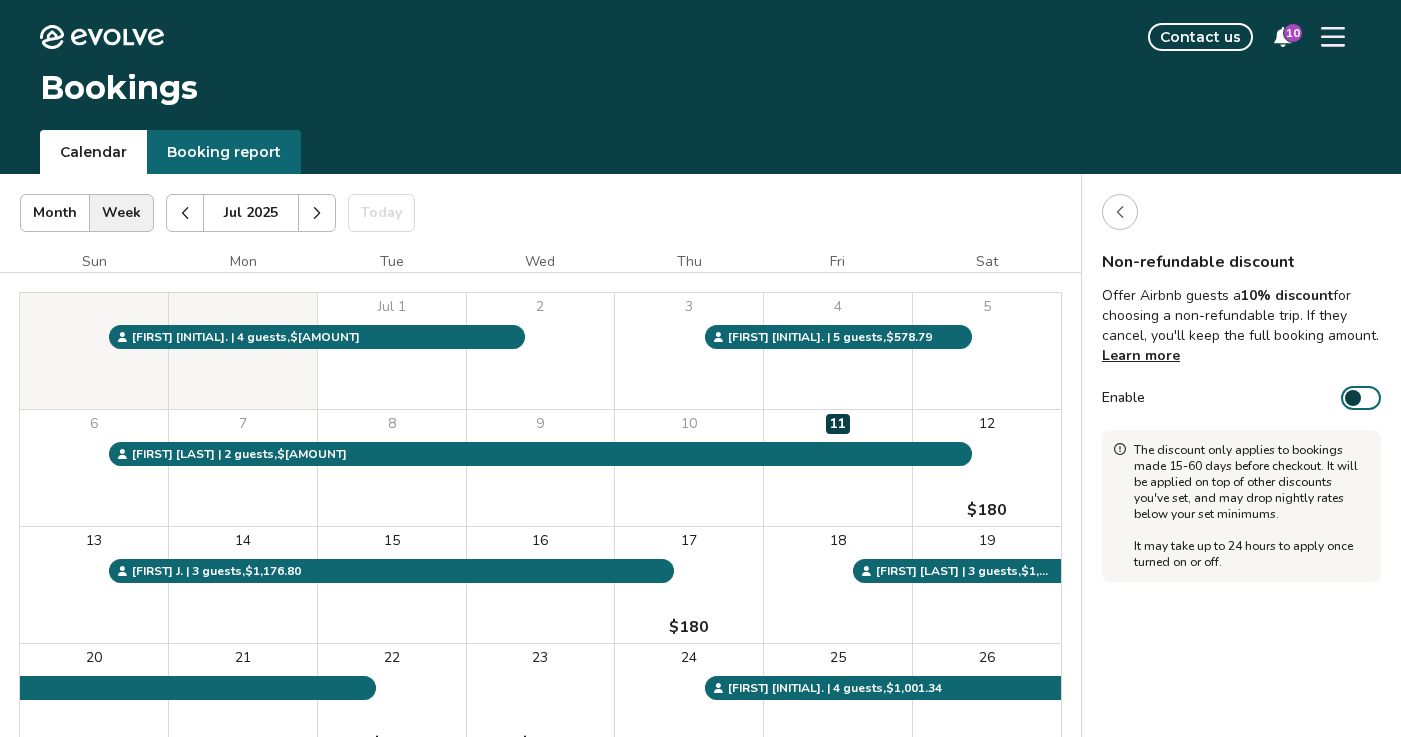 scroll, scrollTop: 0, scrollLeft: 0, axis: both 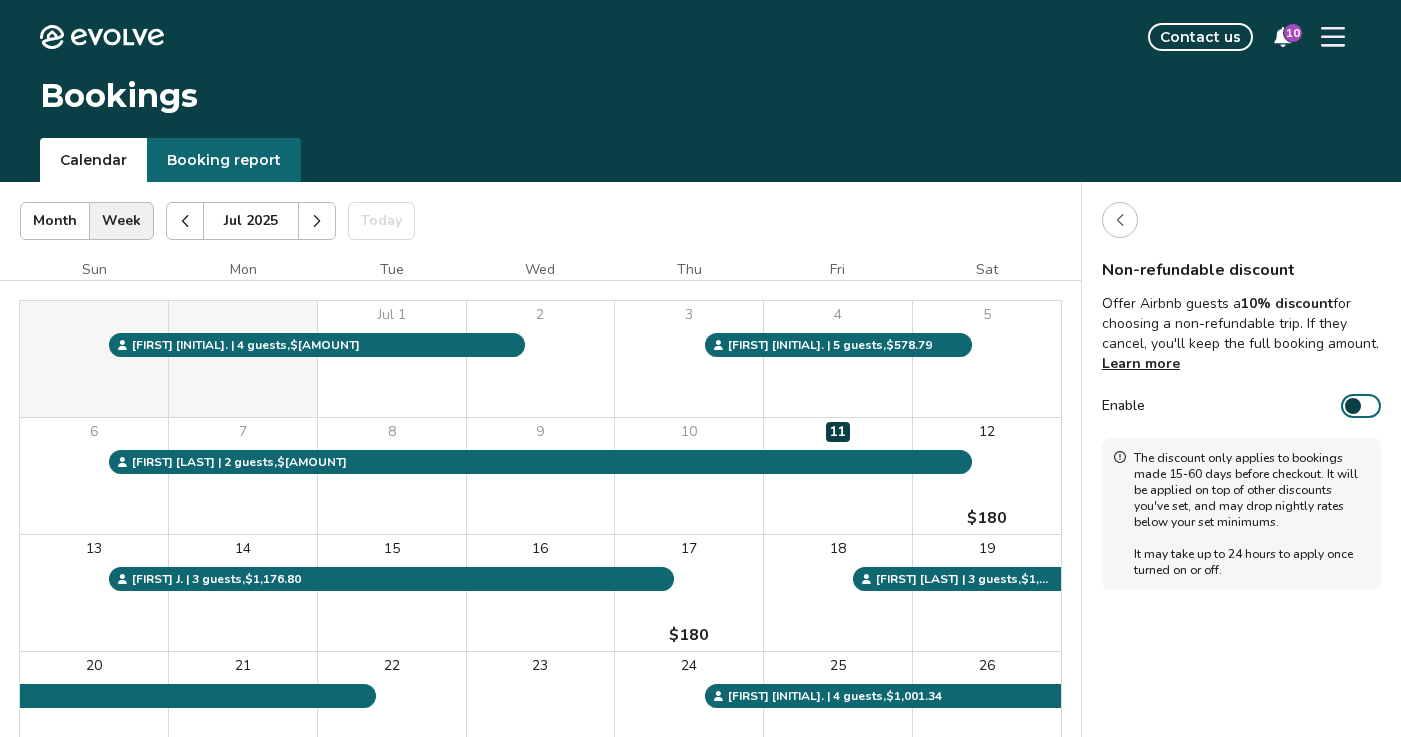 click 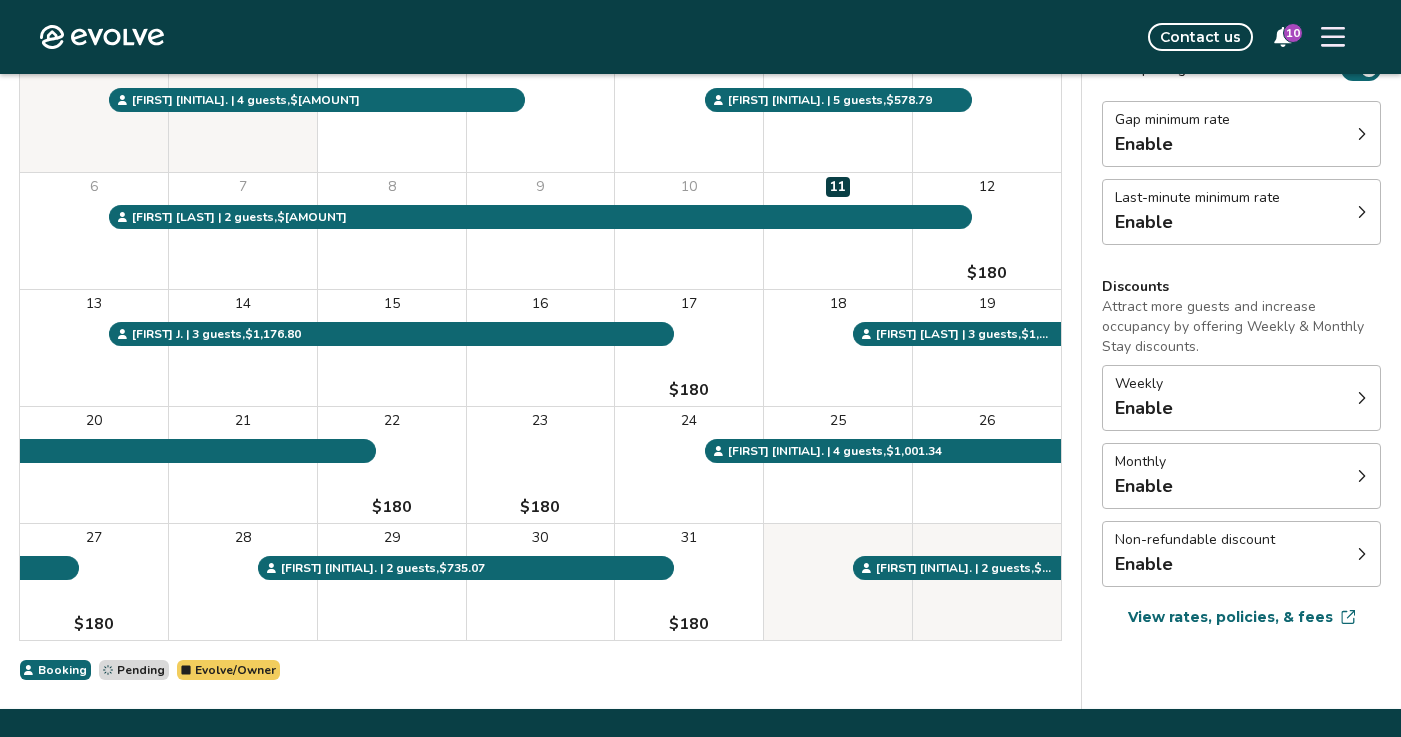 scroll, scrollTop: 297, scrollLeft: 0, axis: vertical 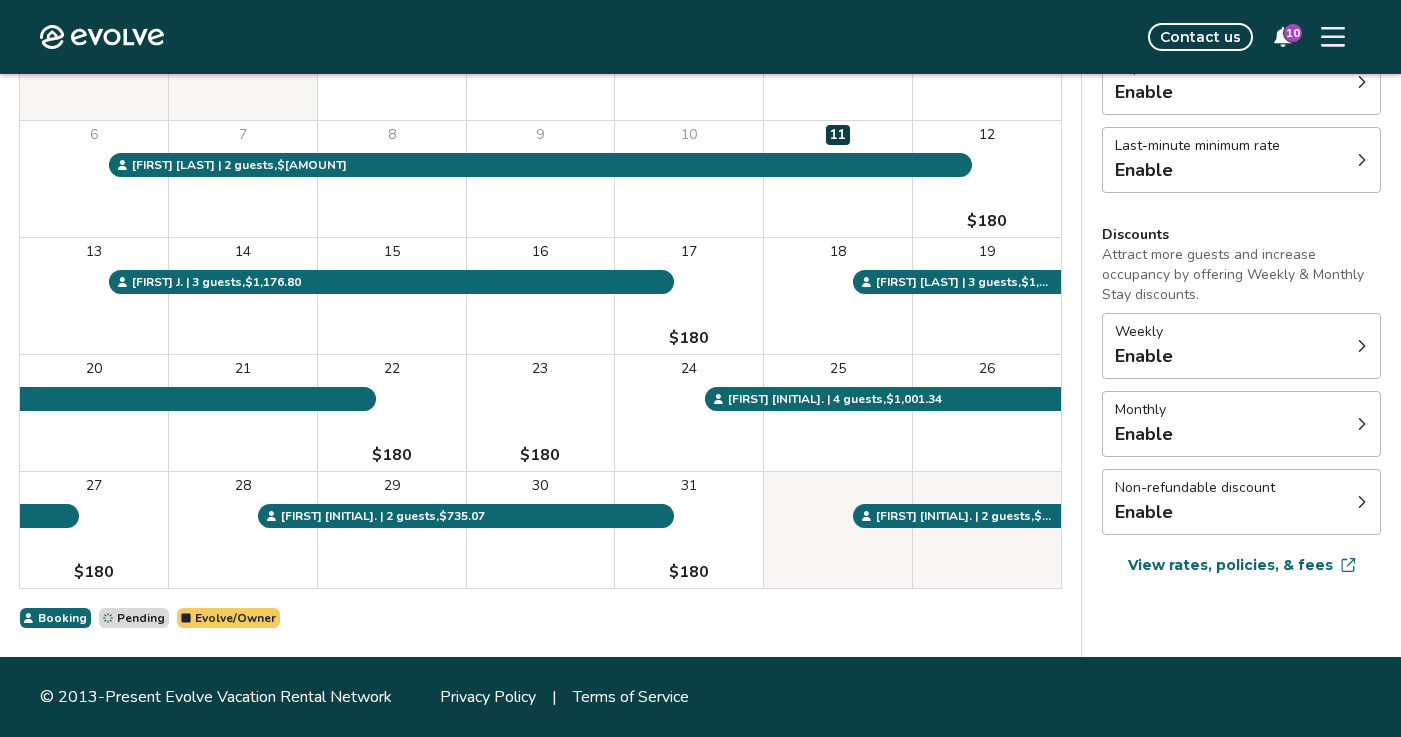click on "Enable" at bounding box center [1144, 512] 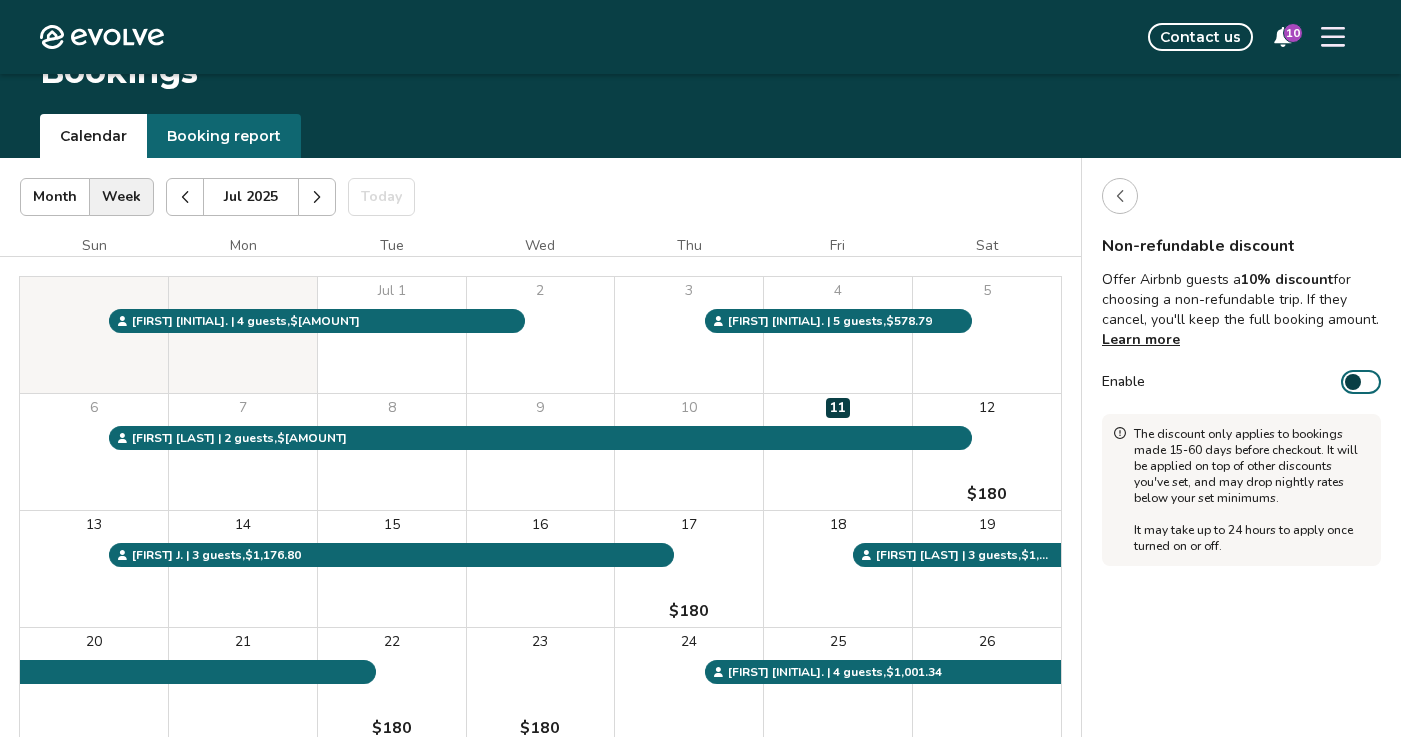 scroll, scrollTop: 0, scrollLeft: 0, axis: both 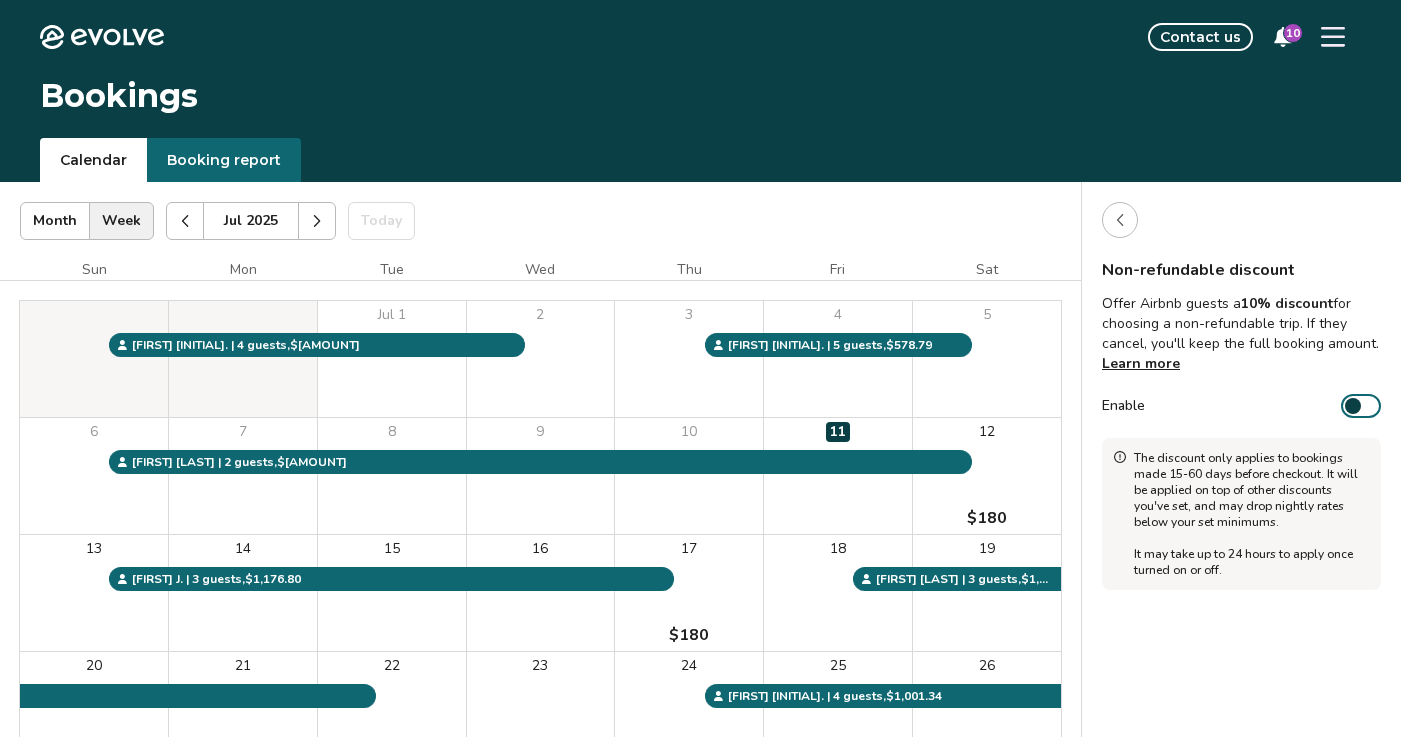 click at bounding box center [1120, 220] 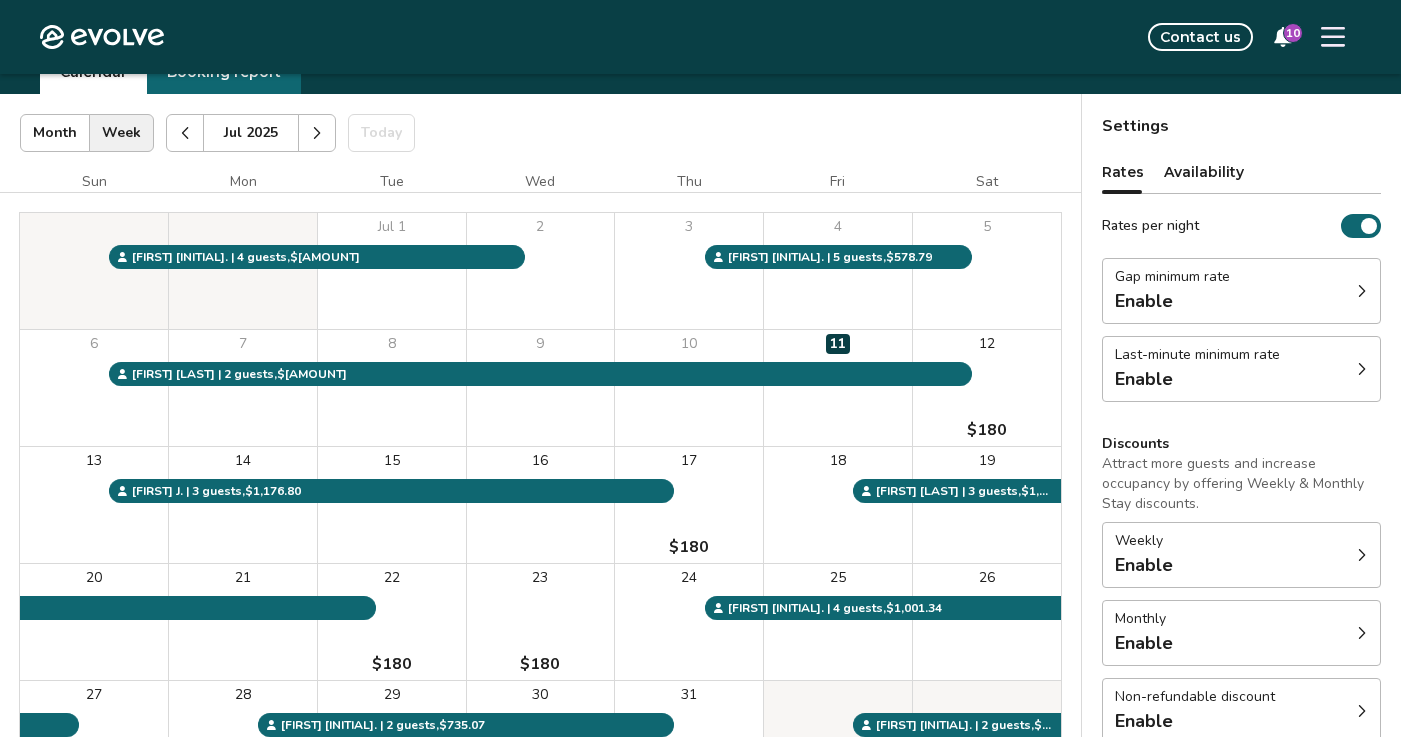 scroll, scrollTop: 85, scrollLeft: 0, axis: vertical 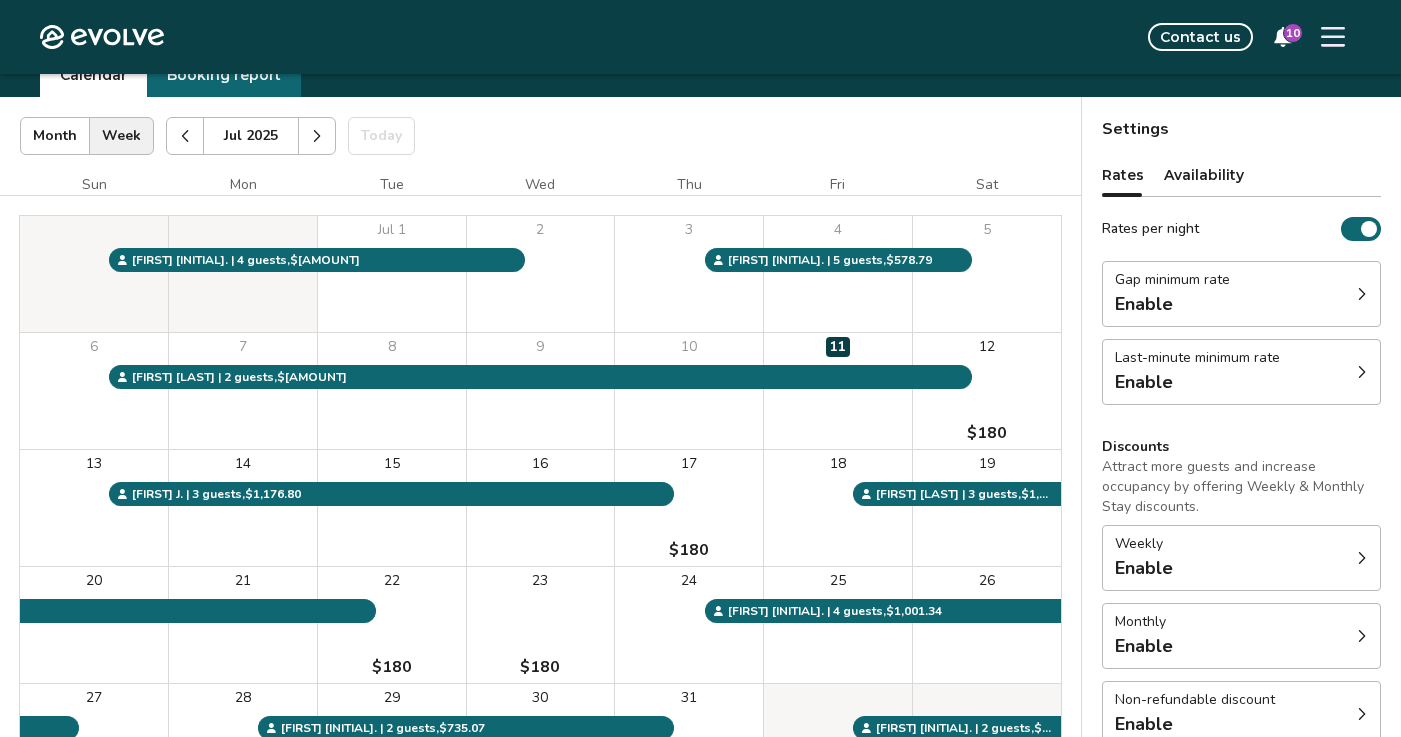 click on "Enable" at bounding box center (1172, 304) 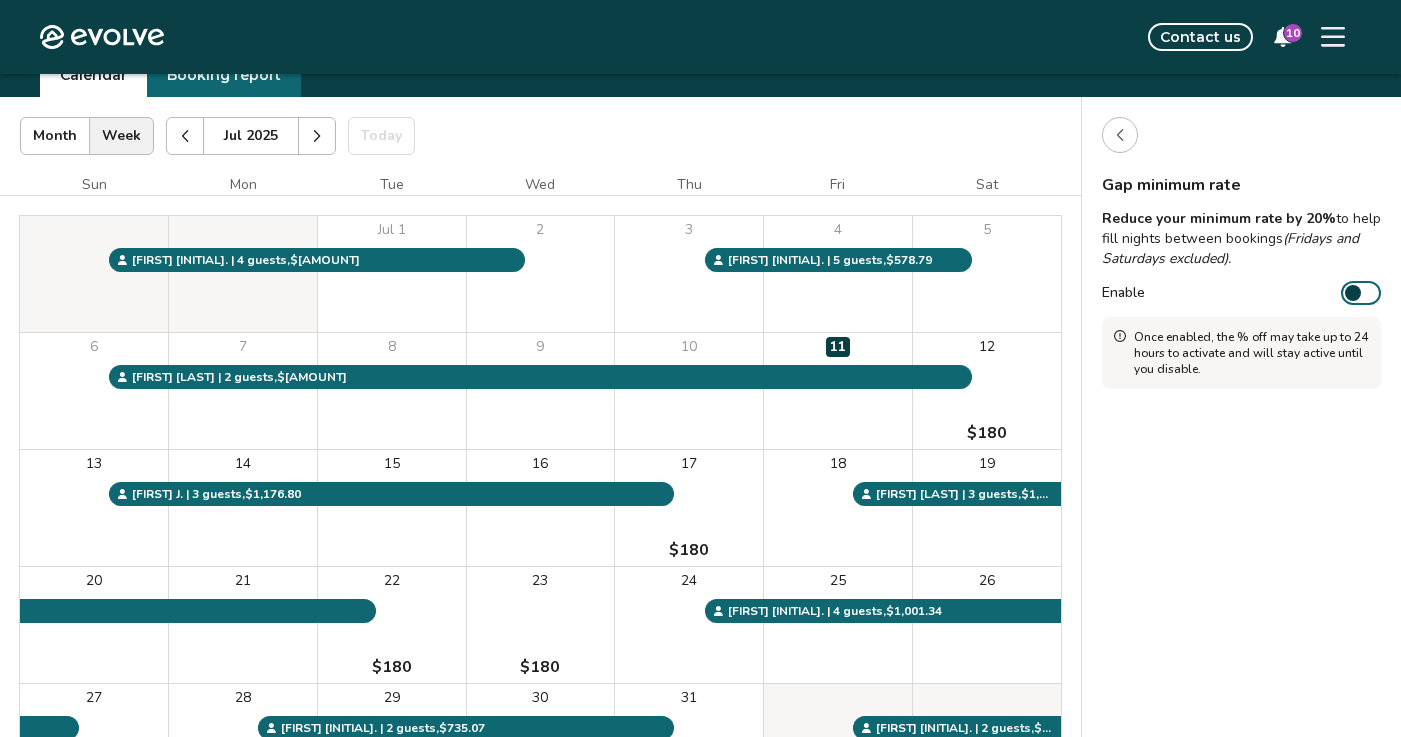 scroll, scrollTop: 91, scrollLeft: 0, axis: vertical 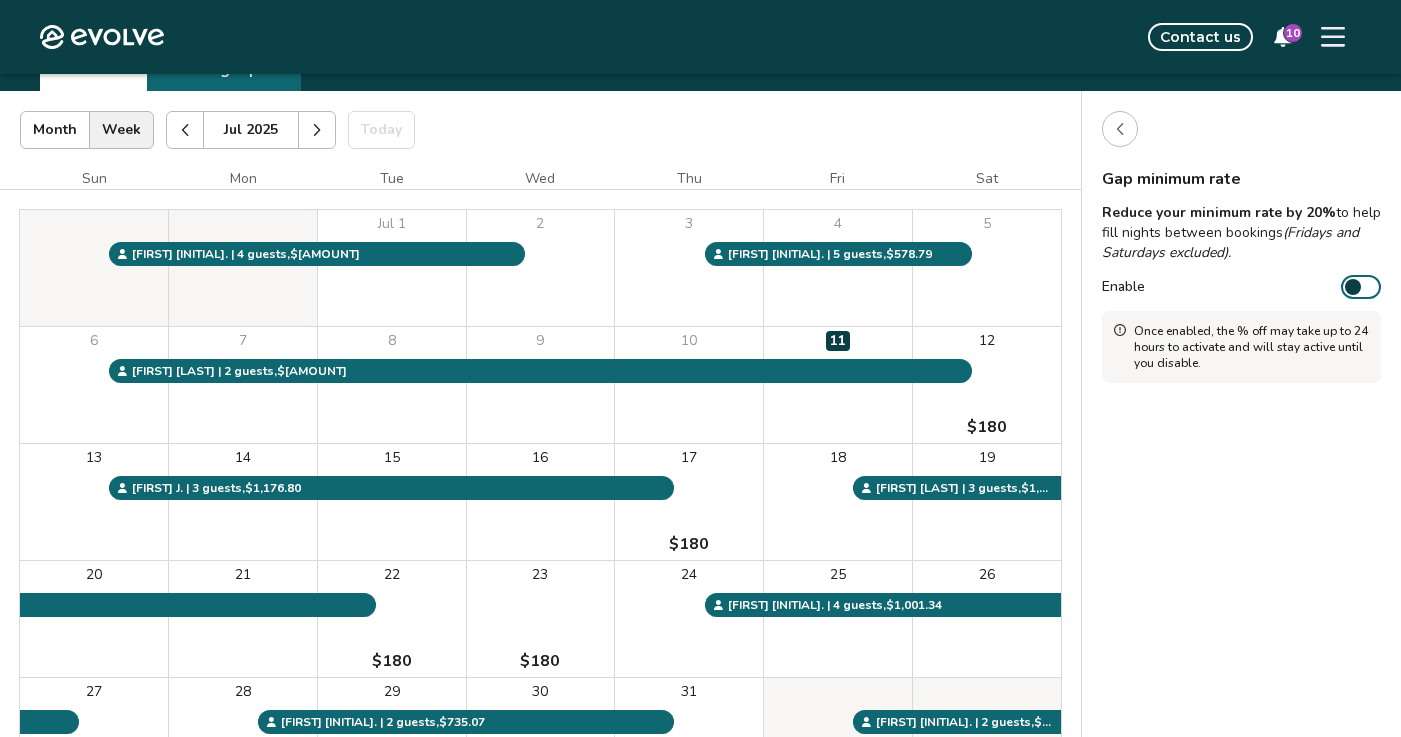 click 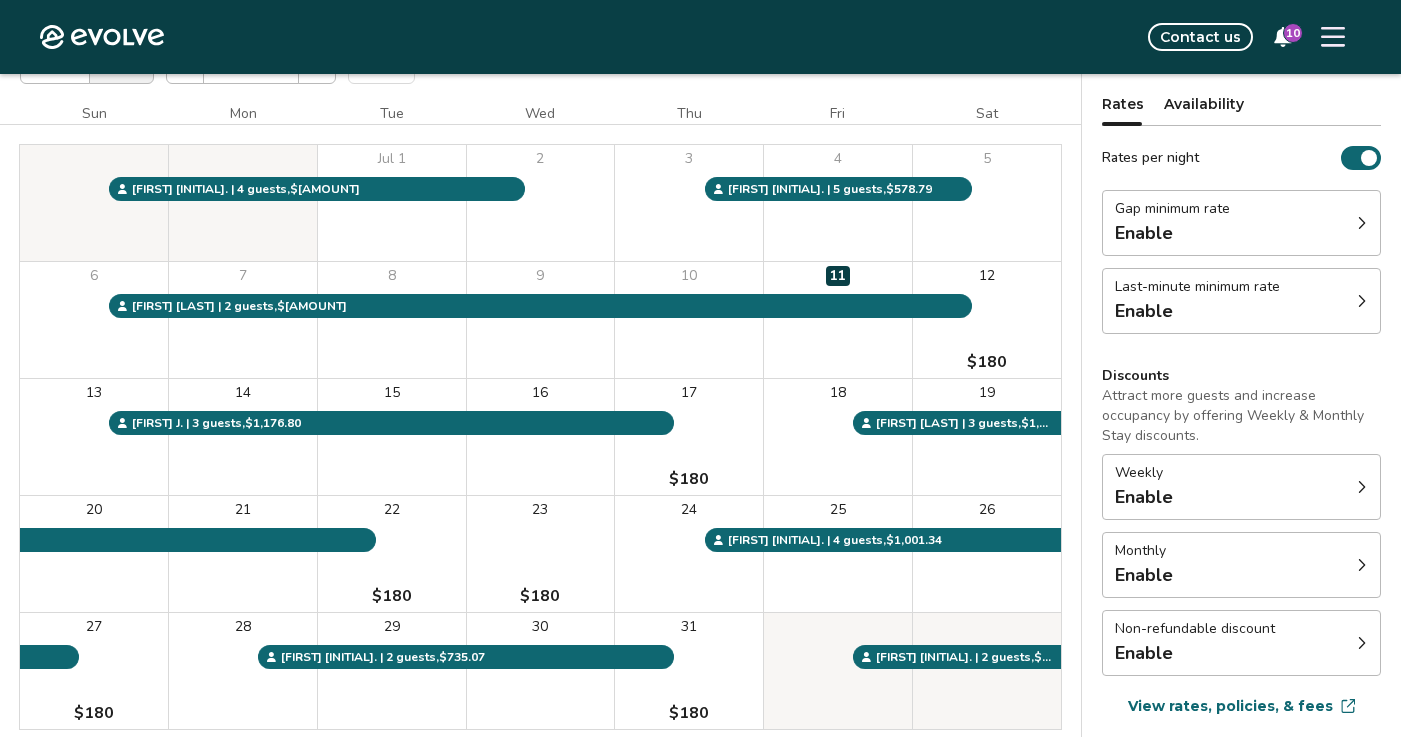 scroll, scrollTop: 145, scrollLeft: 0, axis: vertical 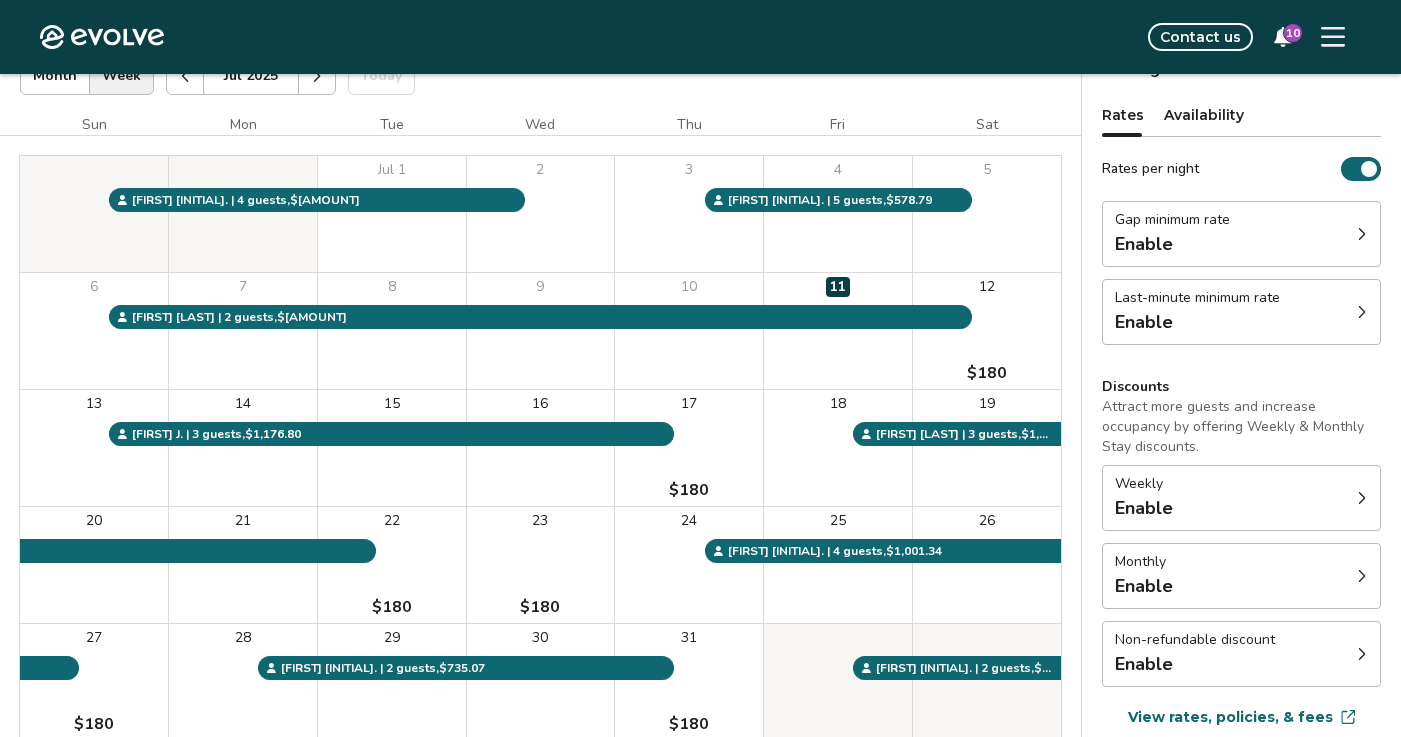 click on "Enable" at bounding box center [1144, 322] 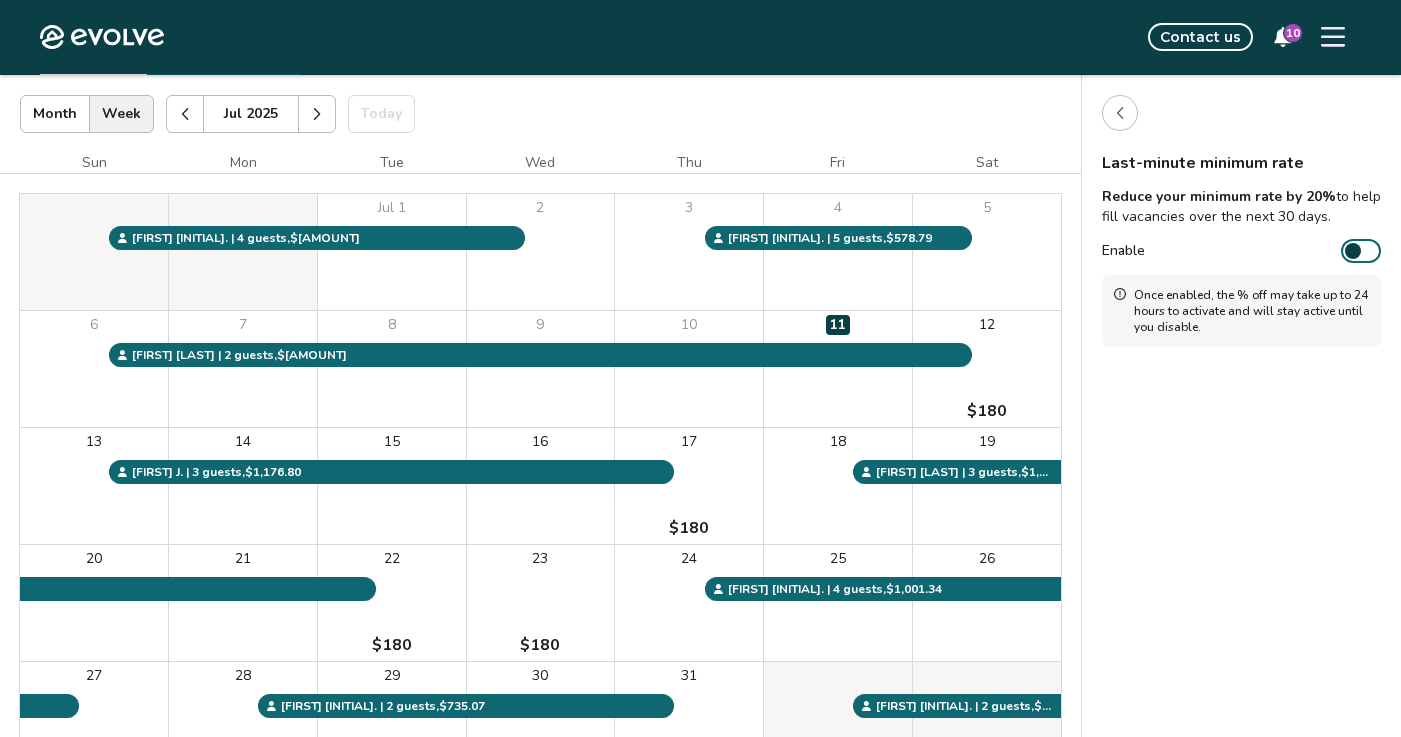 scroll, scrollTop: 96, scrollLeft: 0, axis: vertical 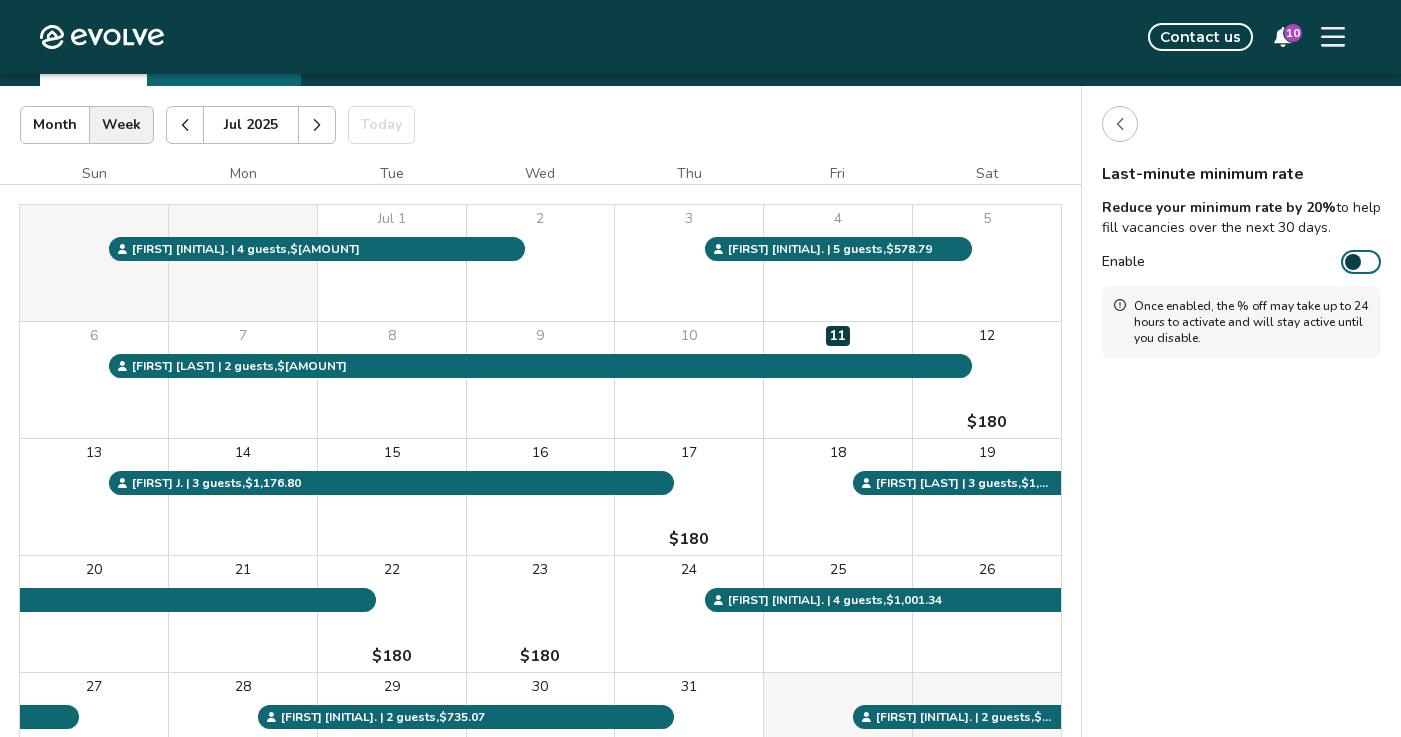 click 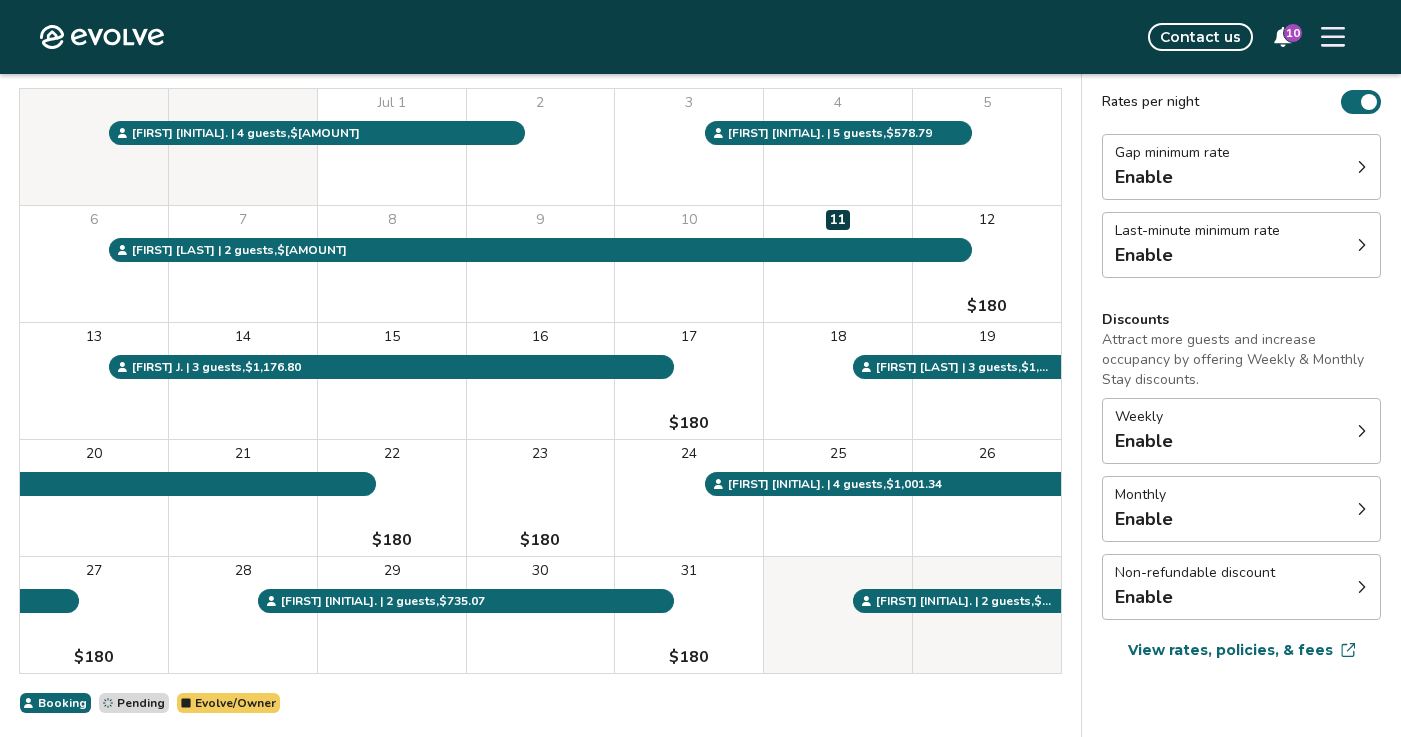 scroll, scrollTop: 222, scrollLeft: 0, axis: vertical 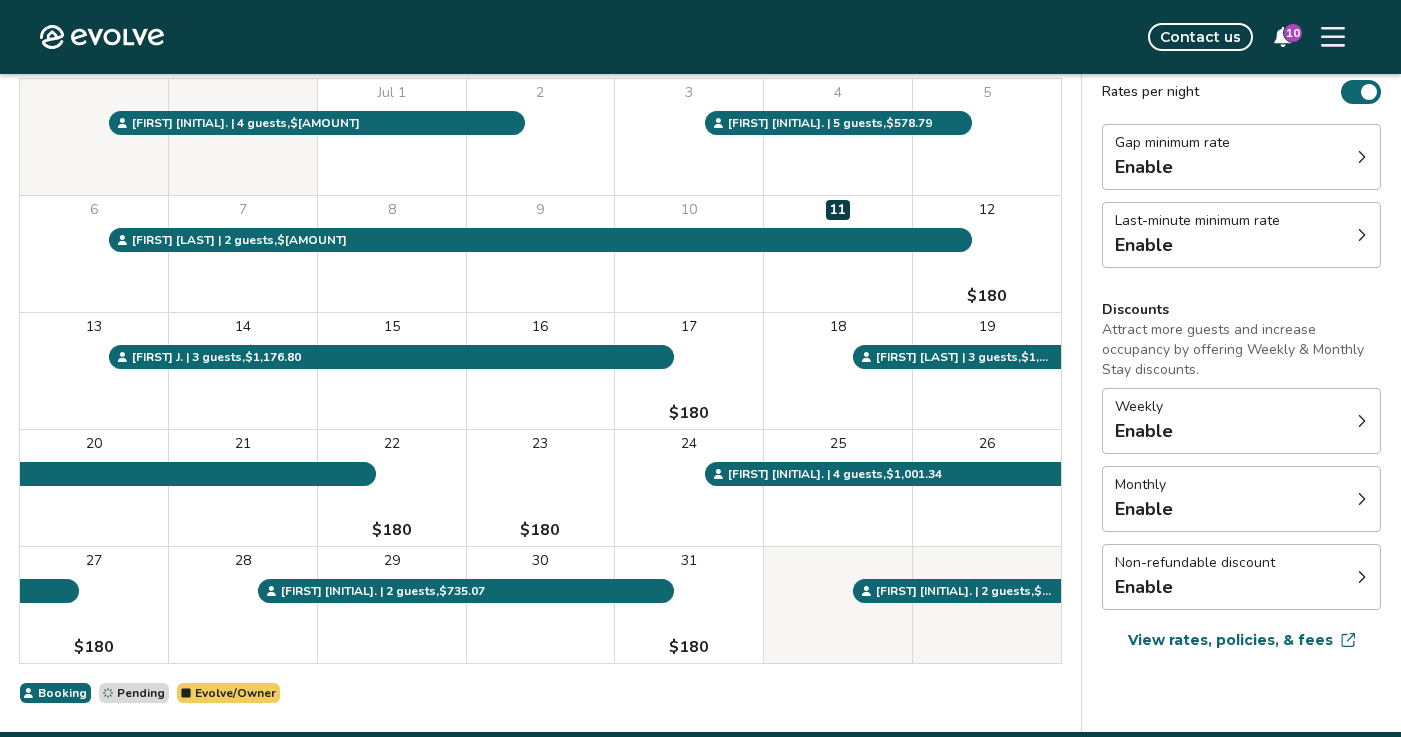 click on "Enable" at bounding box center [1144, 245] 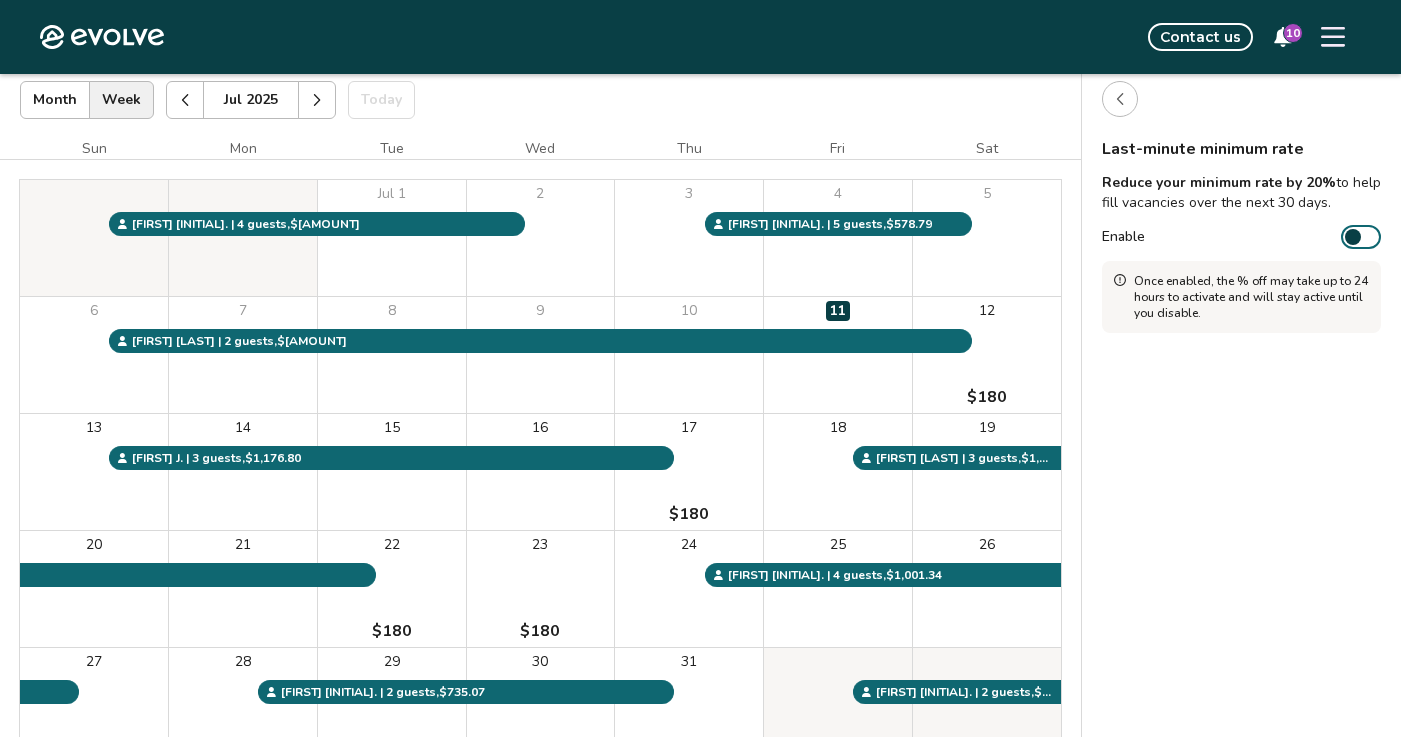 scroll, scrollTop: 106, scrollLeft: 0, axis: vertical 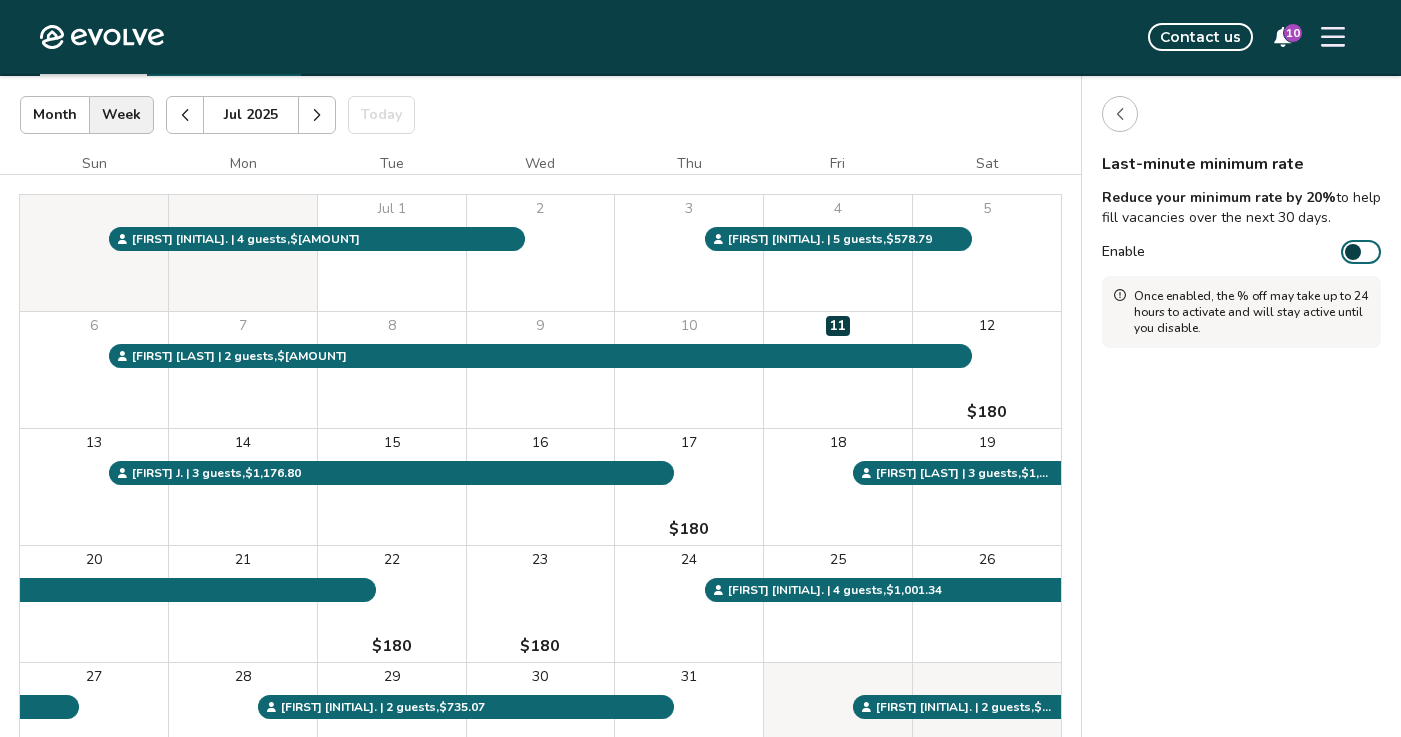 click 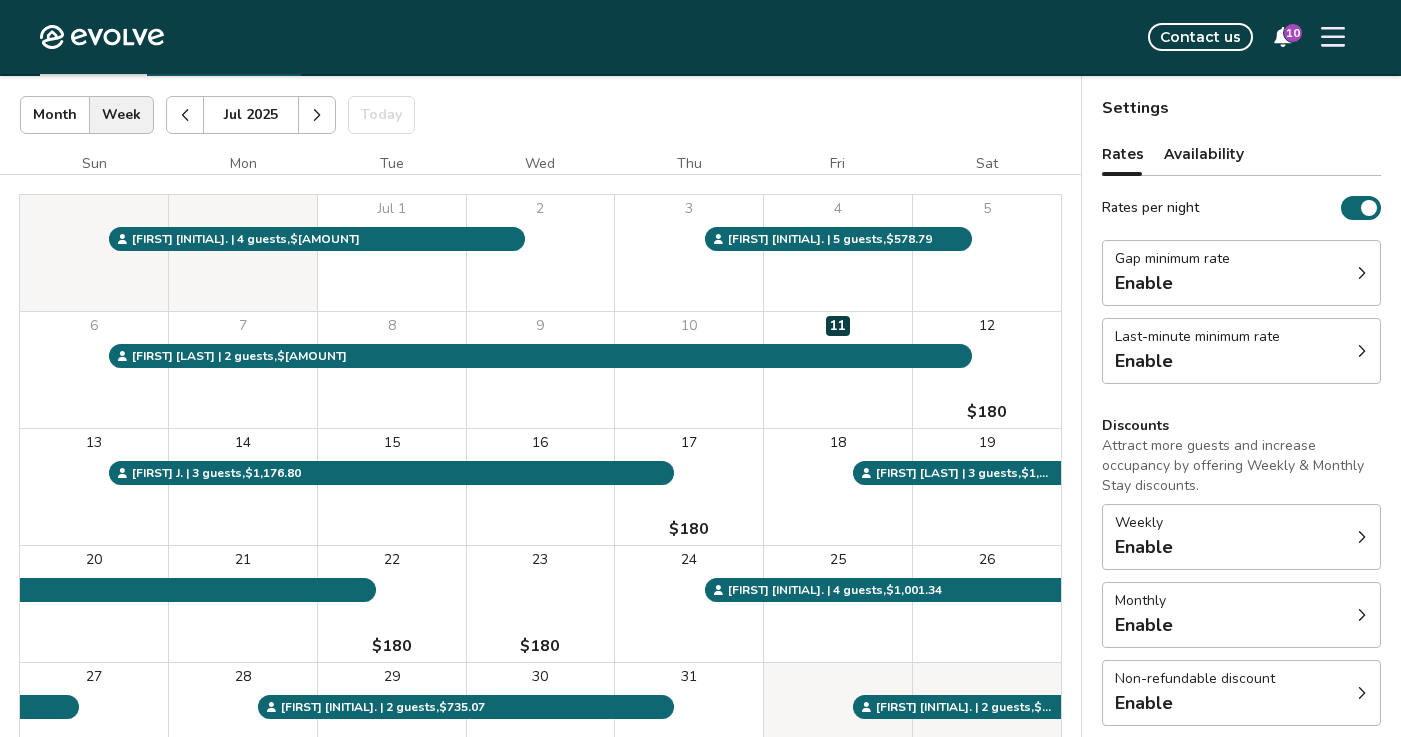 click on "Last-minute minimum rate Enable" at bounding box center (1241, 351) 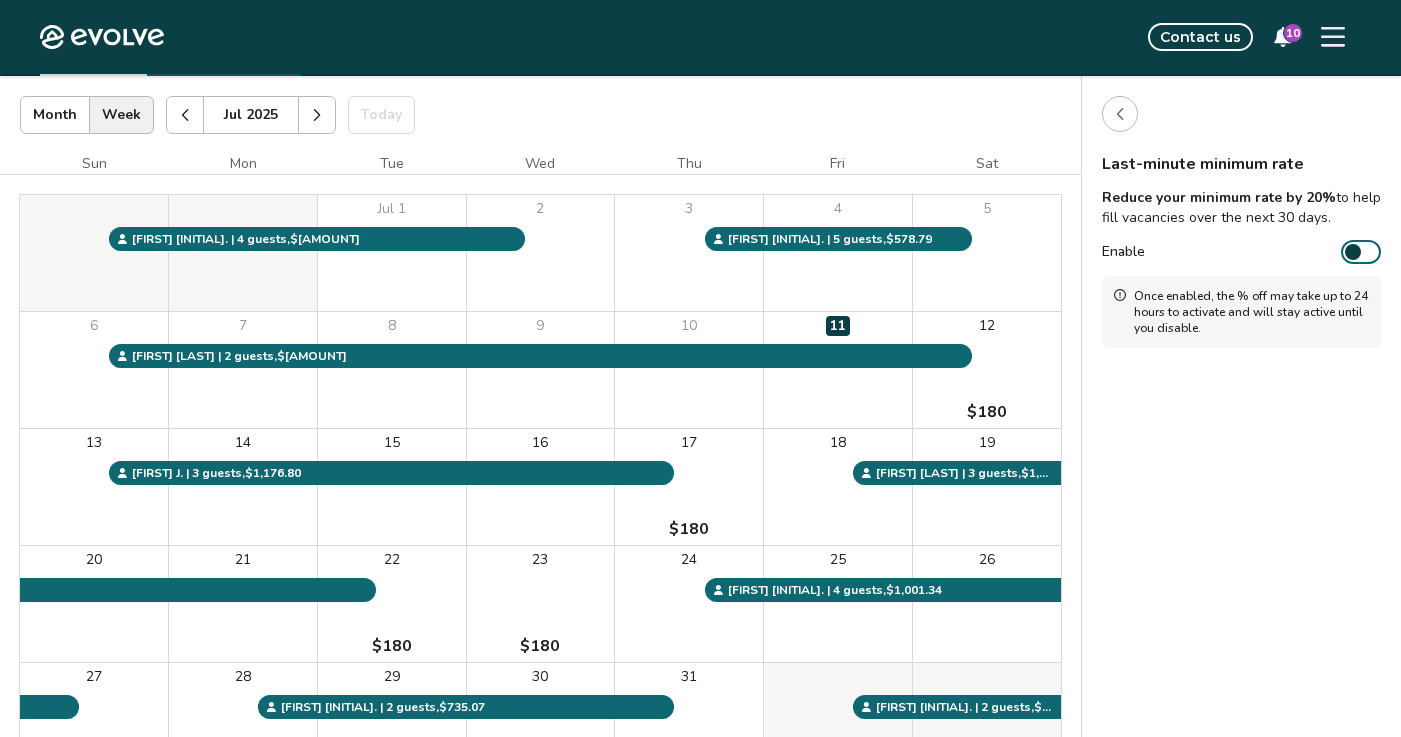 click 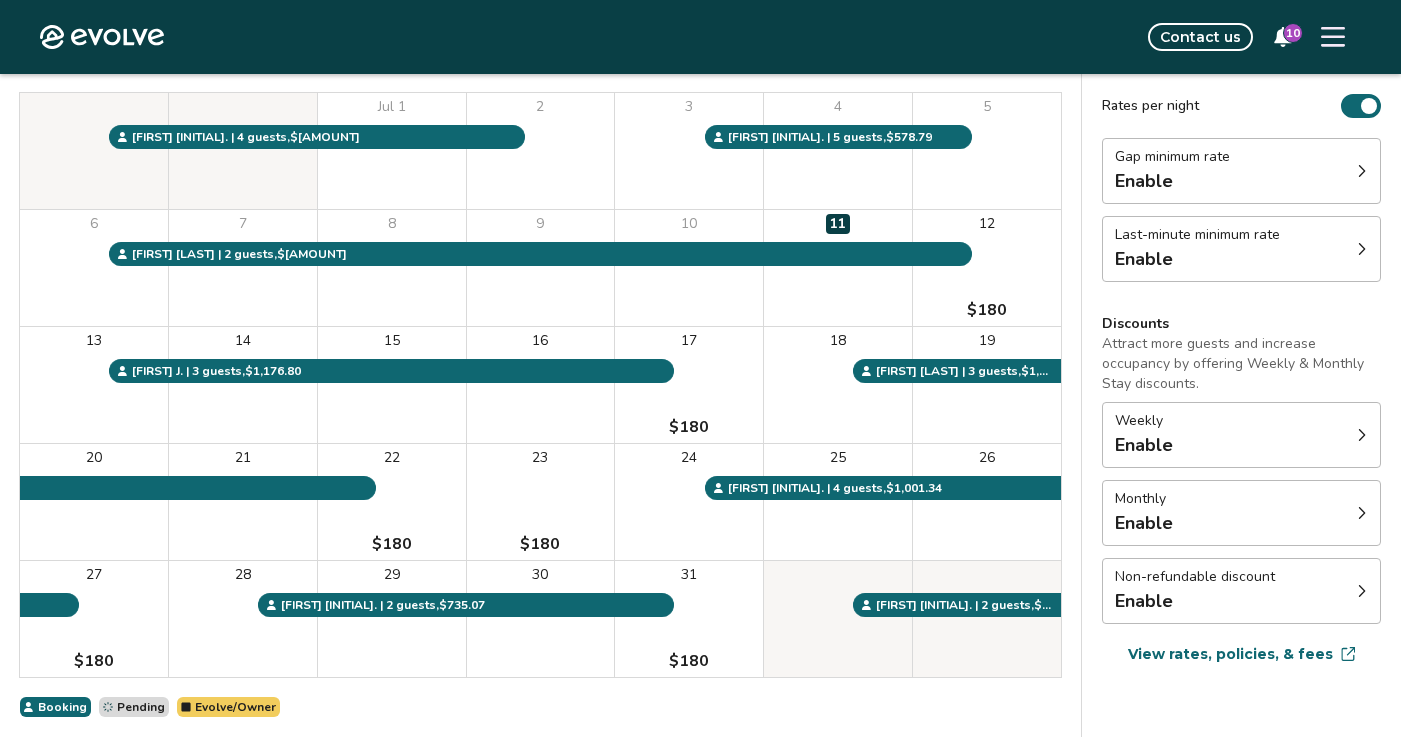 scroll, scrollTop: 213, scrollLeft: 0, axis: vertical 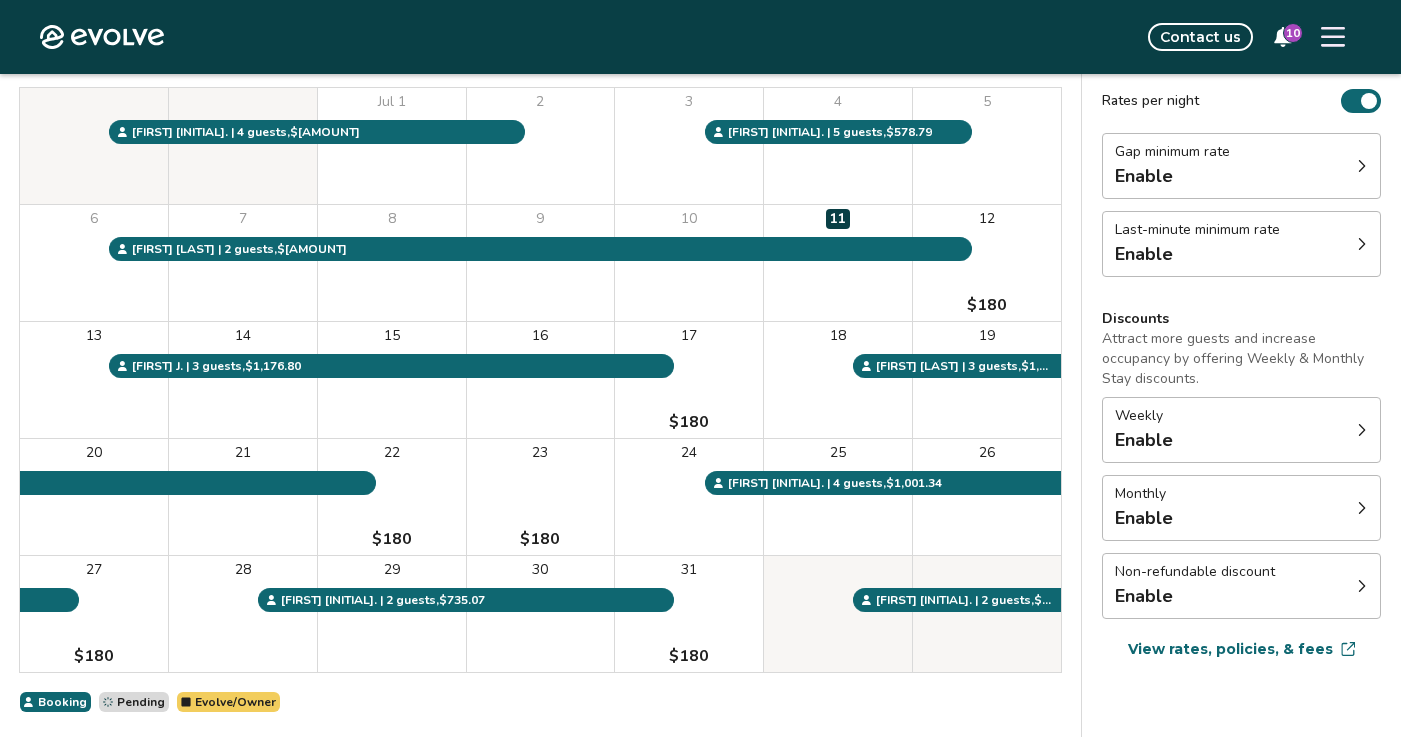click on "Enable" at bounding box center [1144, 440] 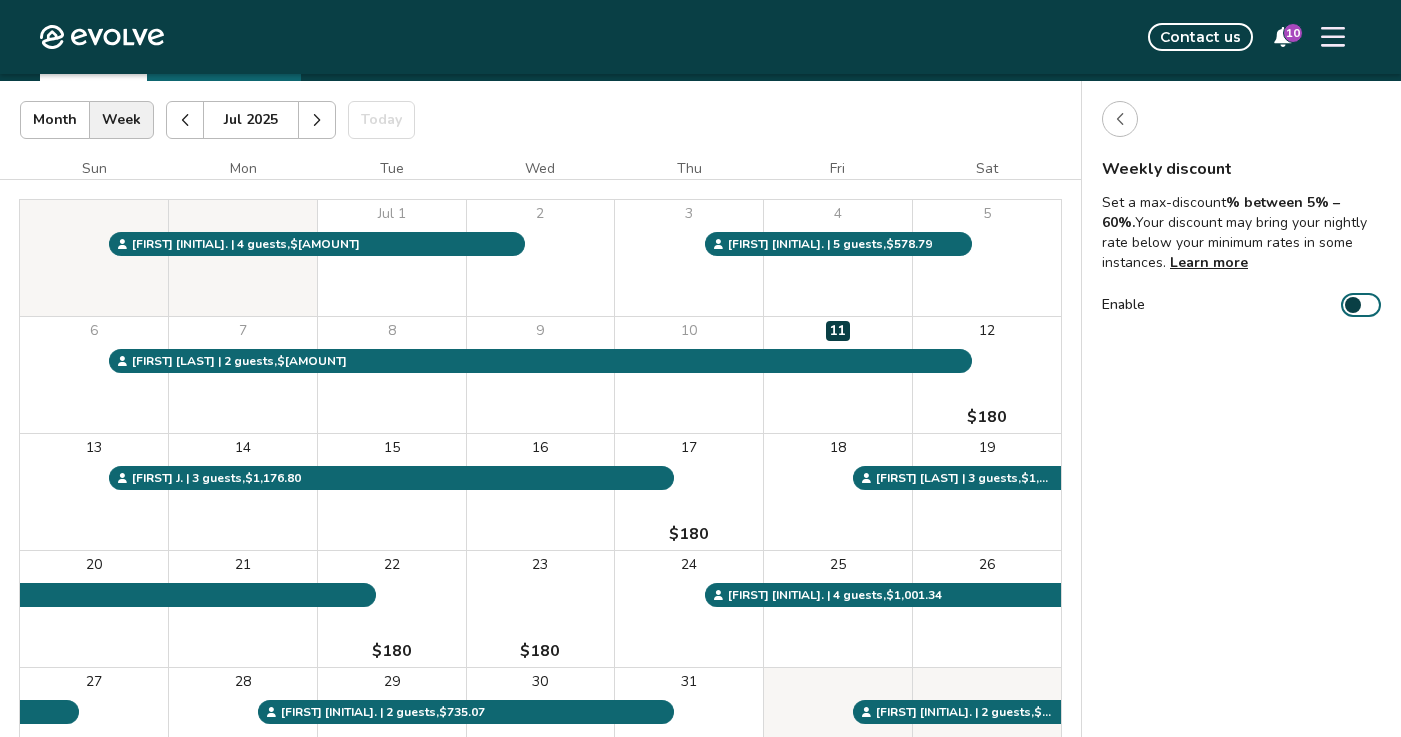 scroll, scrollTop: 97, scrollLeft: 0, axis: vertical 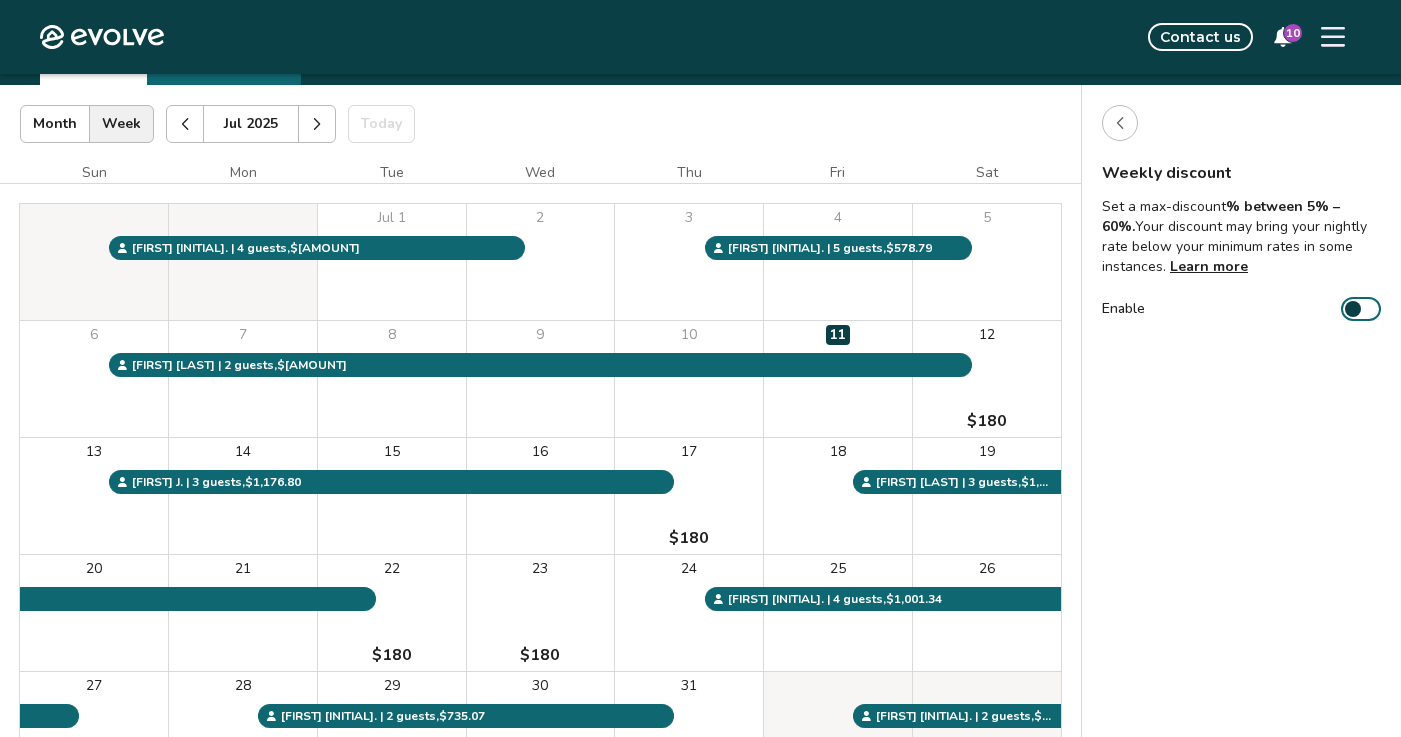 click at bounding box center (1120, 123) 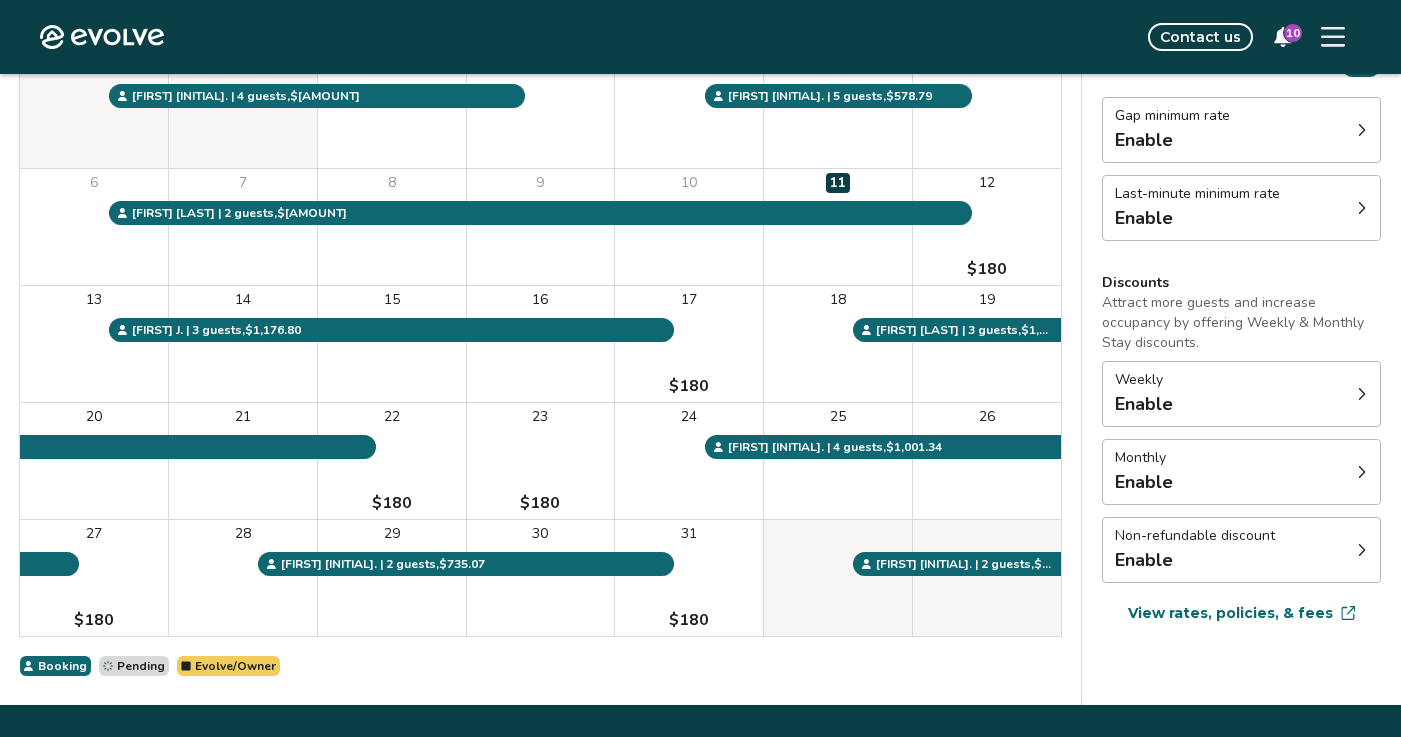 scroll, scrollTop: 250, scrollLeft: 0, axis: vertical 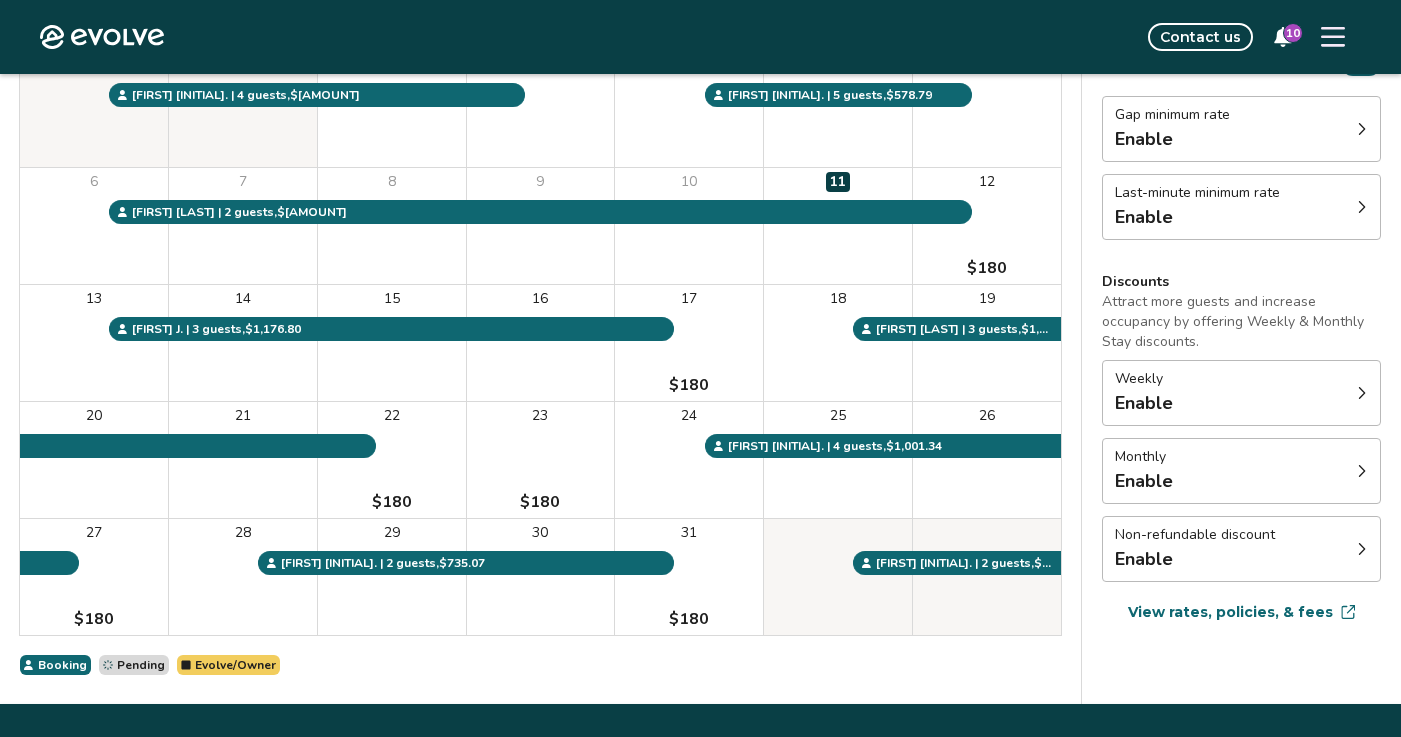 click on "Enable" at bounding box center (1144, 481) 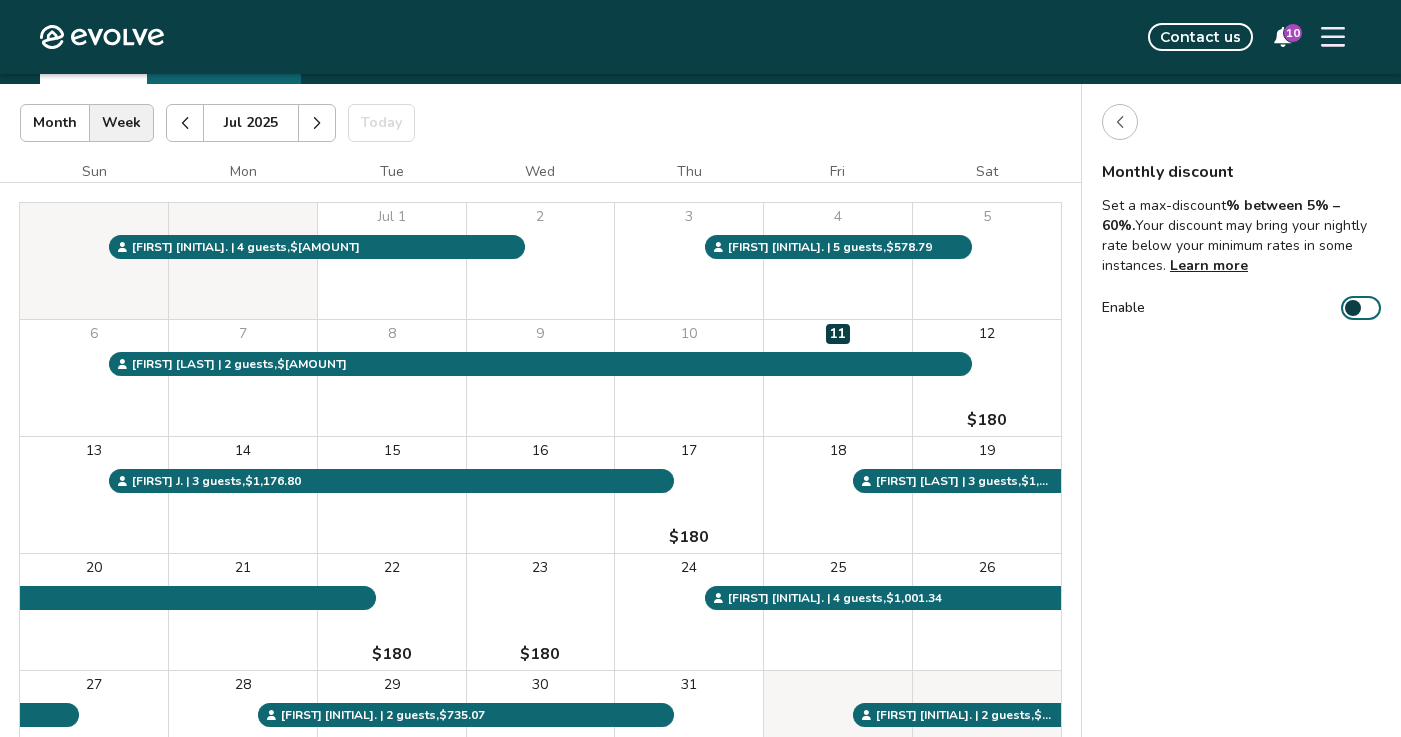 scroll, scrollTop: 102, scrollLeft: 0, axis: vertical 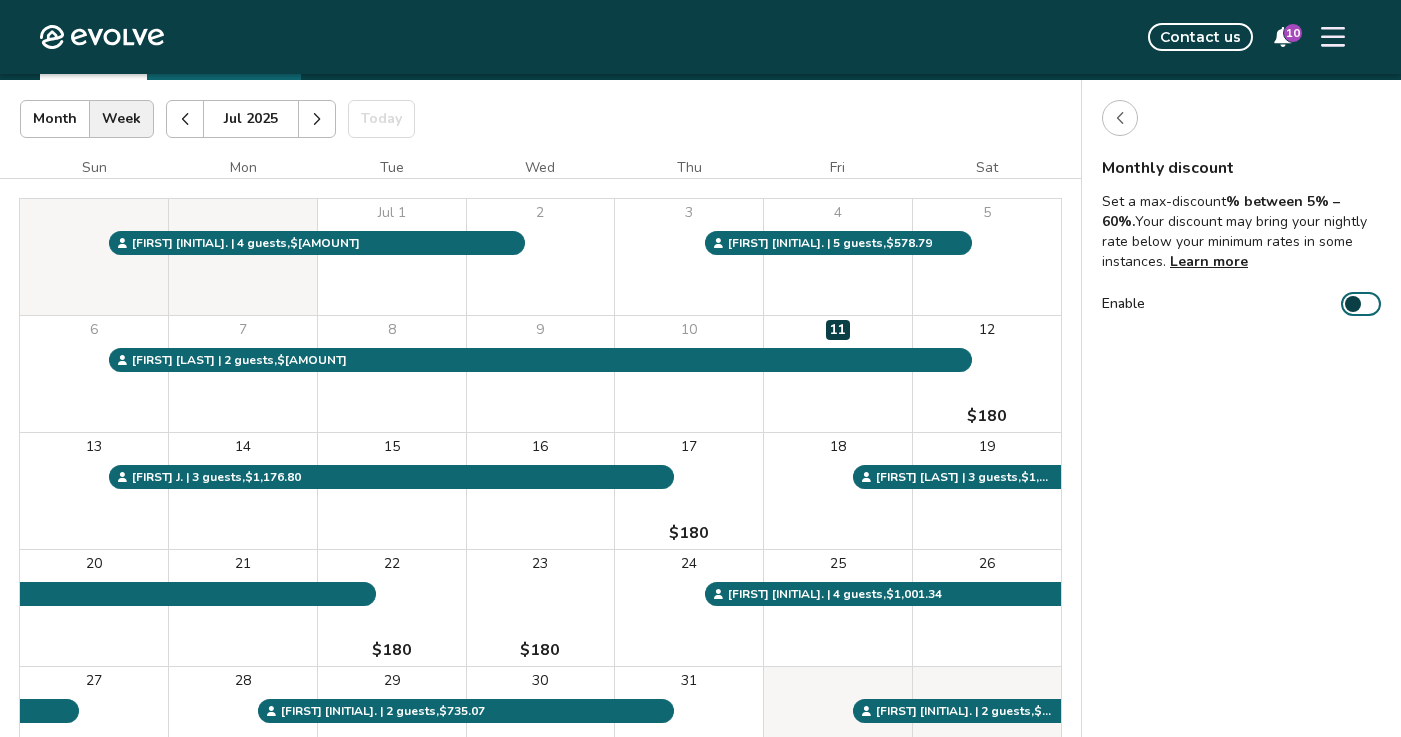click 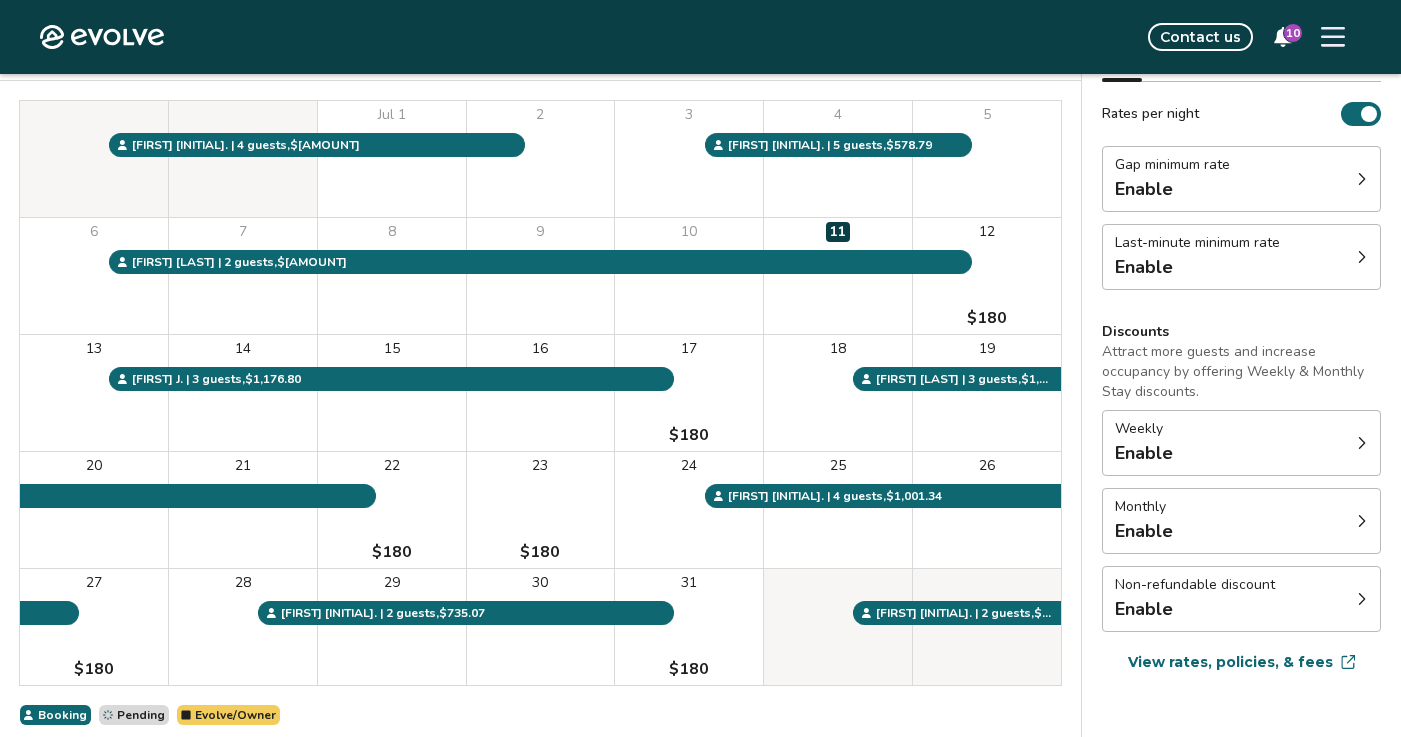 scroll, scrollTop: 297, scrollLeft: 0, axis: vertical 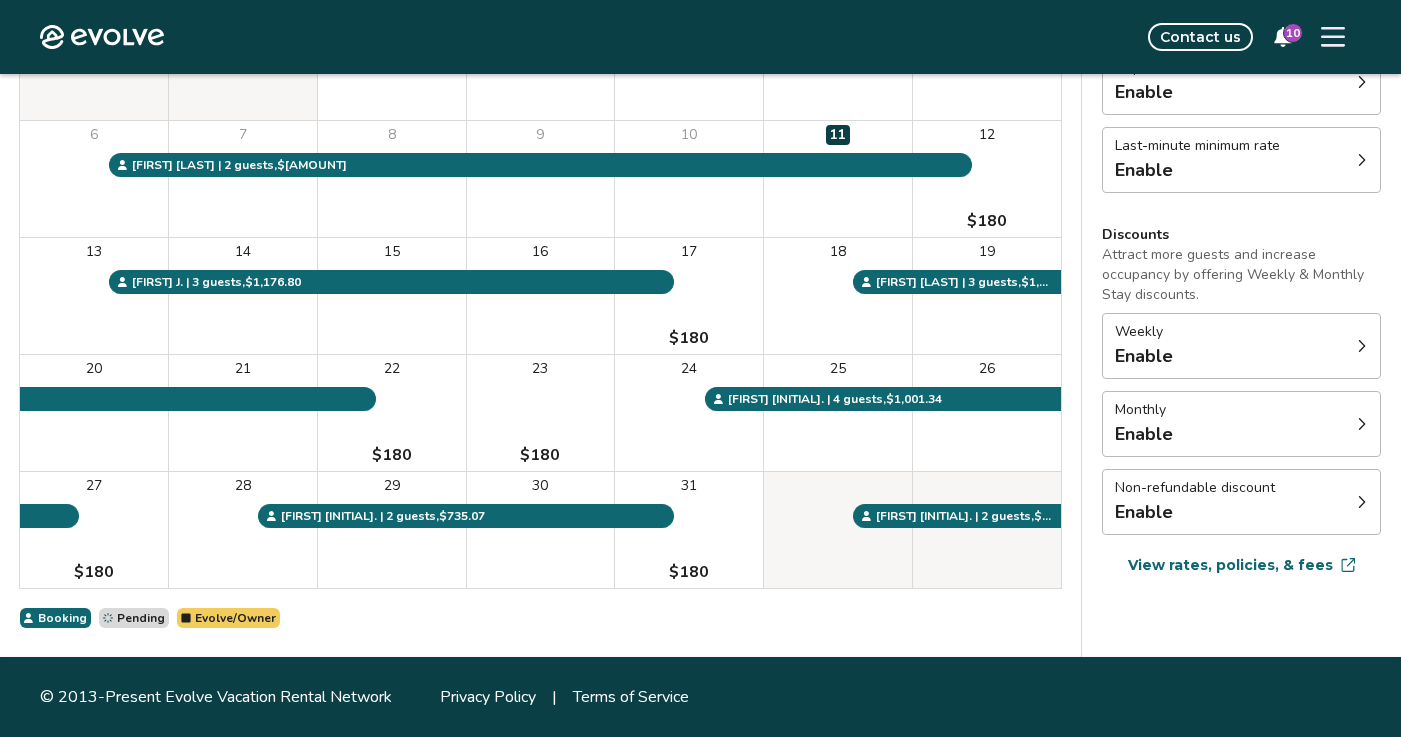 click on "Non-refundable discount" at bounding box center [1195, 488] 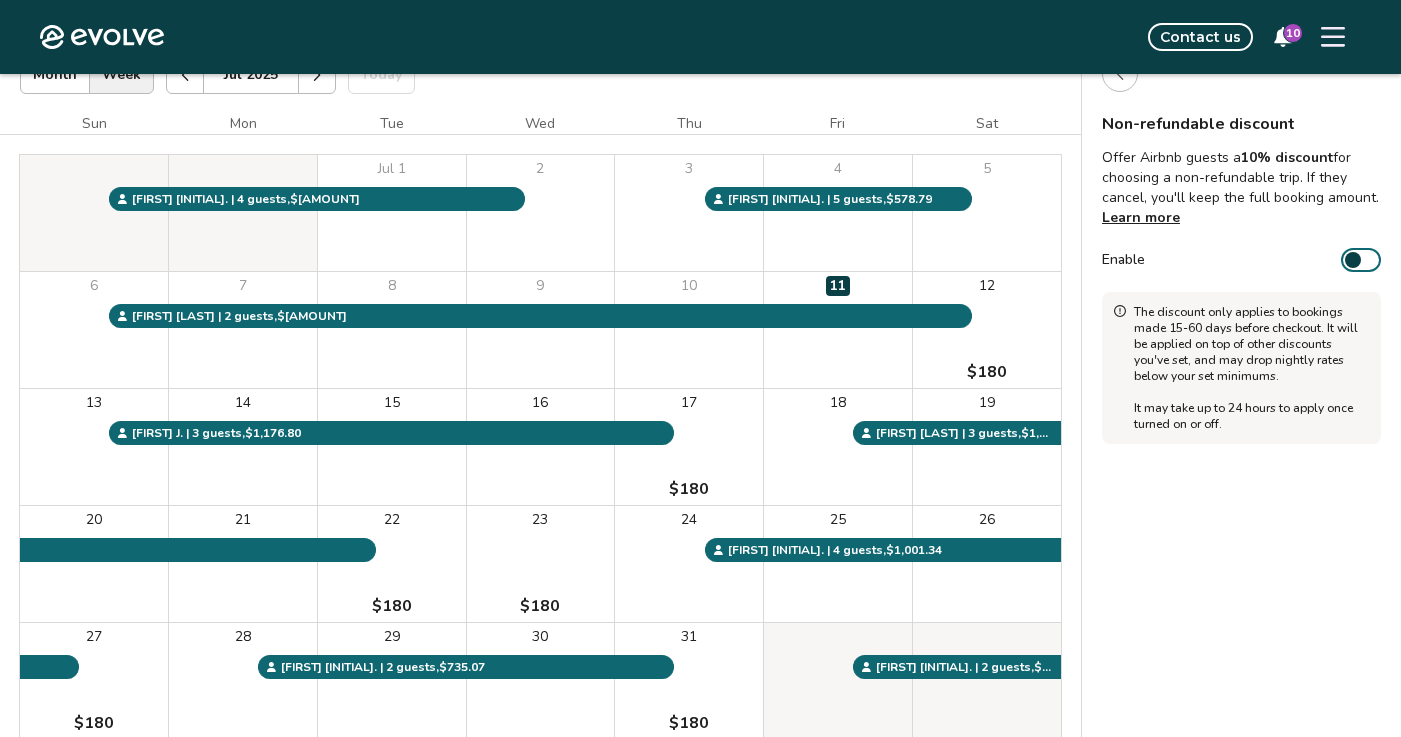 scroll, scrollTop: 0, scrollLeft: 0, axis: both 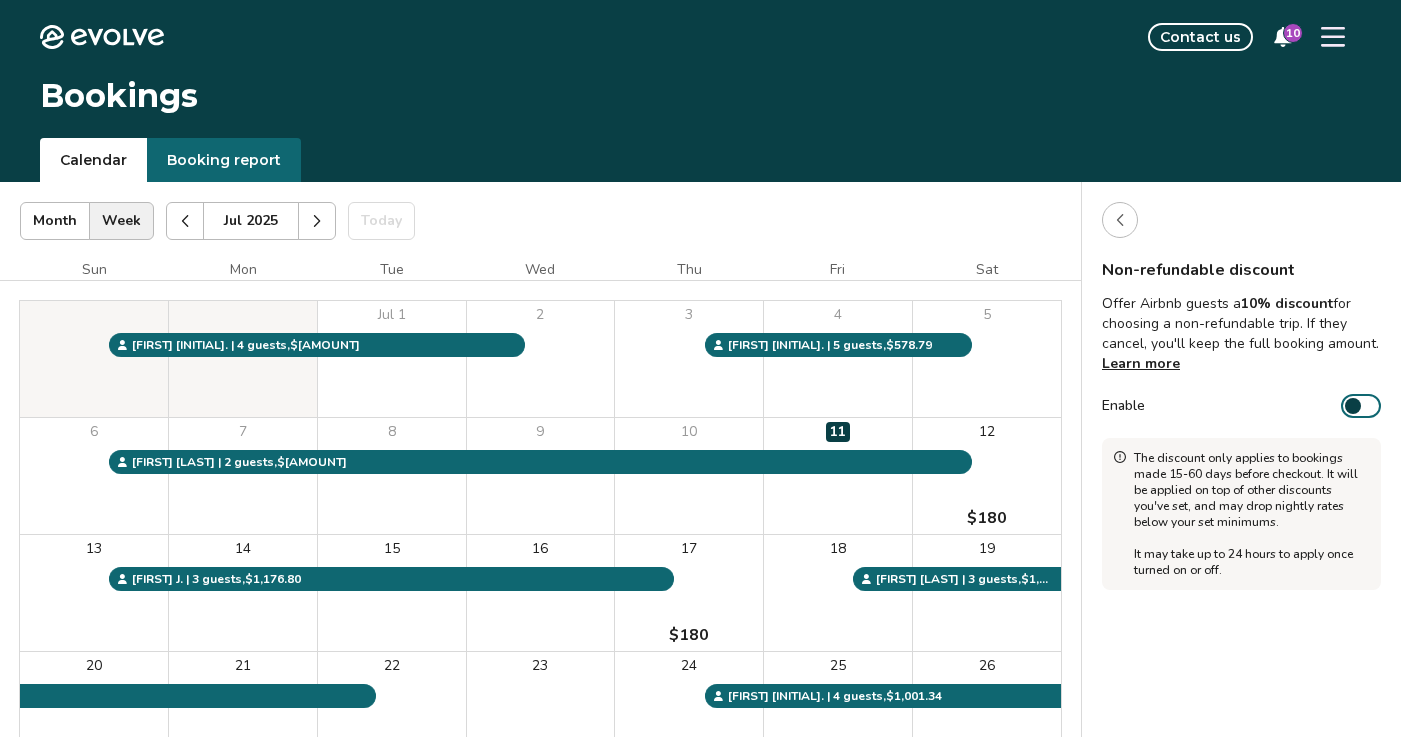 click at bounding box center [1120, 220] 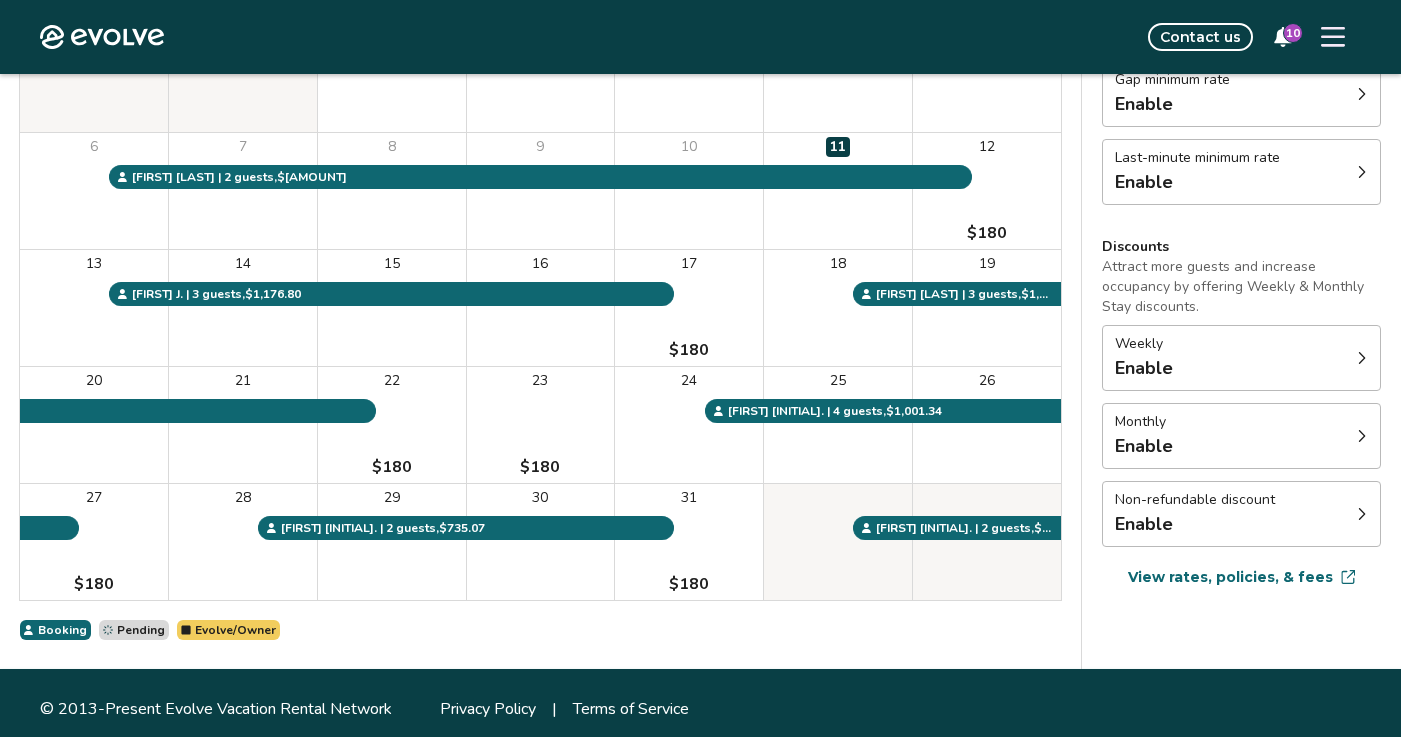 scroll, scrollTop: 297, scrollLeft: 0, axis: vertical 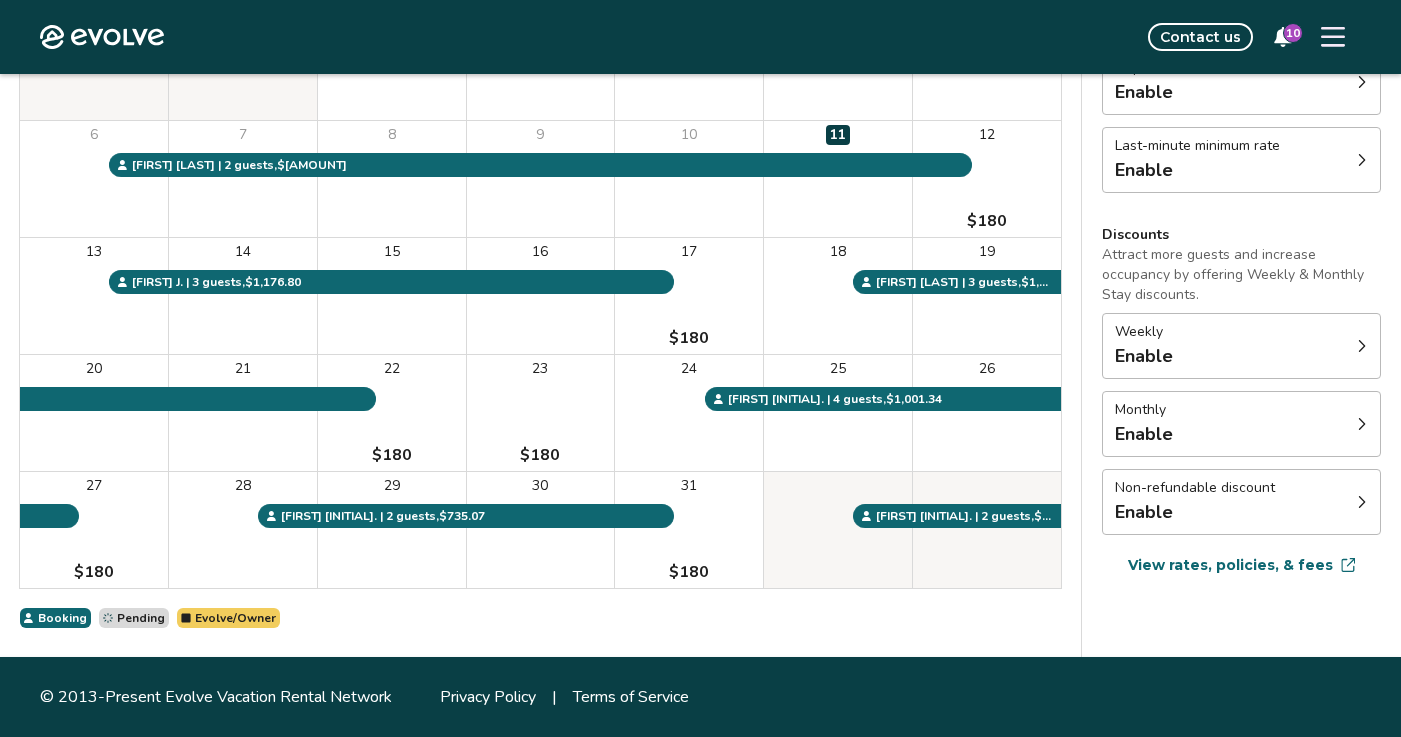 click 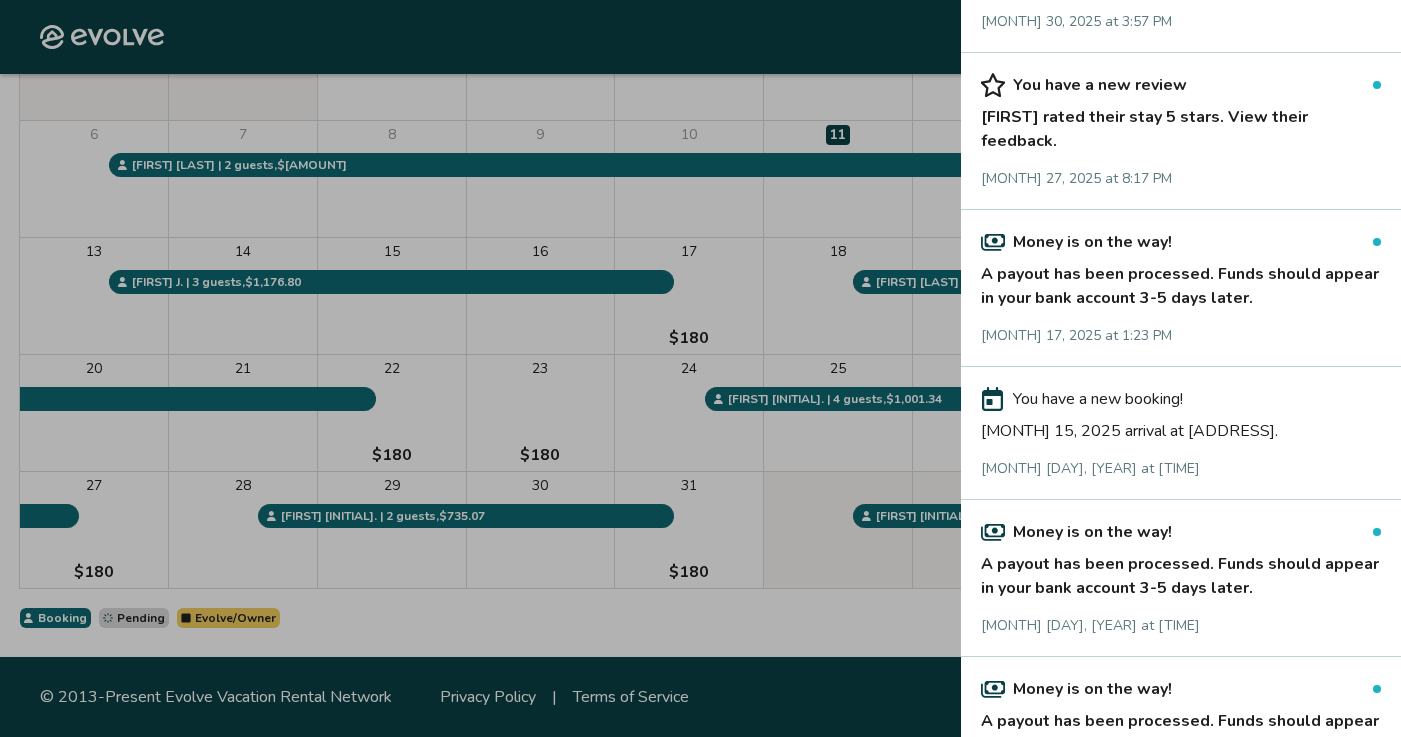 scroll, scrollTop: 1737, scrollLeft: 0, axis: vertical 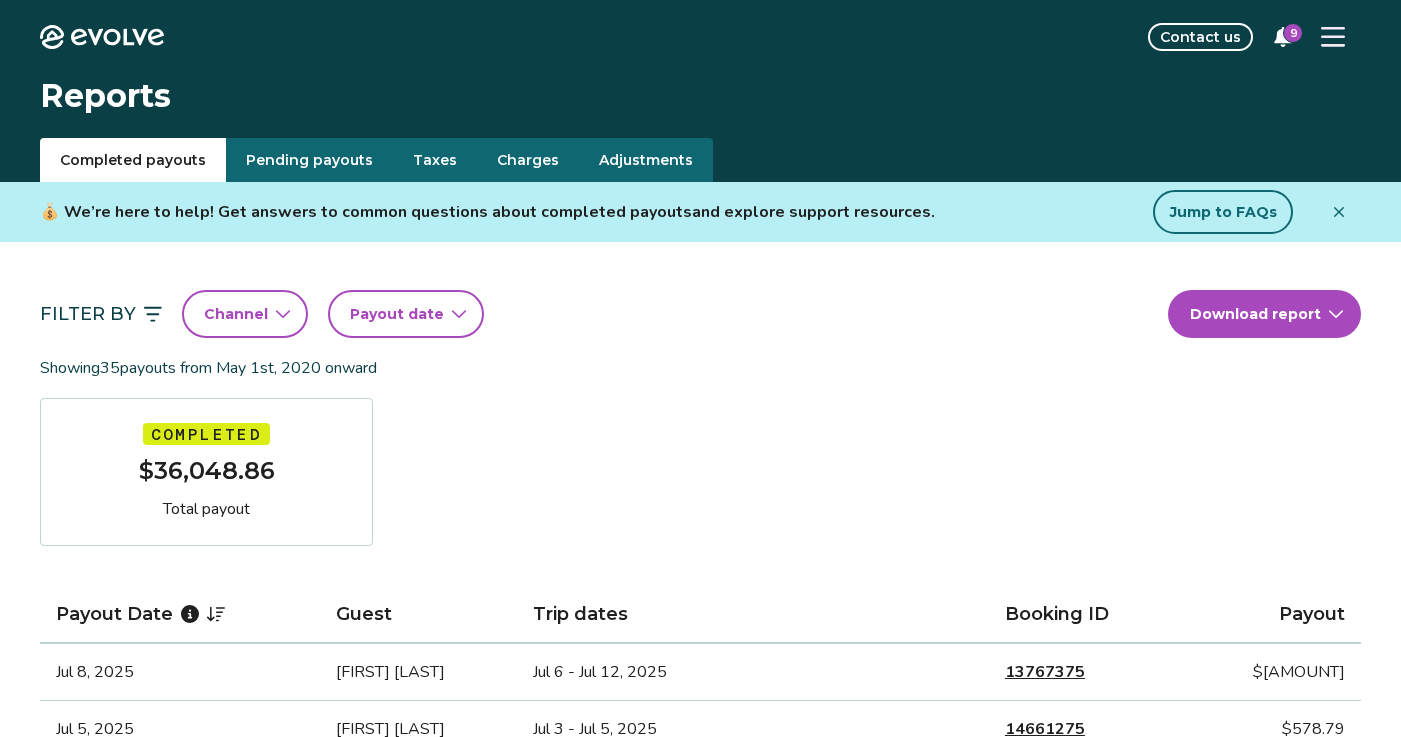 click on "Jump to FAQs" at bounding box center [1223, 212] 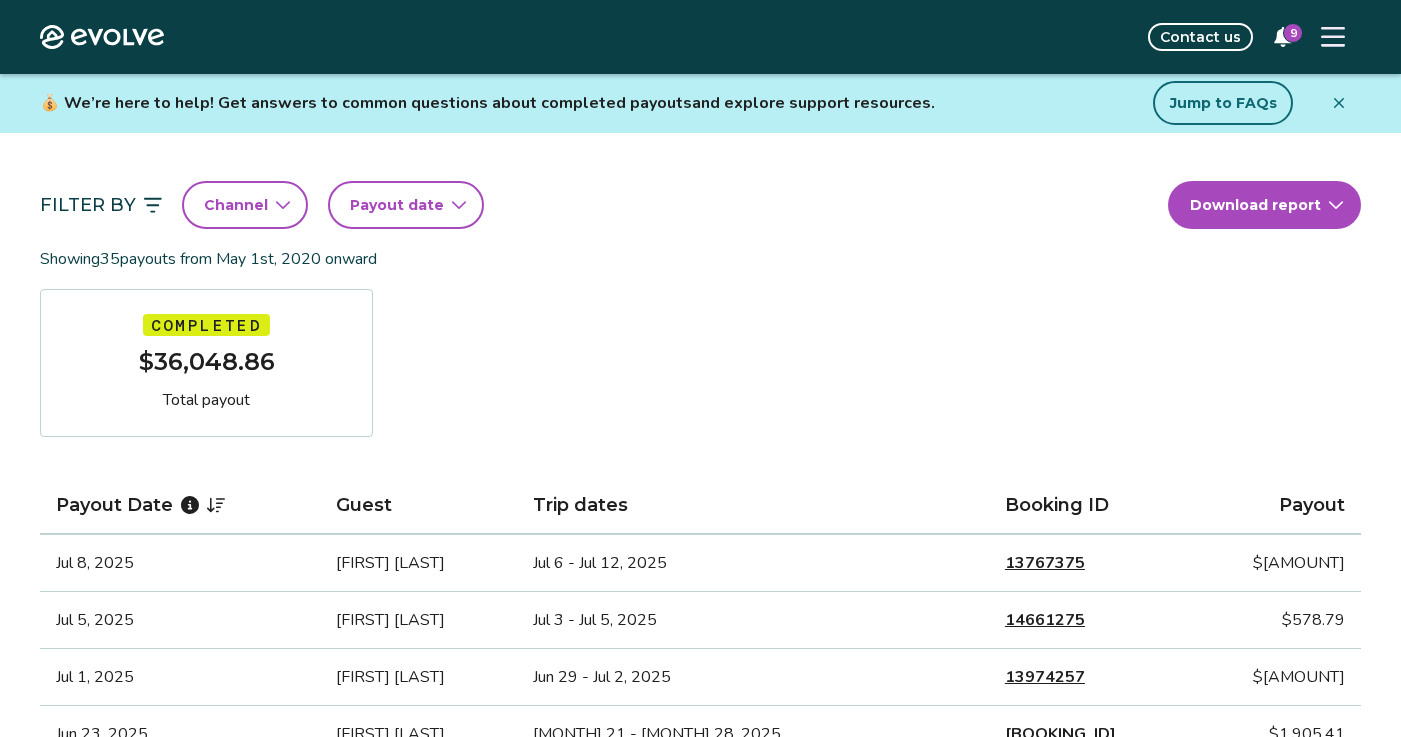 scroll, scrollTop: 93, scrollLeft: 0, axis: vertical 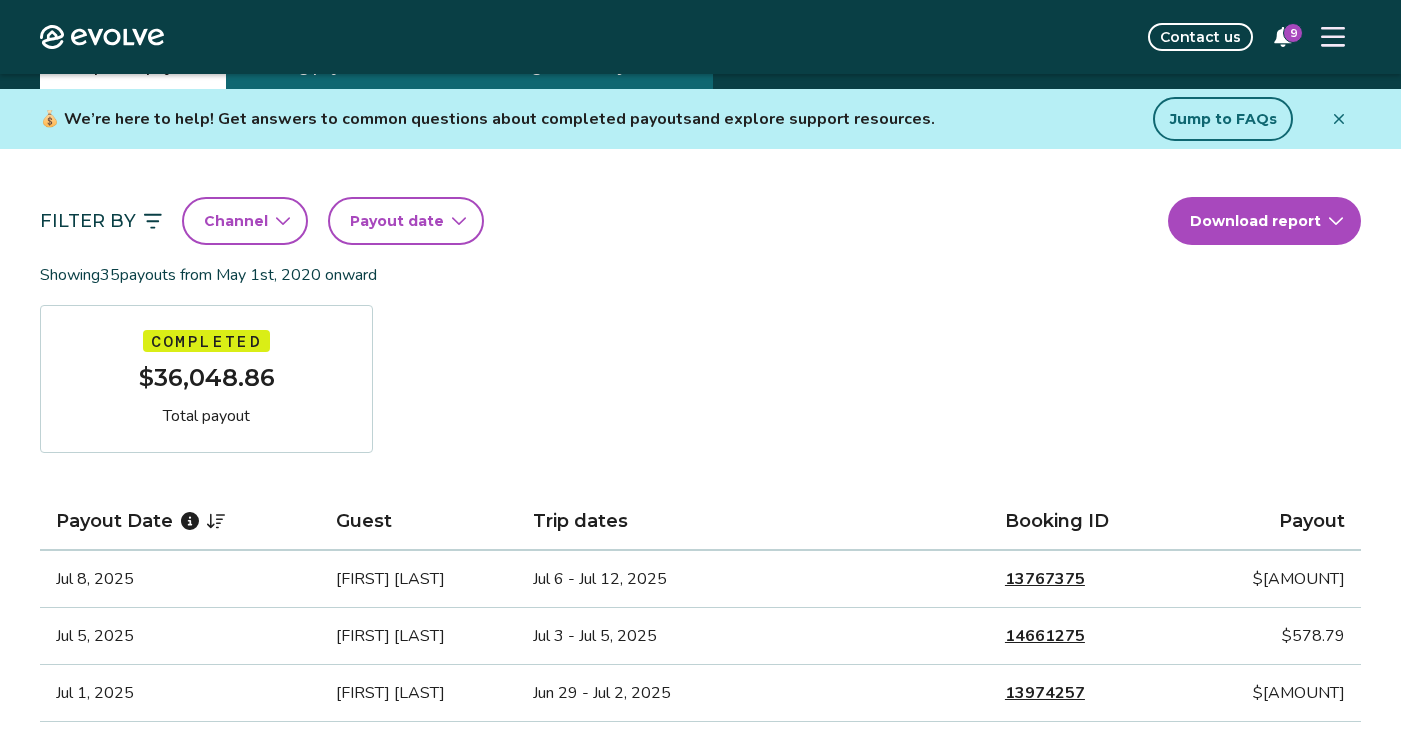 click 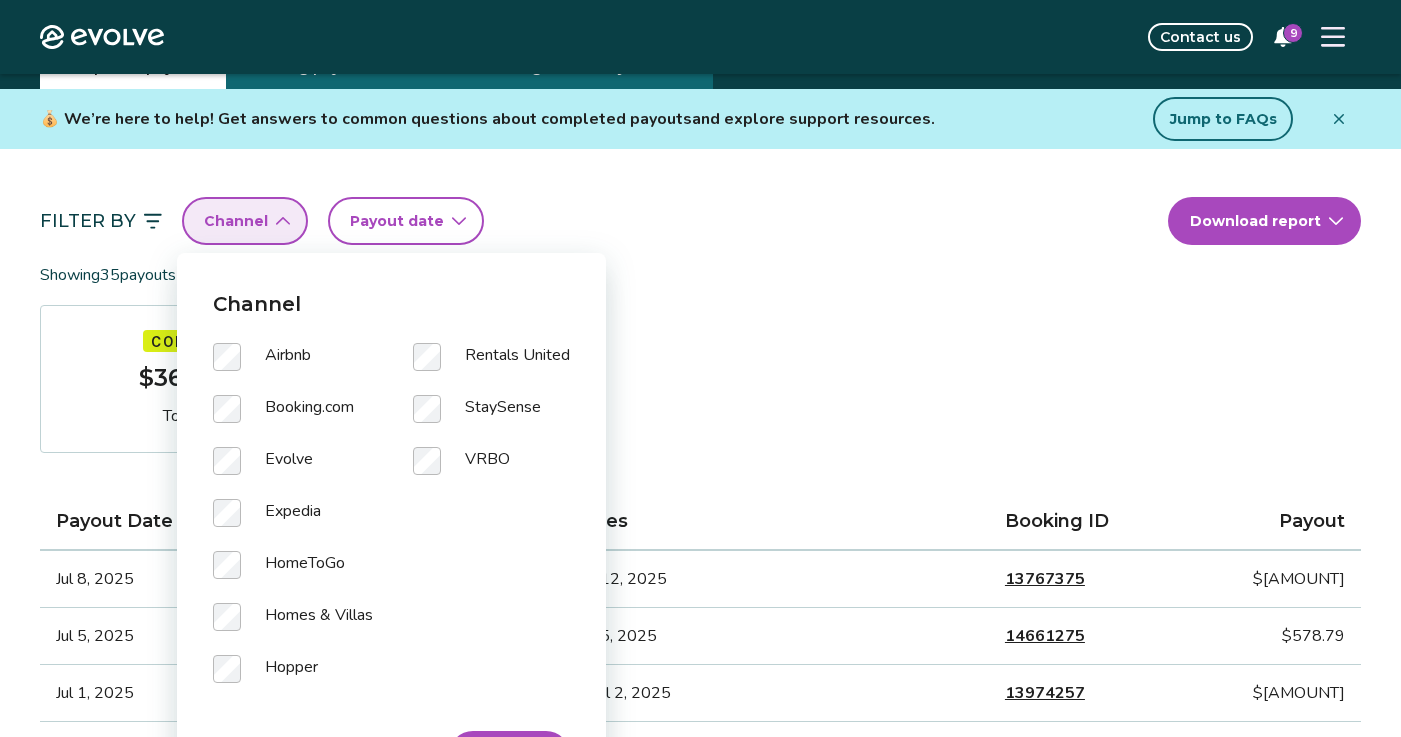click on "Channel" at bounding box center [245, 221] 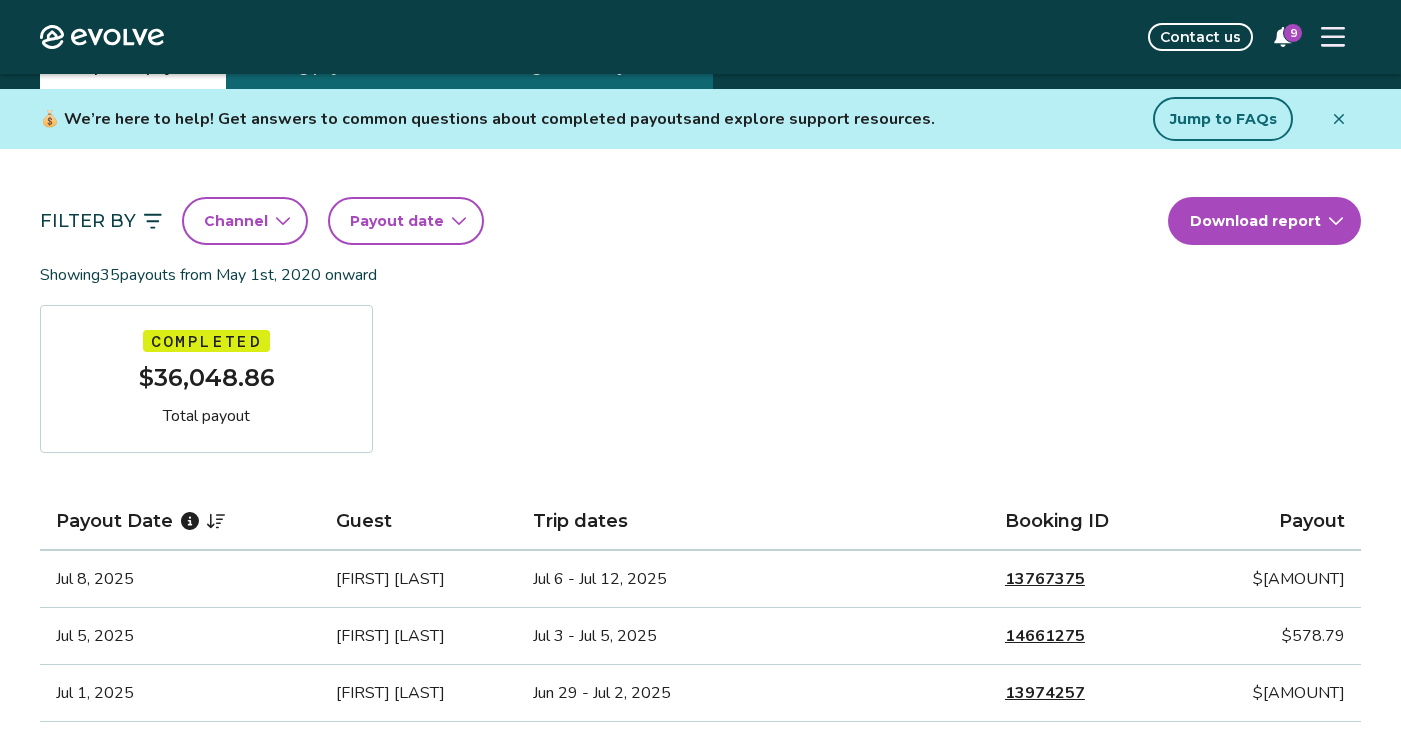 click 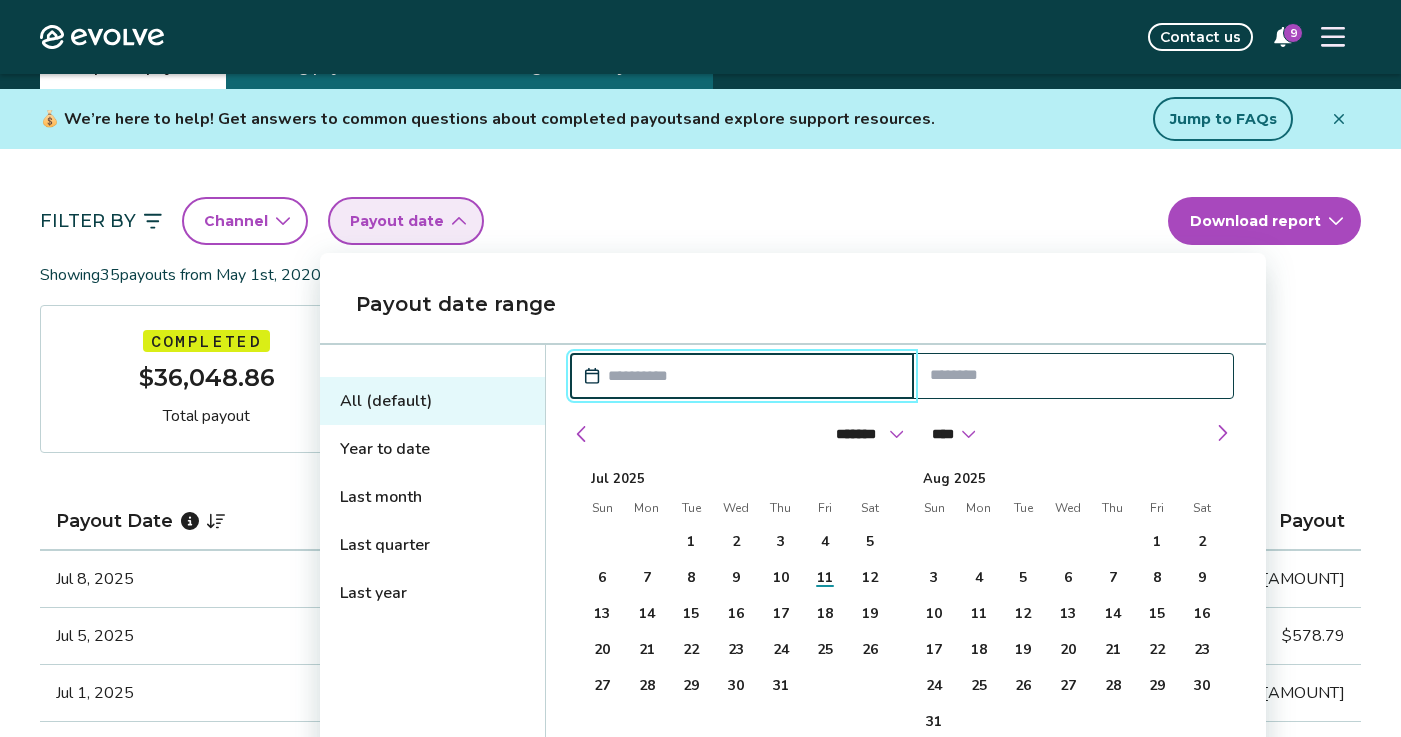 click on "Year to date" at bounding box center [432, 449] 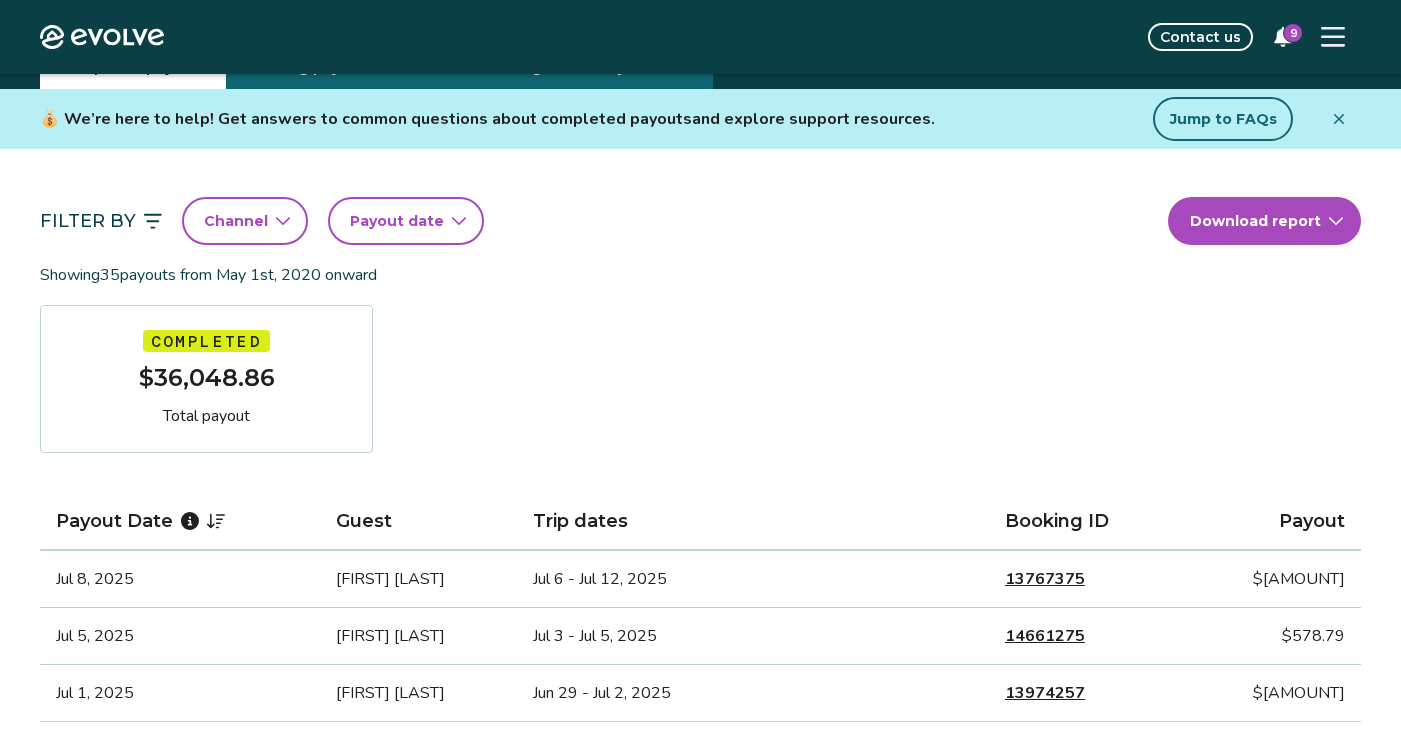 click on "Filter By  Channel Payout date Download   report" at bounding box center [700, 221] 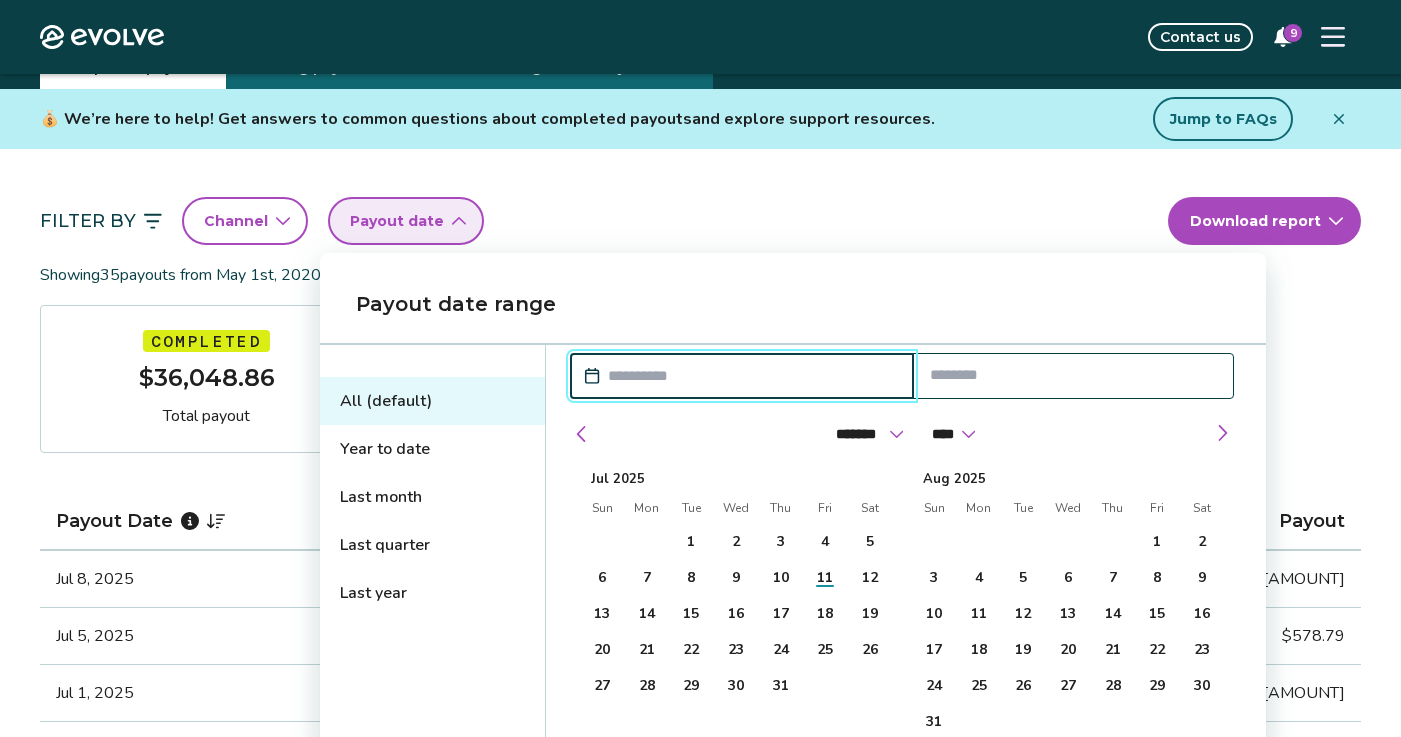 click on "Year to date" at bounding box center [432, 449] 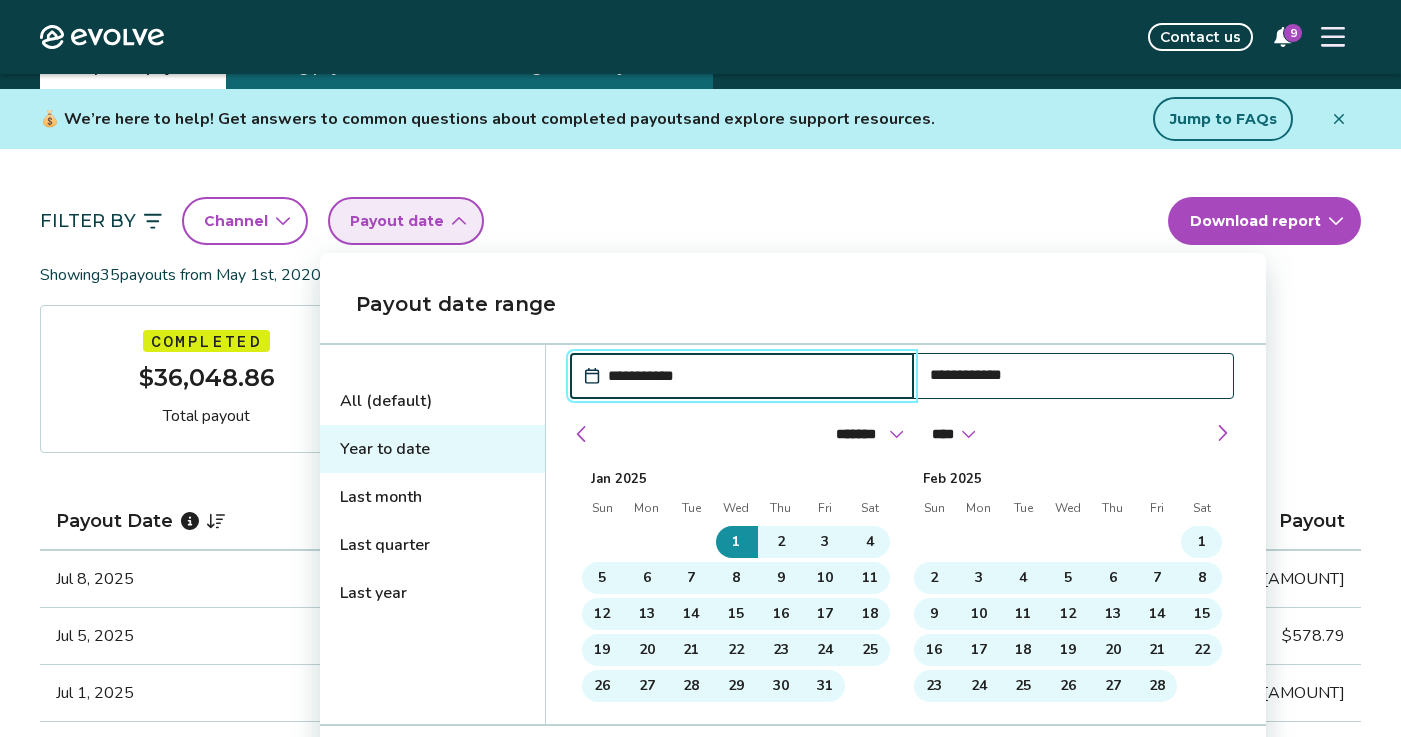 click on "Year to date" at bounding box center [432, 449] 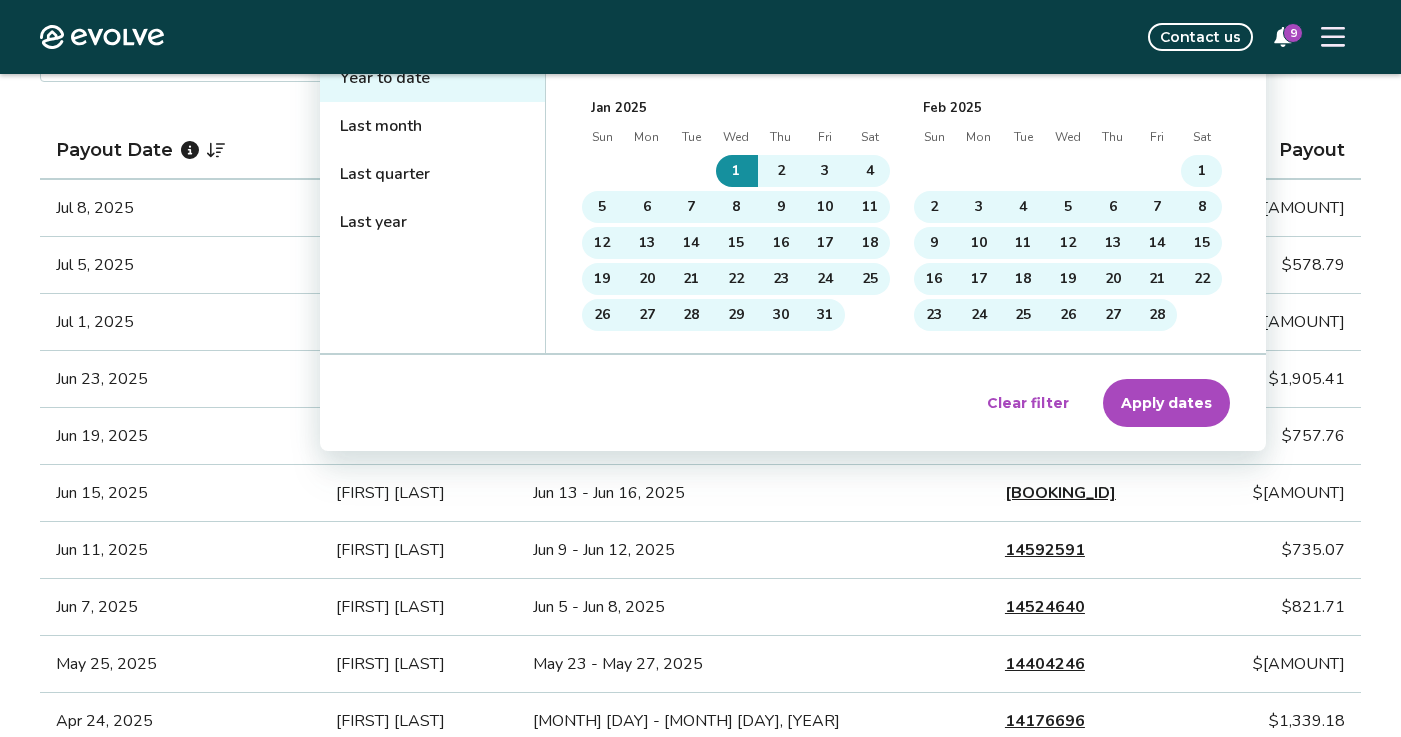 scroll, scrollTop: 451, scrollLeft: 0, axis: vertical 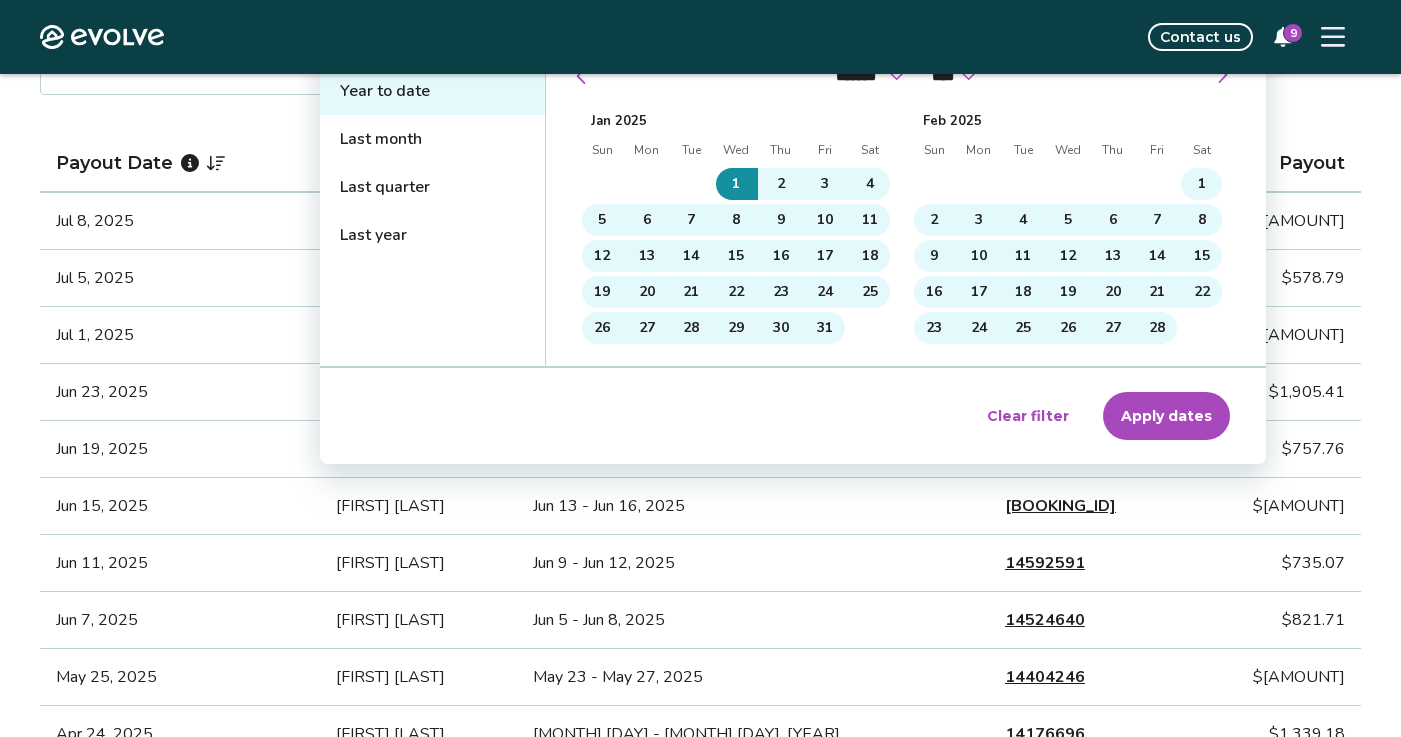 click on "Apply dates" at bounding box center (1166, 416) 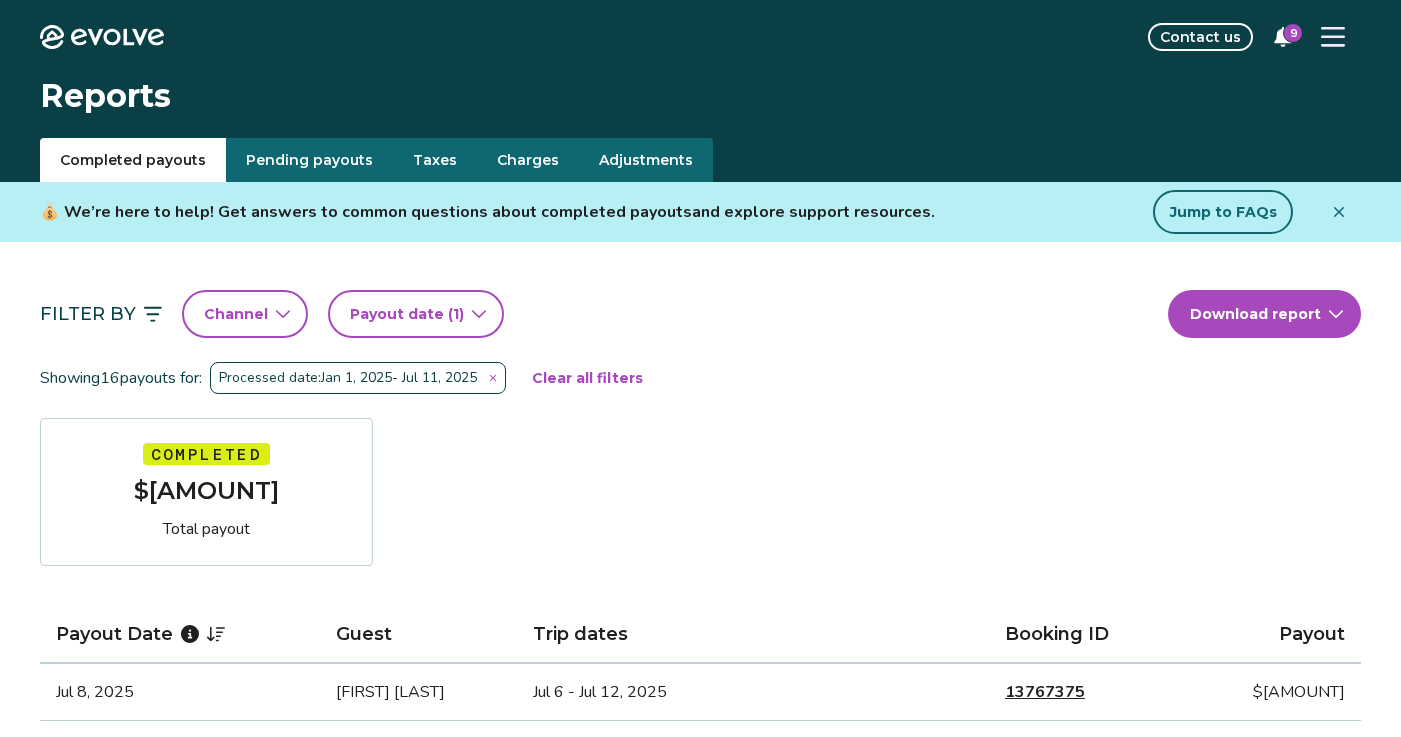 click on "Payout date (1)" at bounding box center [416, 314] 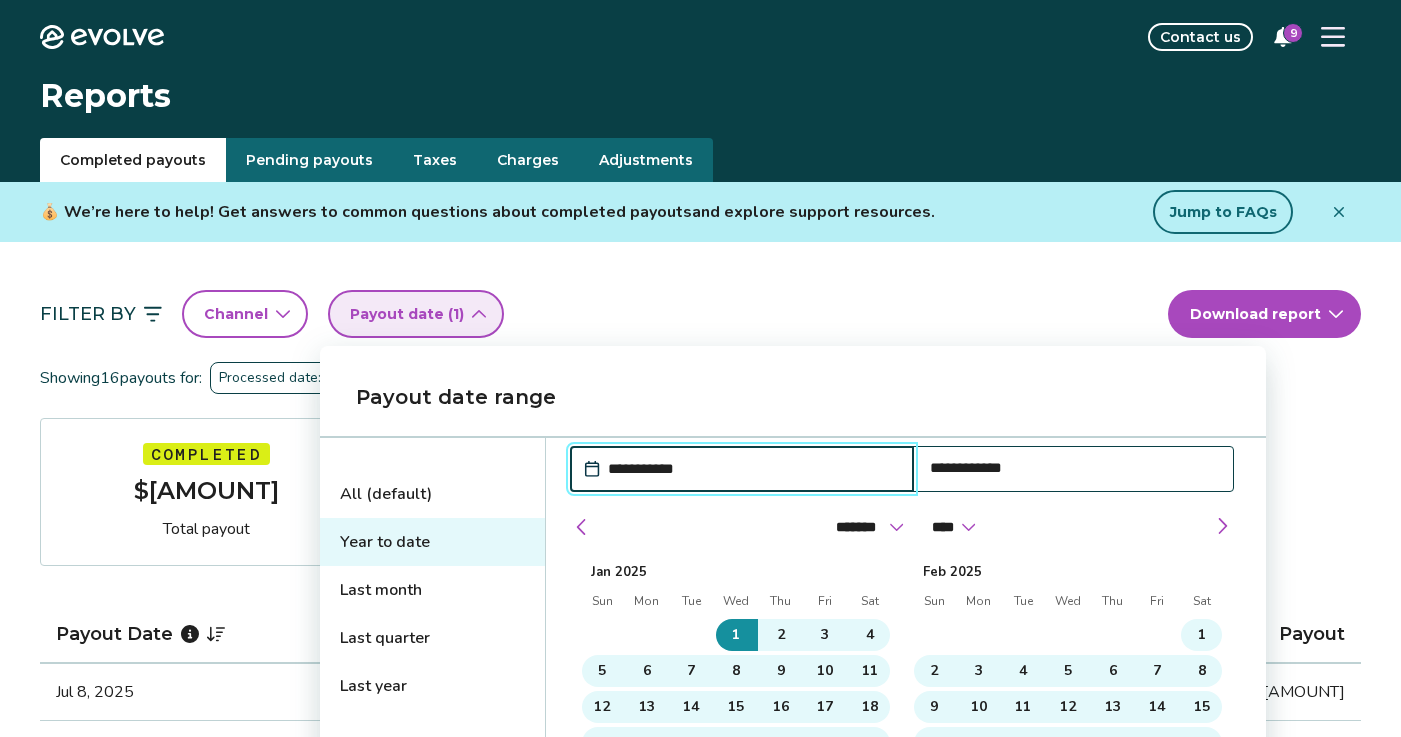 click on "All (default)" at bounding box center [432, 494] 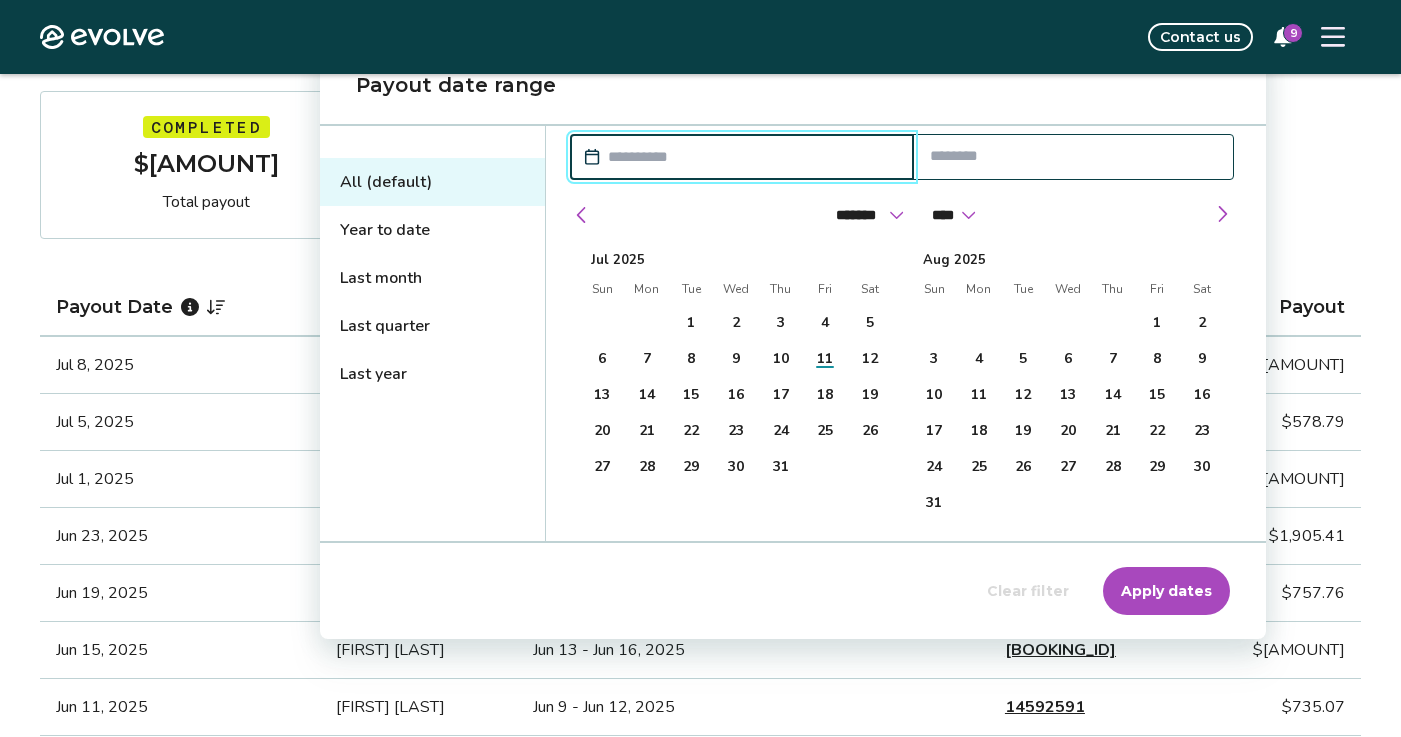 scroll, scrollTop: 329, scrollLeft: 0, axis: vertical 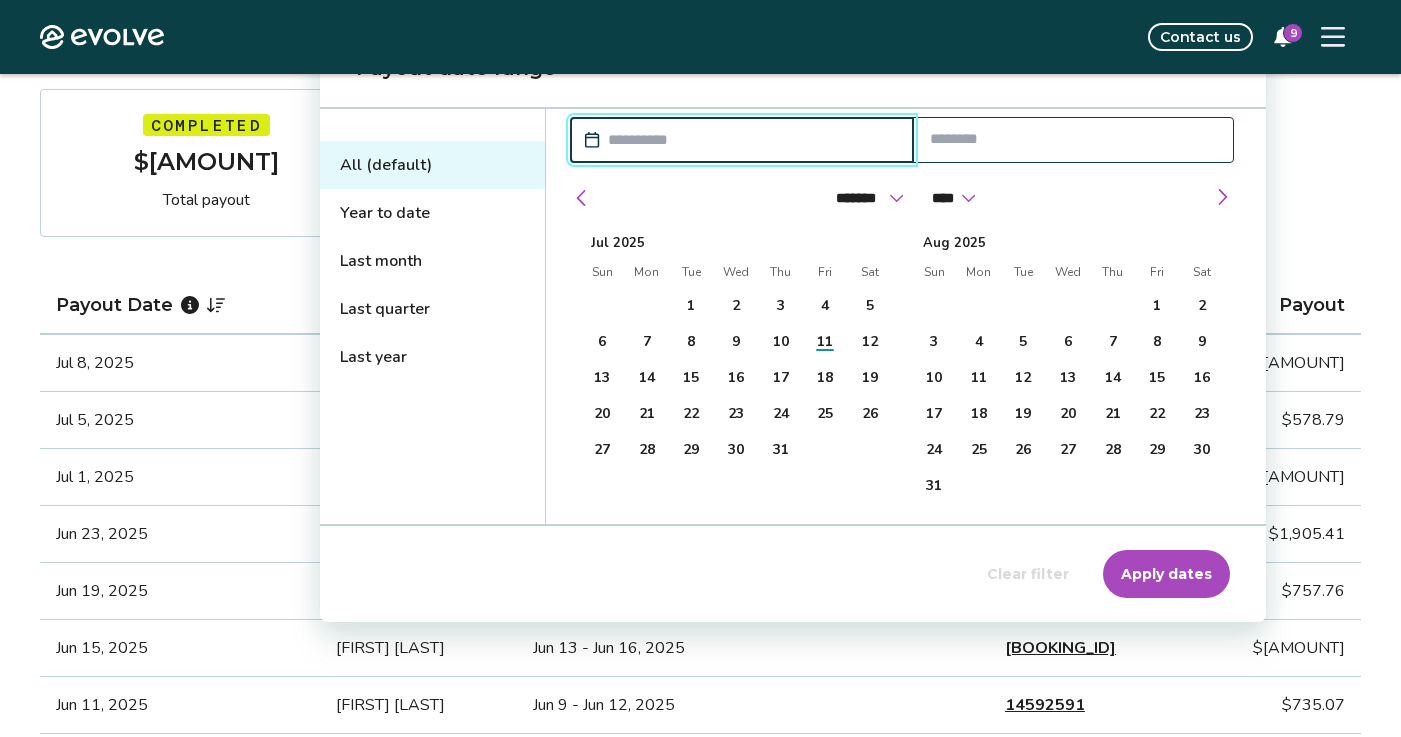 click on "Apply dates" at bounding box center (1166, 574) 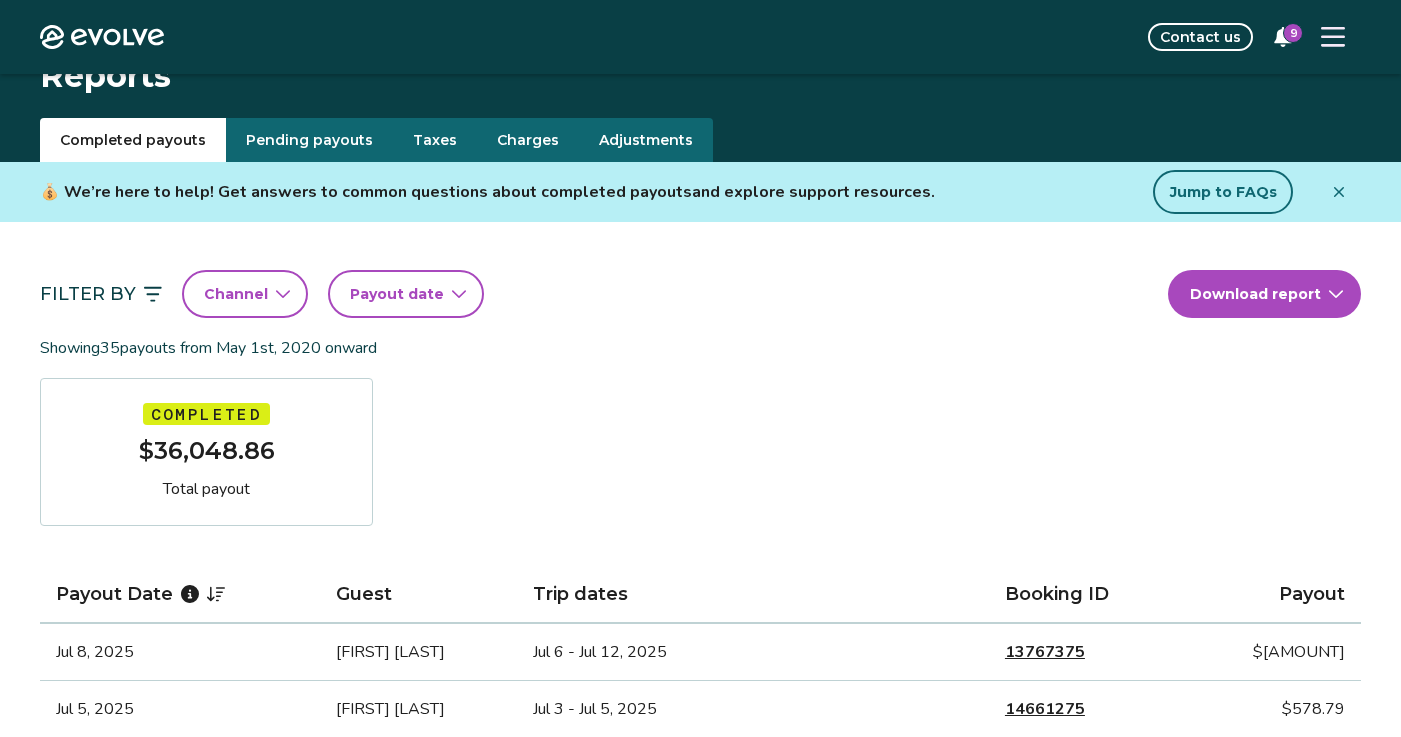 scroll, scrollTop: 25, scrollLeft: 0, axis: vertical 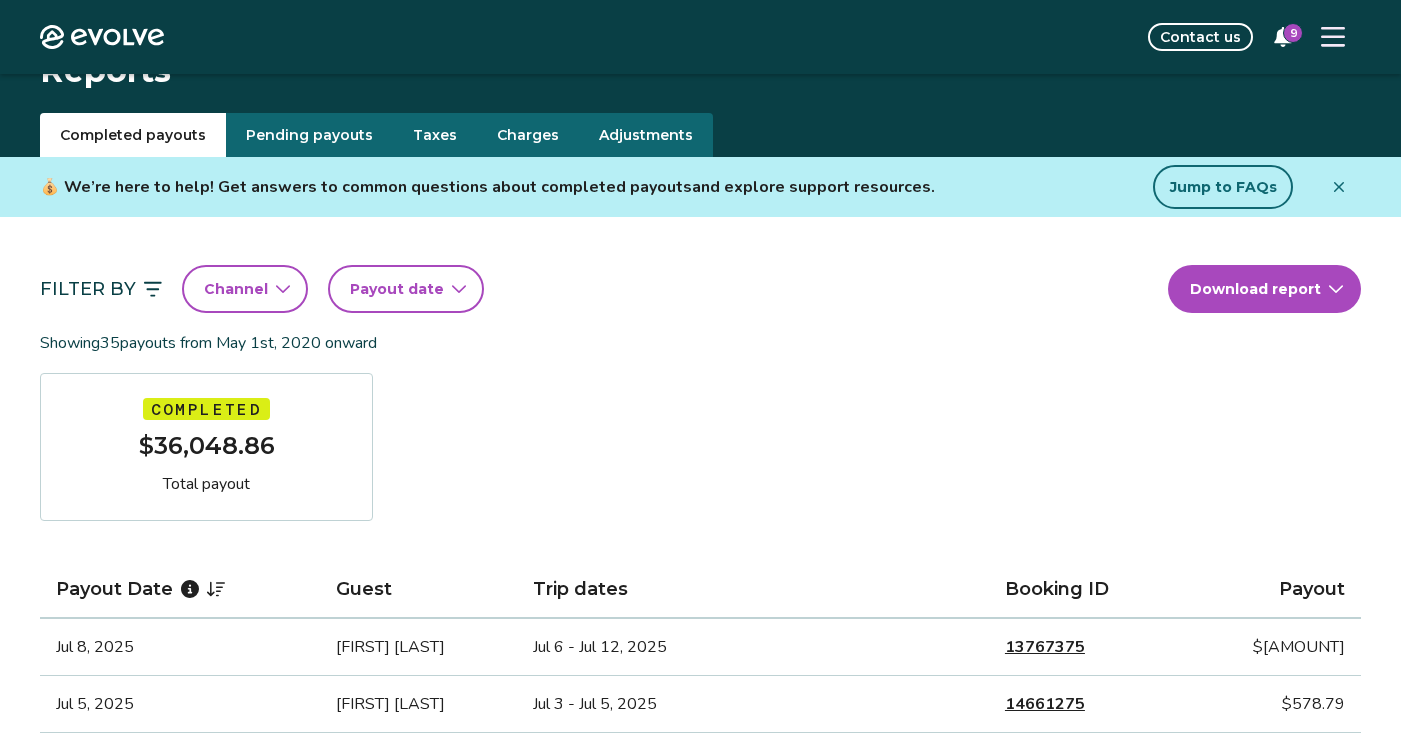 click on "Payout date" at bounding box center (406, 289) 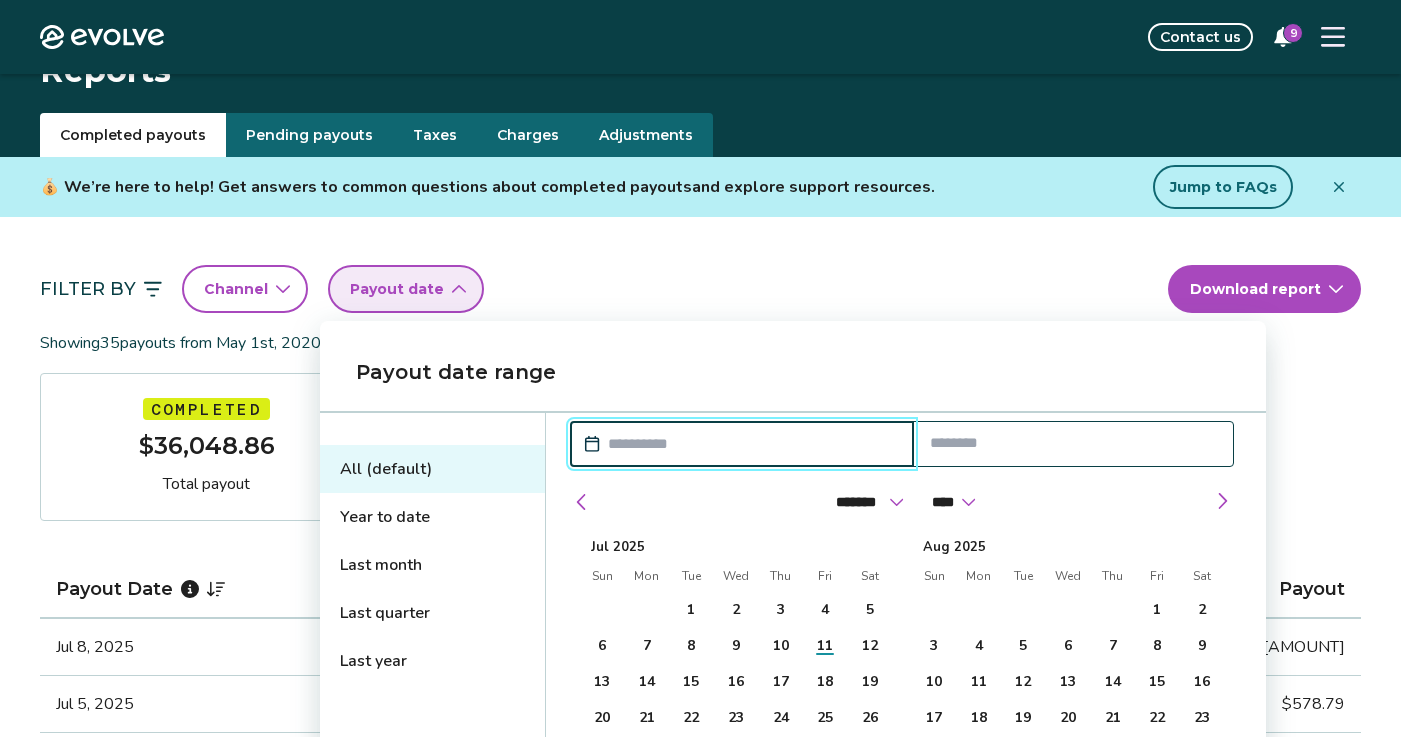 click on "Year to date" at bounding box center [432, 517] 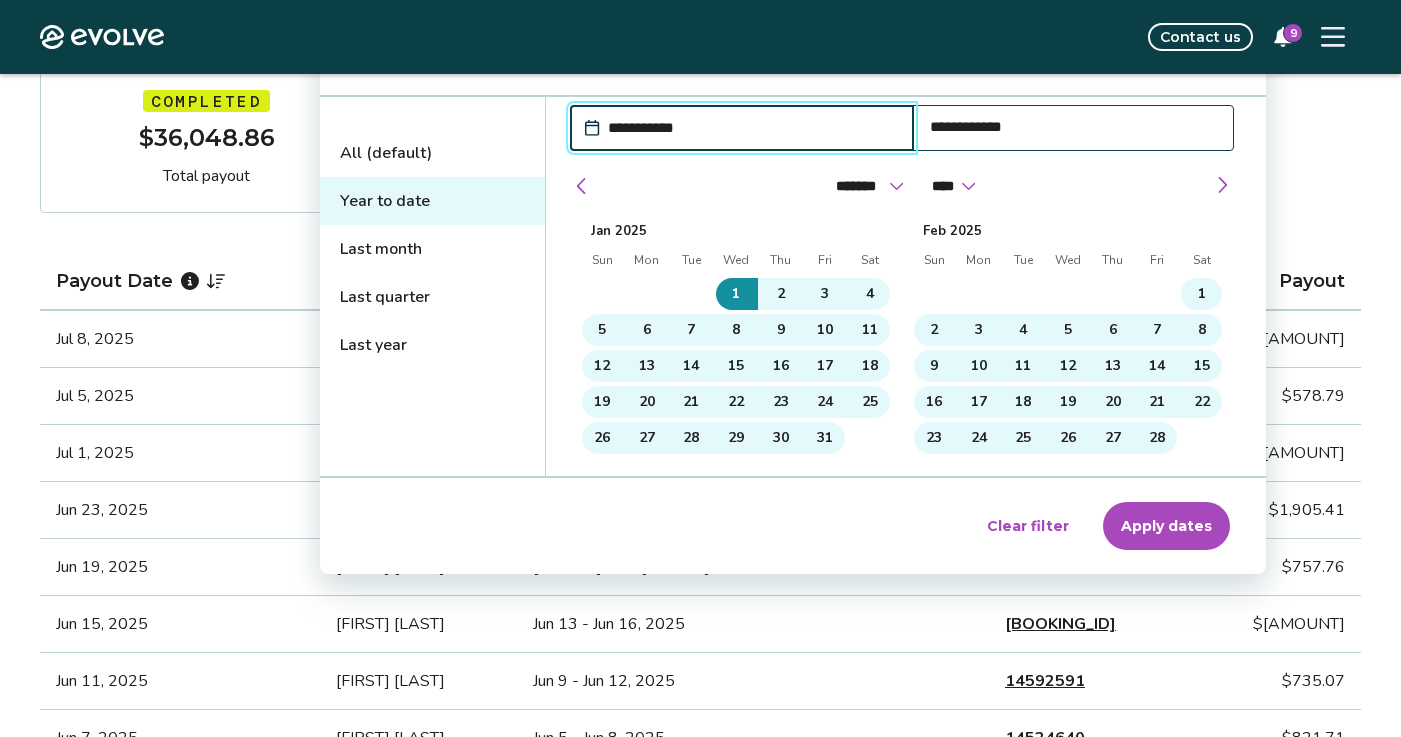 scroll, scrollTop: 341, scrollLeft: 0, axis: vertical 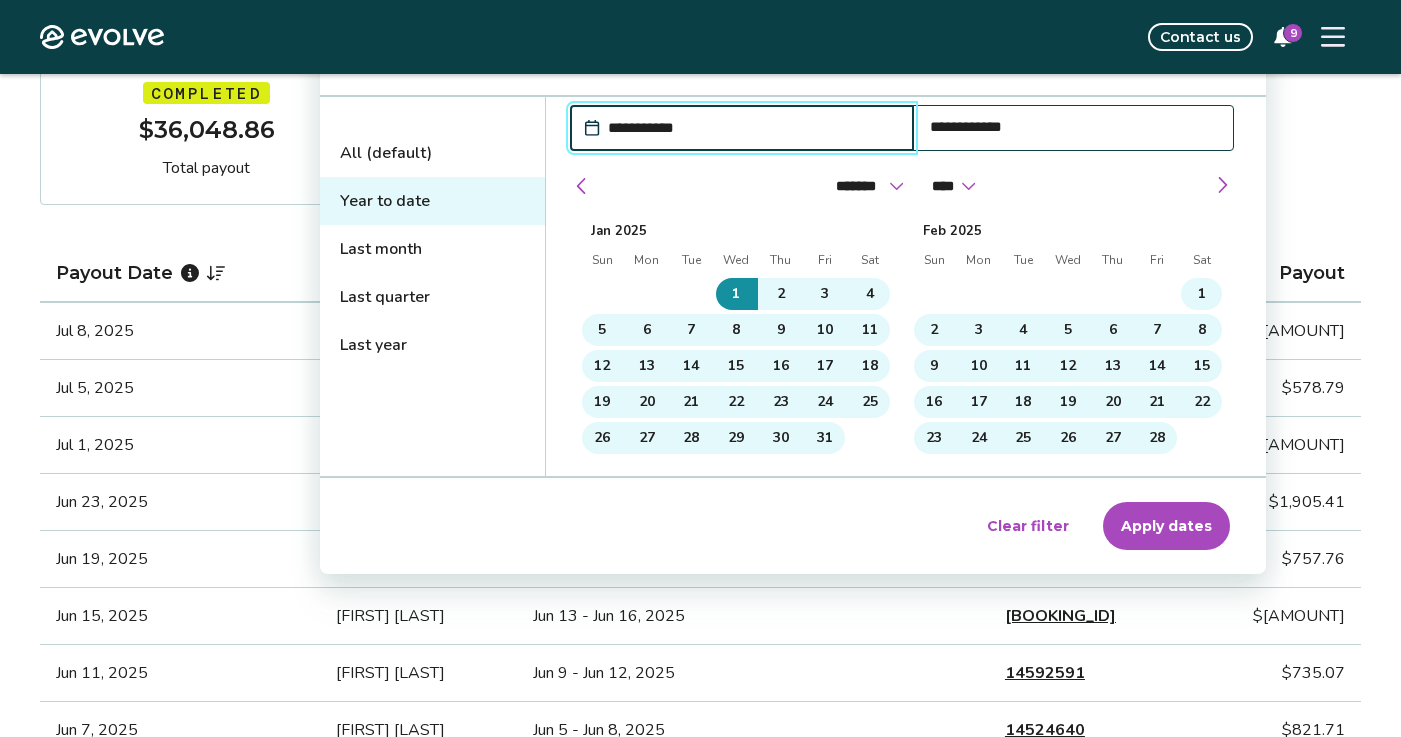 click on "All (default)" at bounding box center (432, 153) 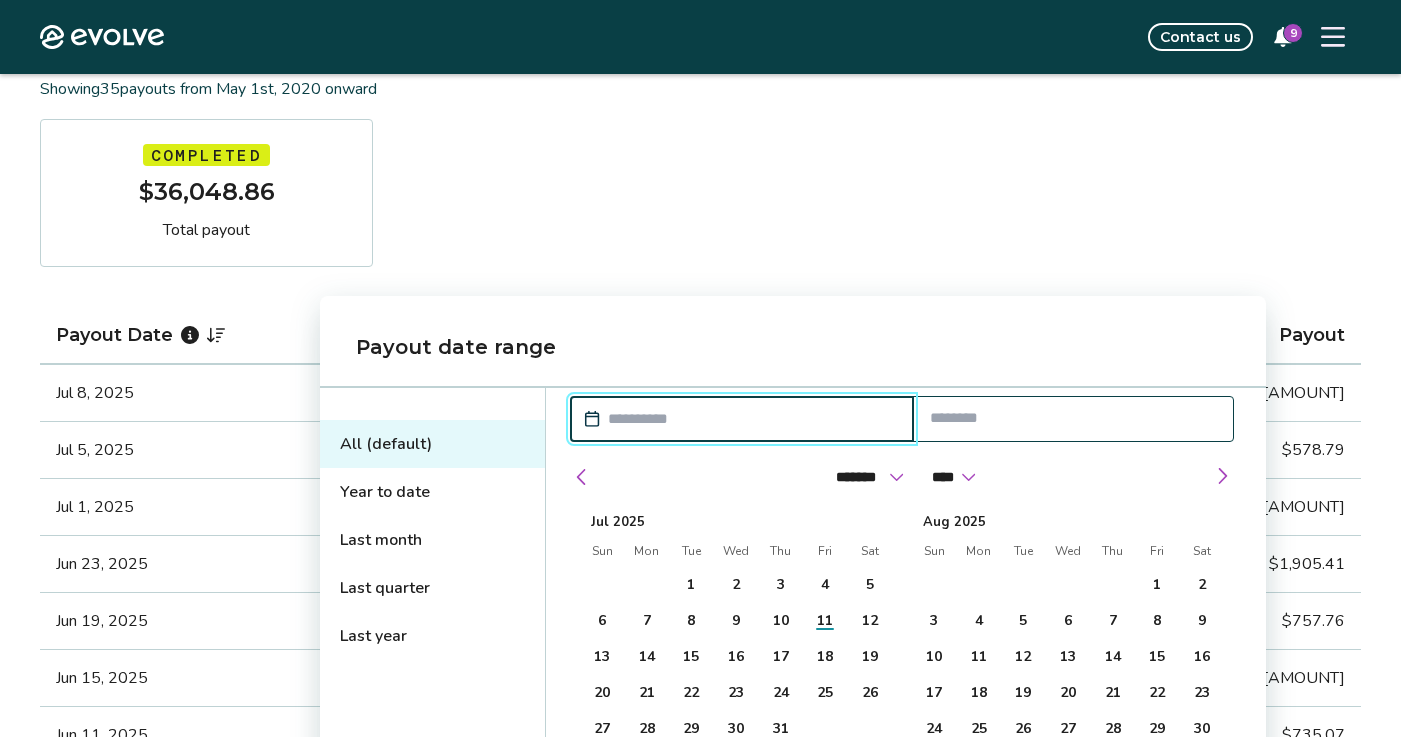 scroll, scrollTop: 0, scrollLeft: 0, axis: both 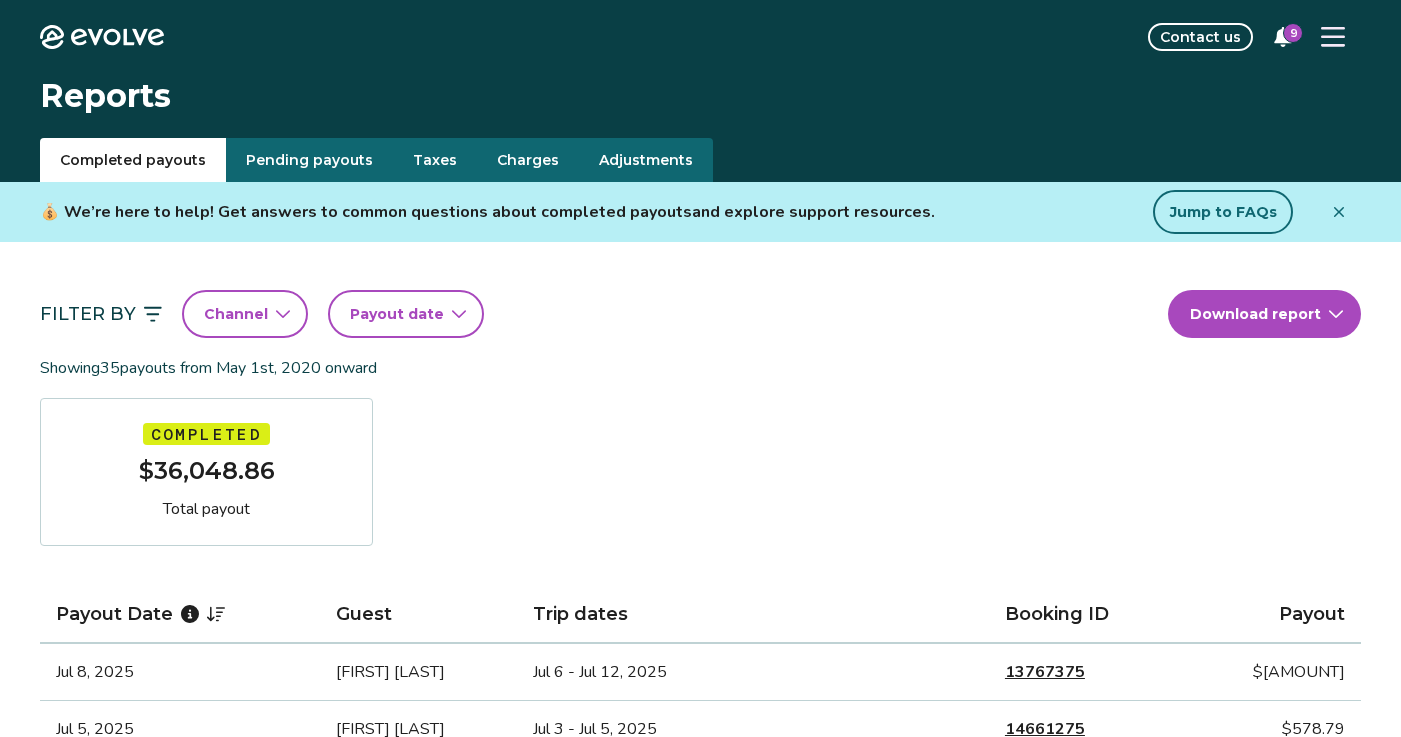 click on "Filter By  Channel Payout date Download   report" at bounding box center (700, 314) 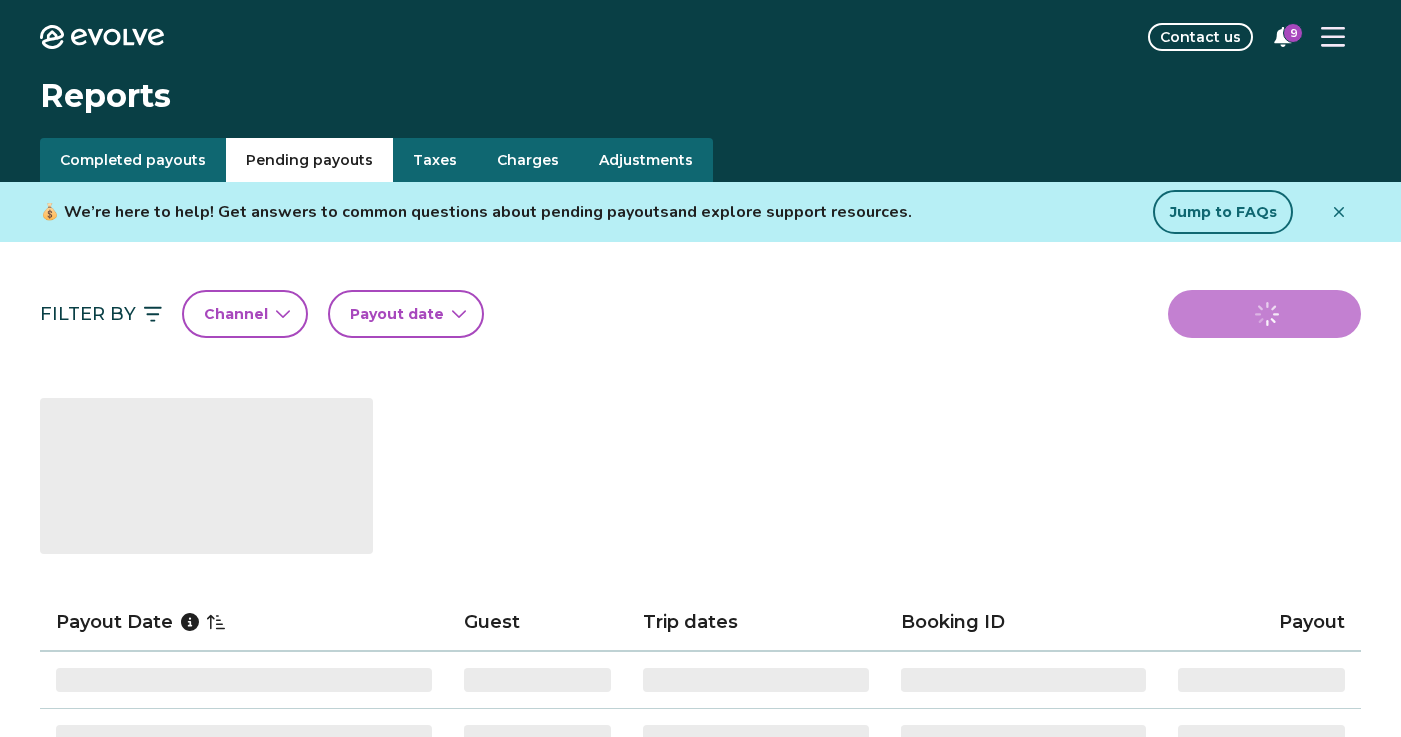 click on "Pending payouts" at bounding box center [309, 160] 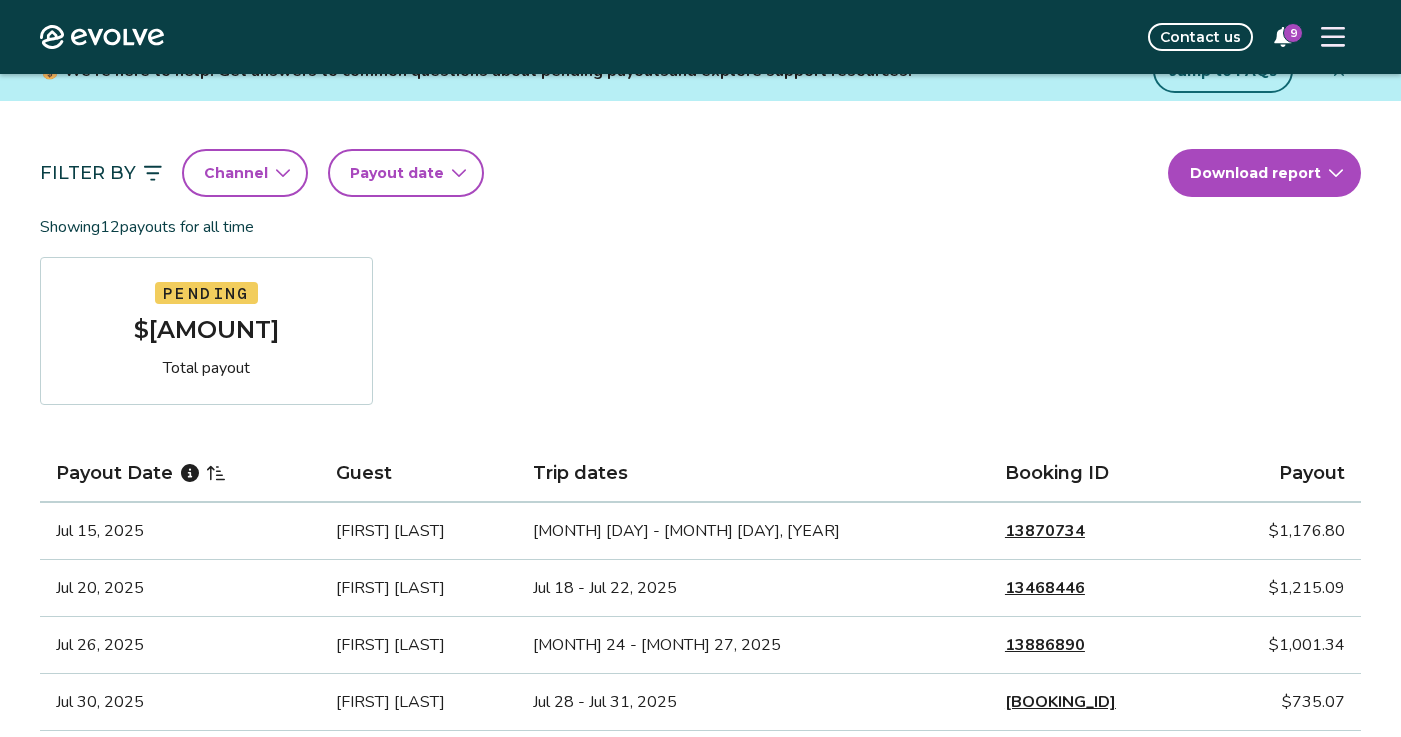 scroll, scrollTop: 117, scrollLeft: 0, axis: vertical 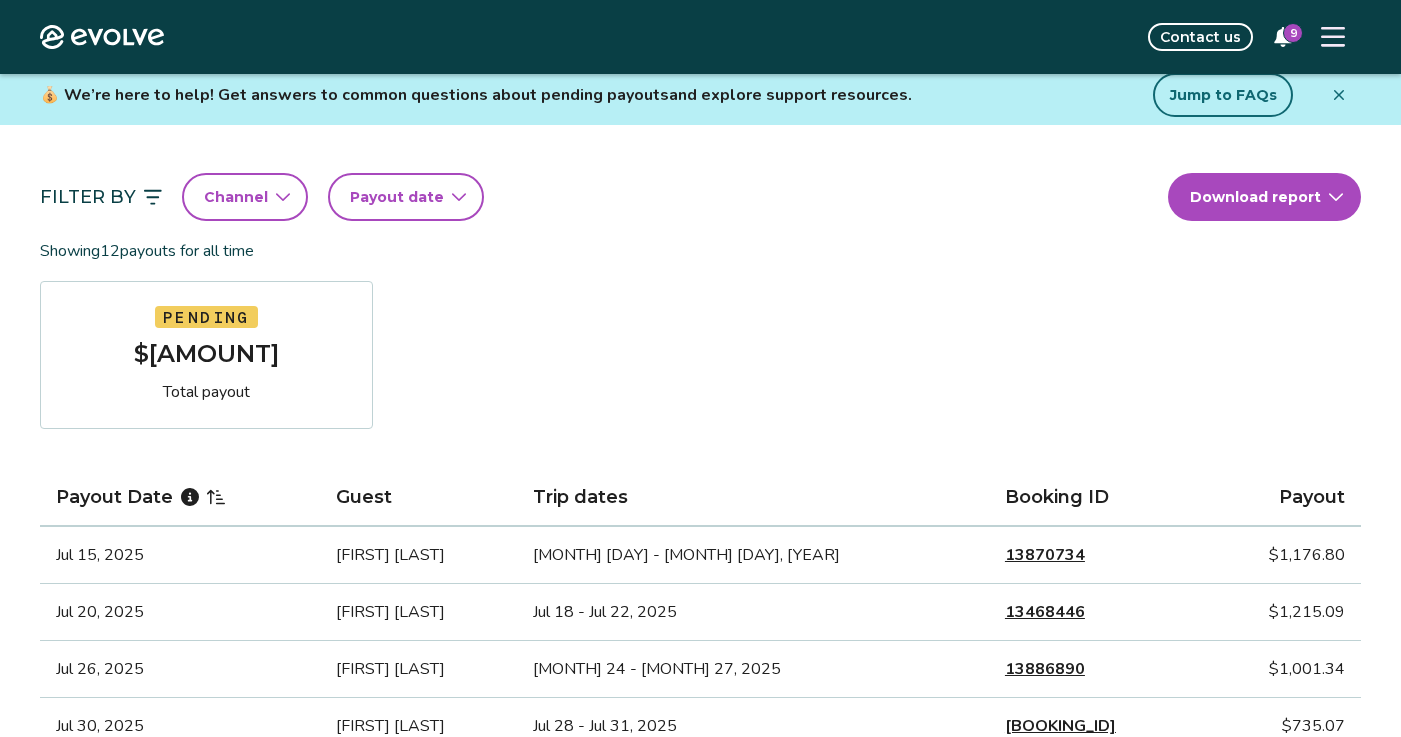 click 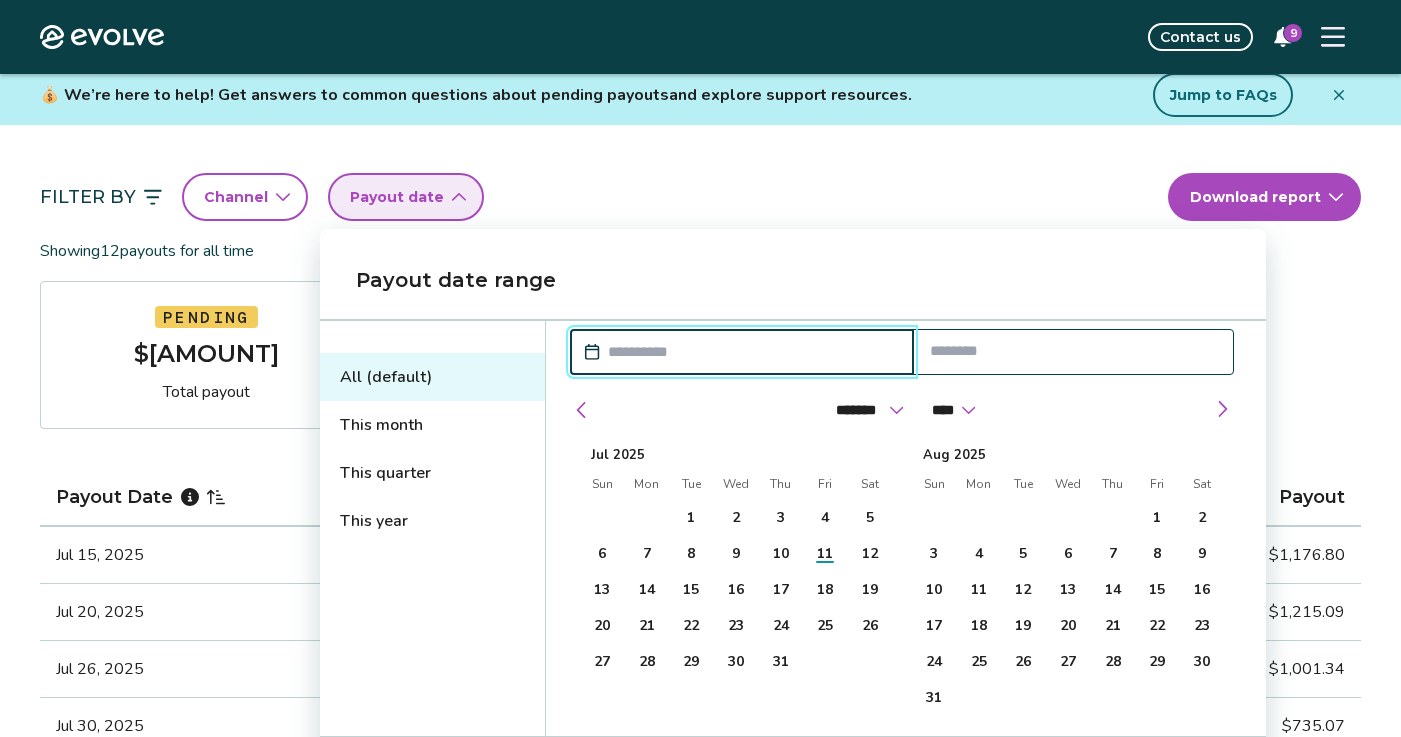 click 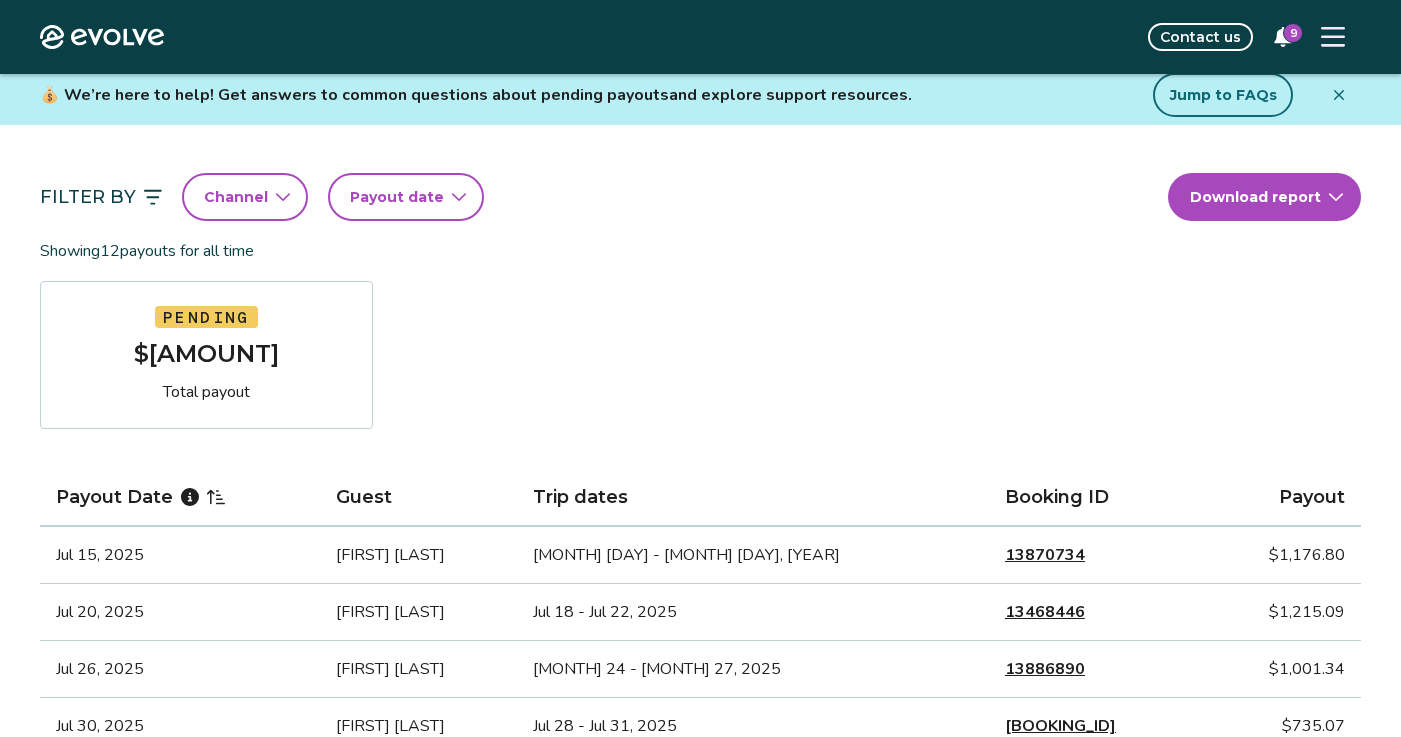 click 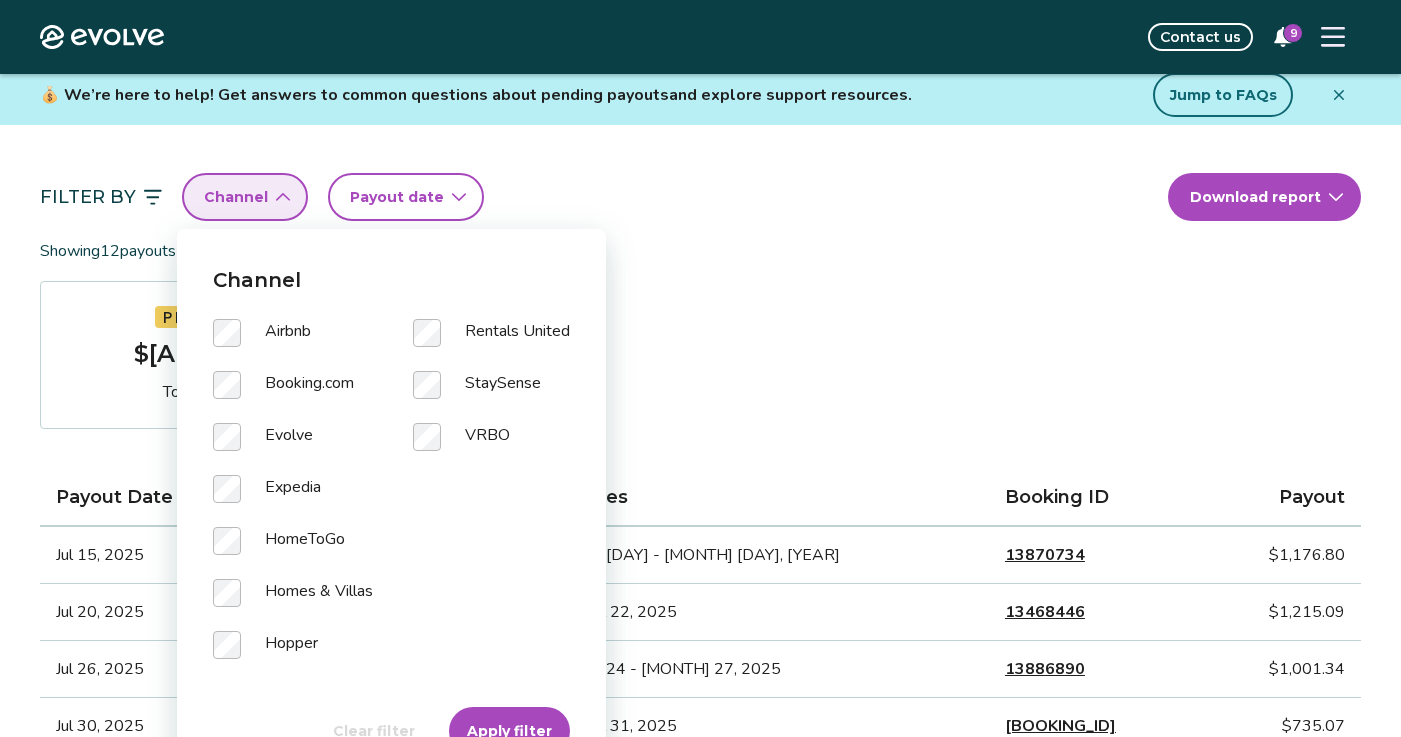 click on "Channel" at bounding box center [245, 197] 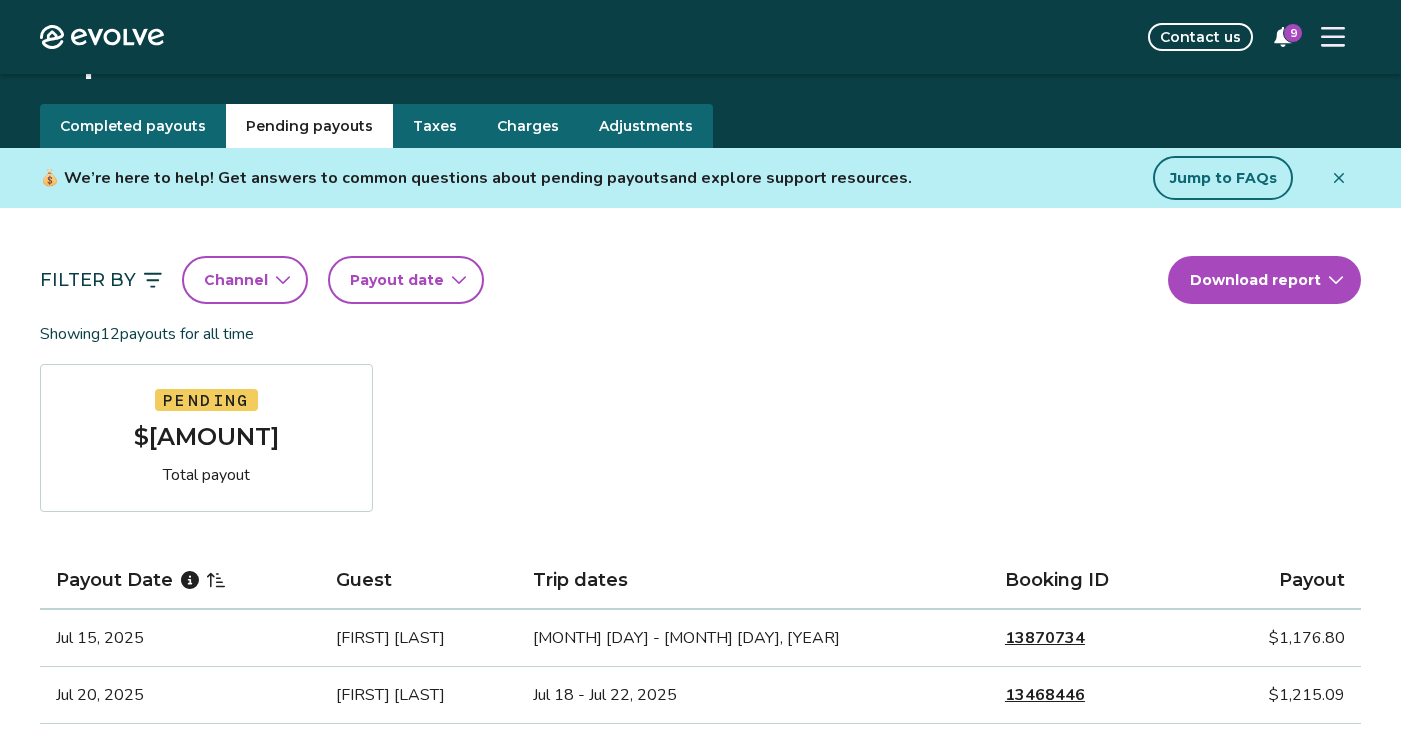 scroll, scrollTop: 35, scrollLeft: 0, axis: vertical 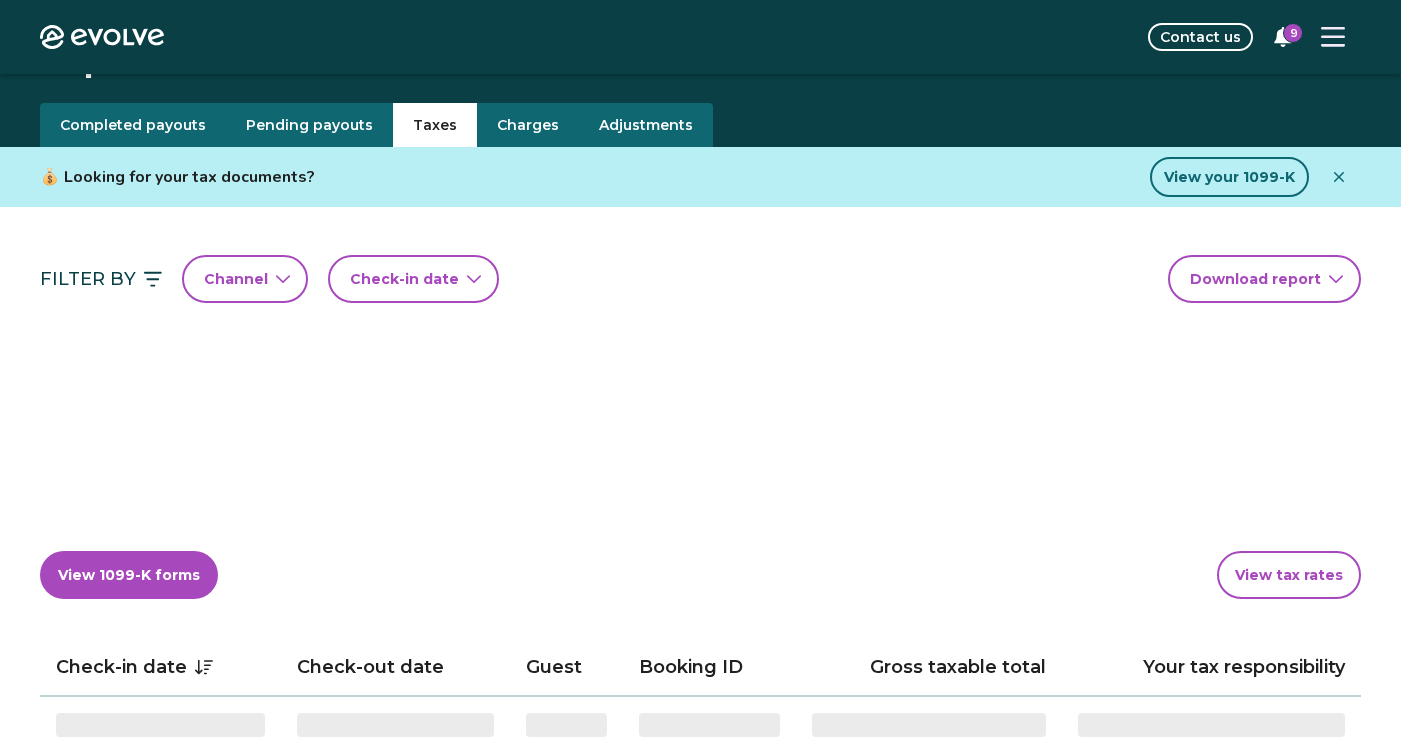 click on "Taxes" at bounding box center (435, 125) 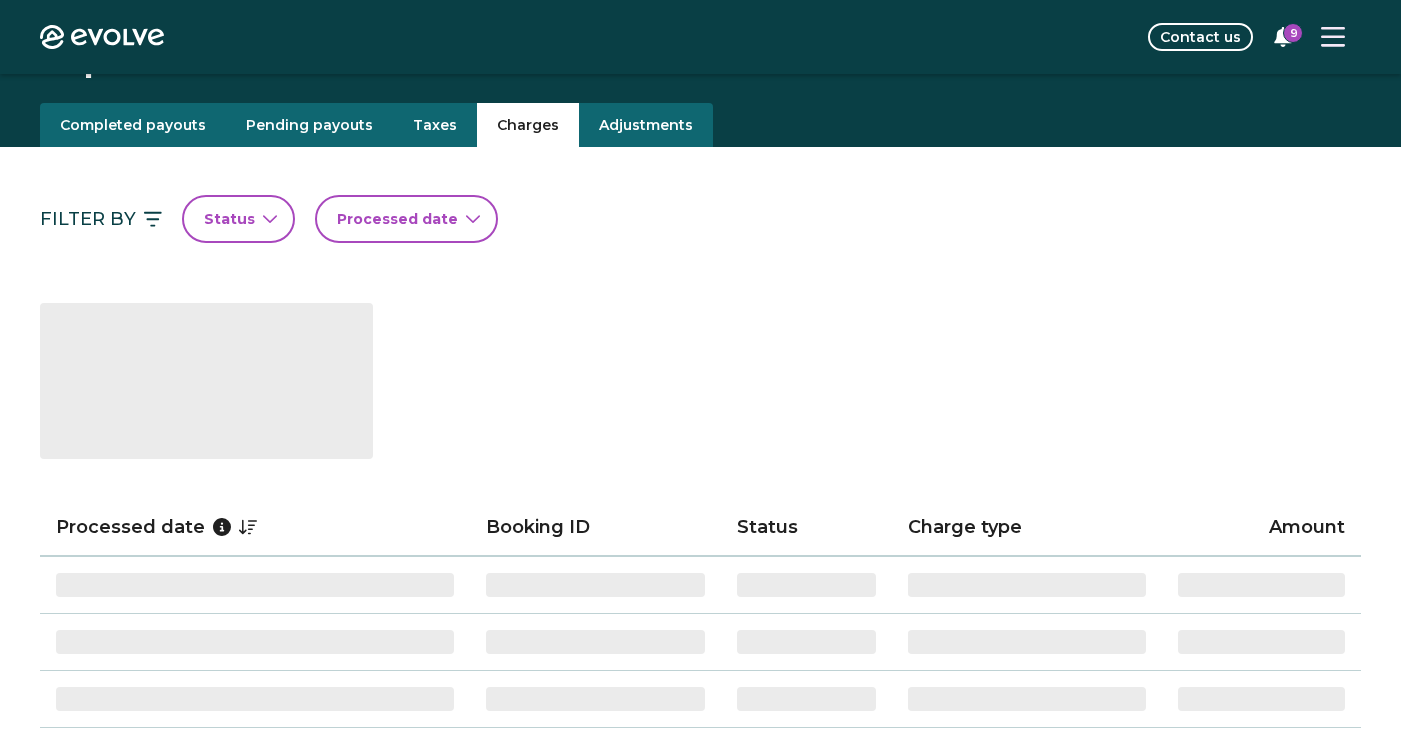 click on "Charges" at bounding box center [528, 125] 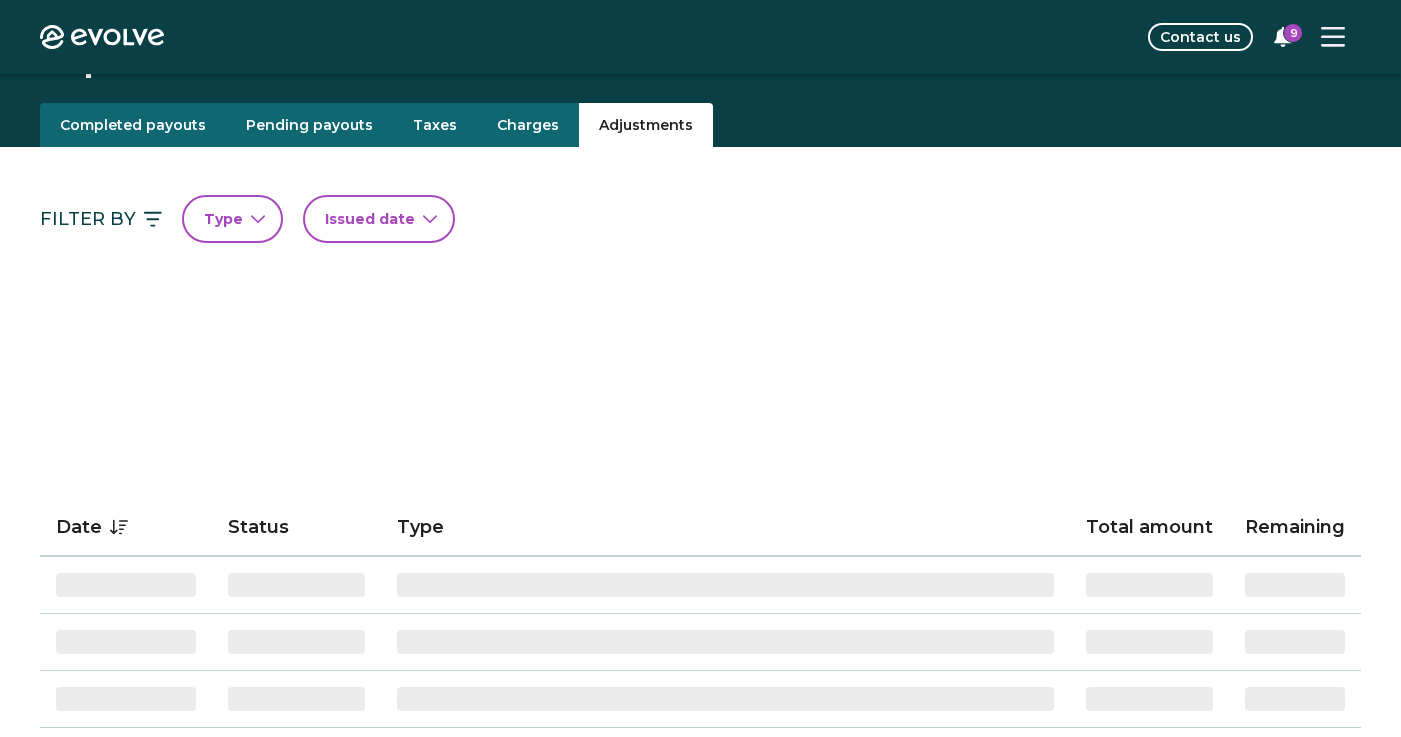 click on "Adjustments" at bounding box center [646, 125] 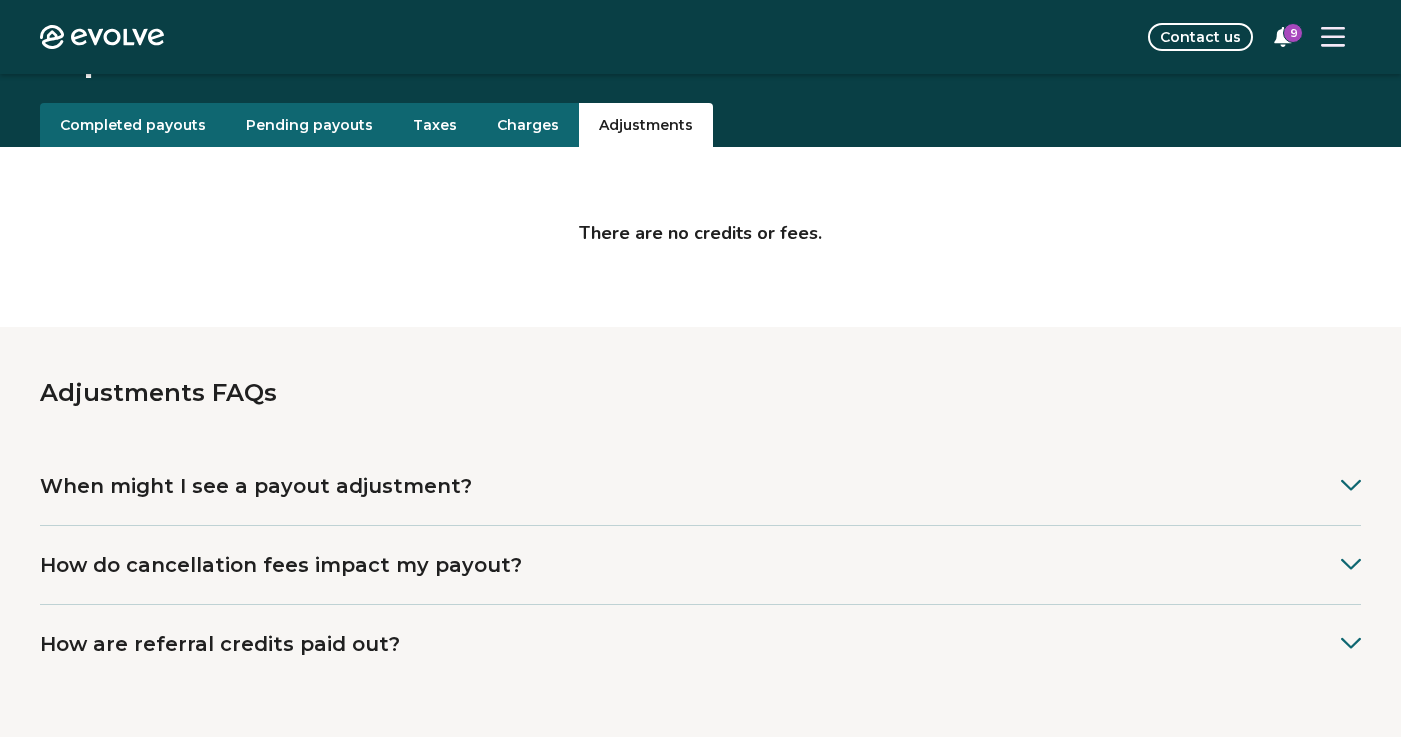 click on "Completed payouts" at bounding box center [133, 125] 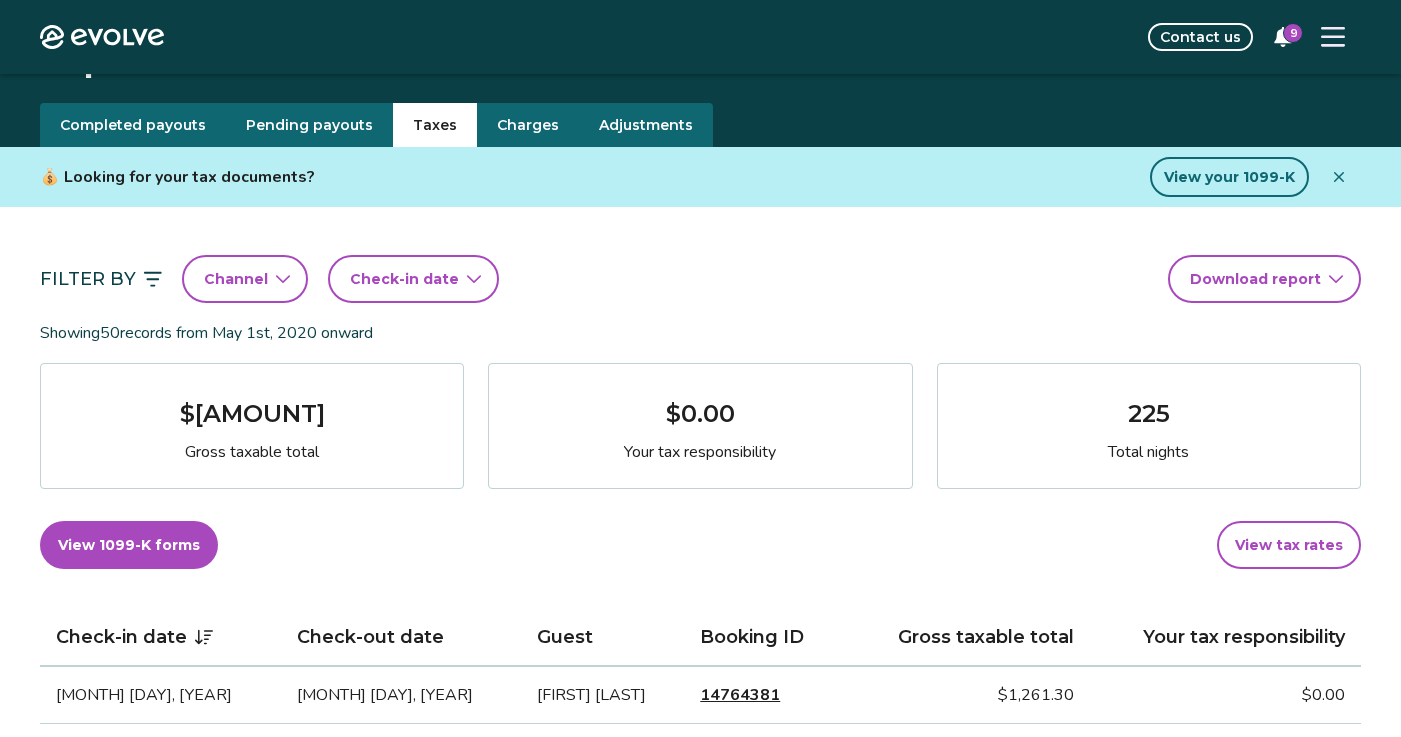 click on "Taxes" at bounding box center (435, 125) 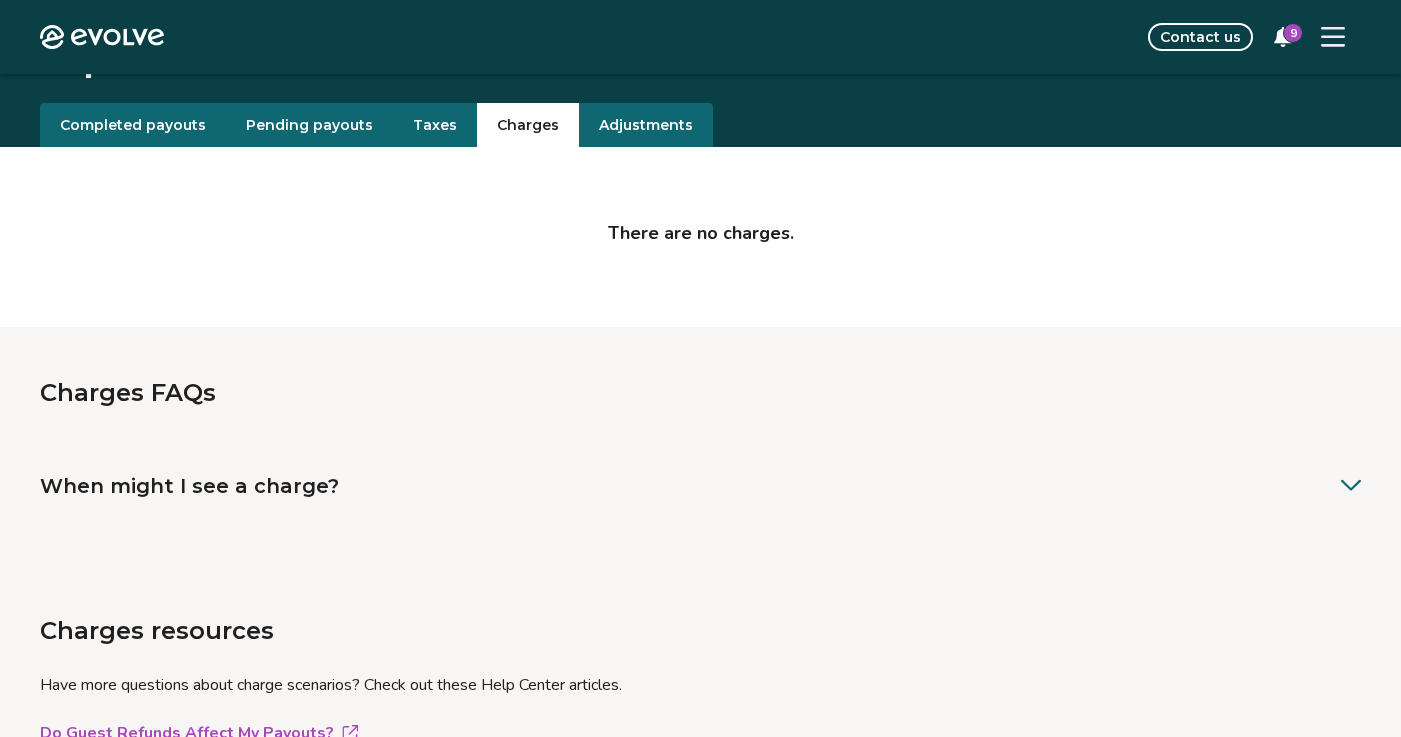 click on "Charges" at bounding box center [528, 125] 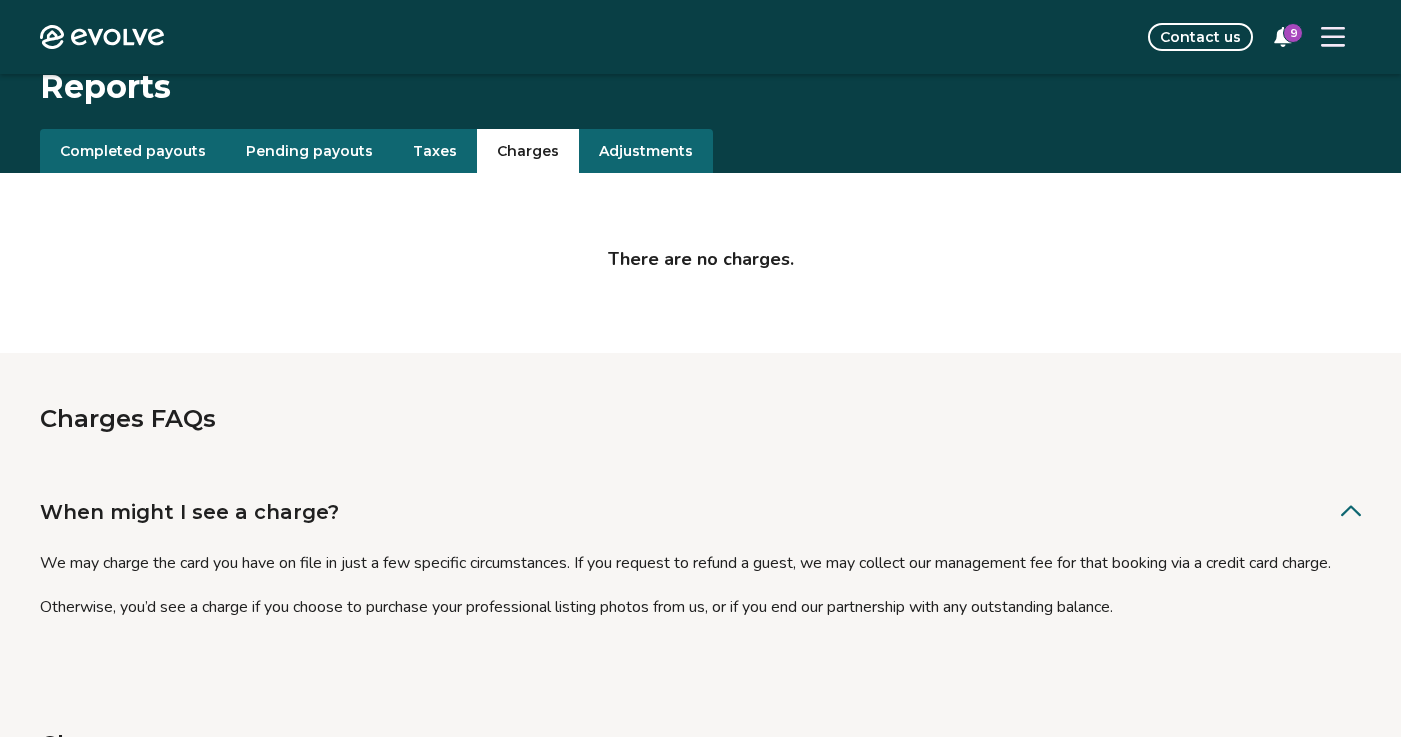 scroll, scrollTop: 0, scrollLeft: 0, axis: both 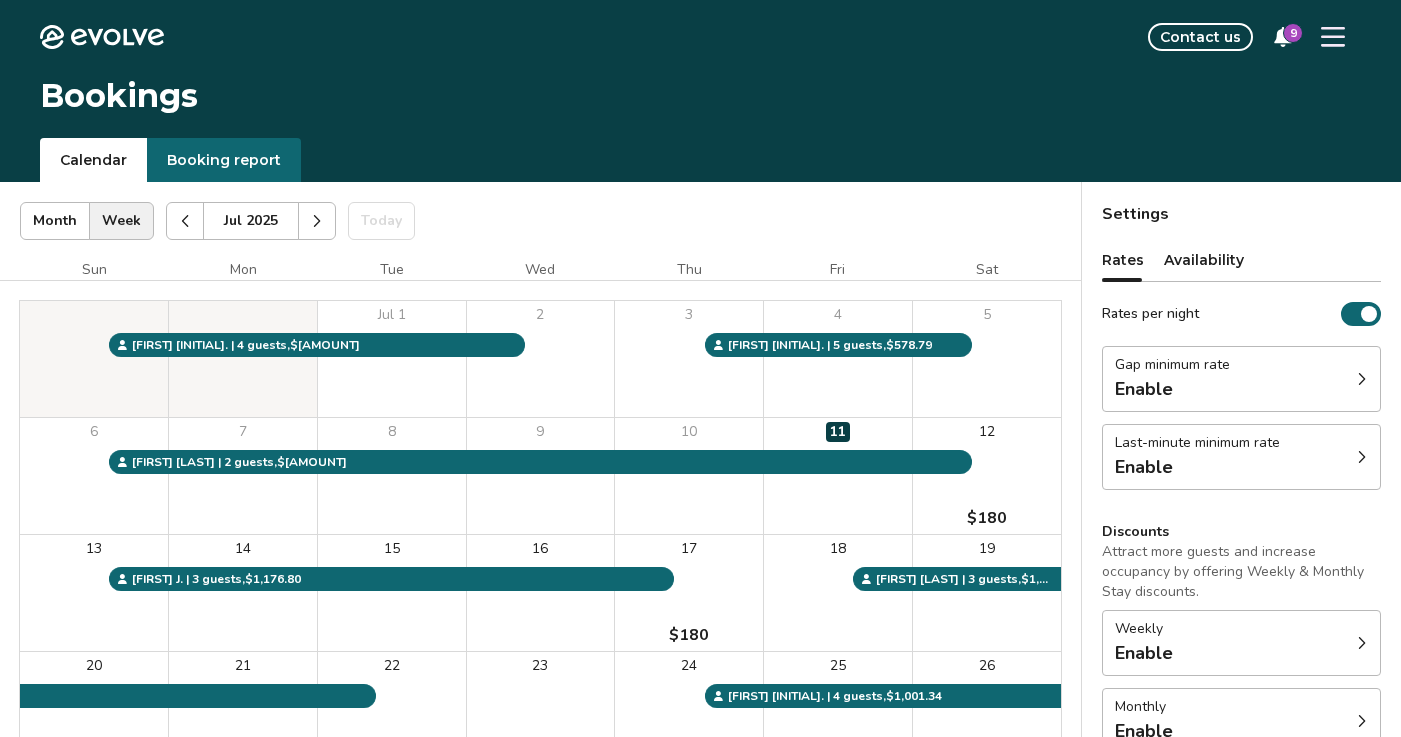 click on "9" at bounding box center [1293, 33] 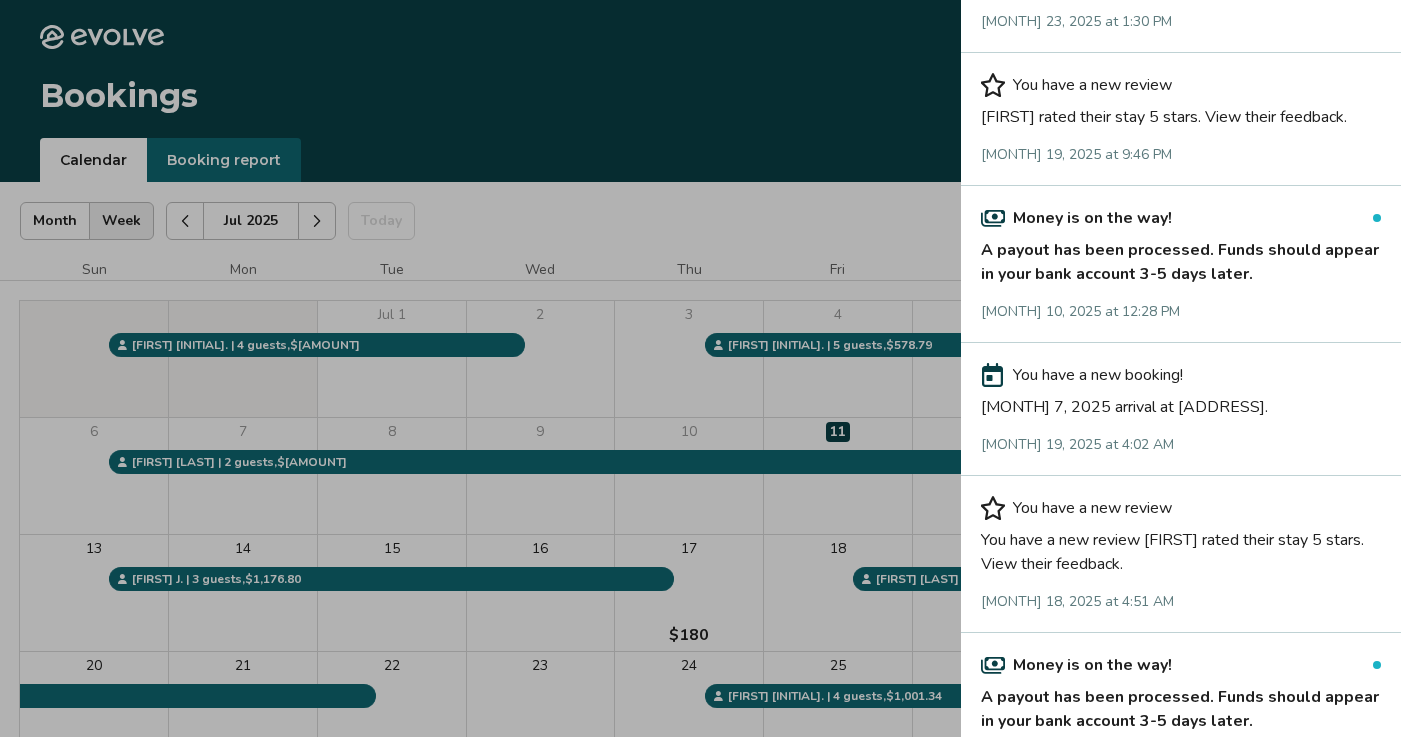 scroll, scrollTop: 248, scrollLeft: 0, axis: vertical 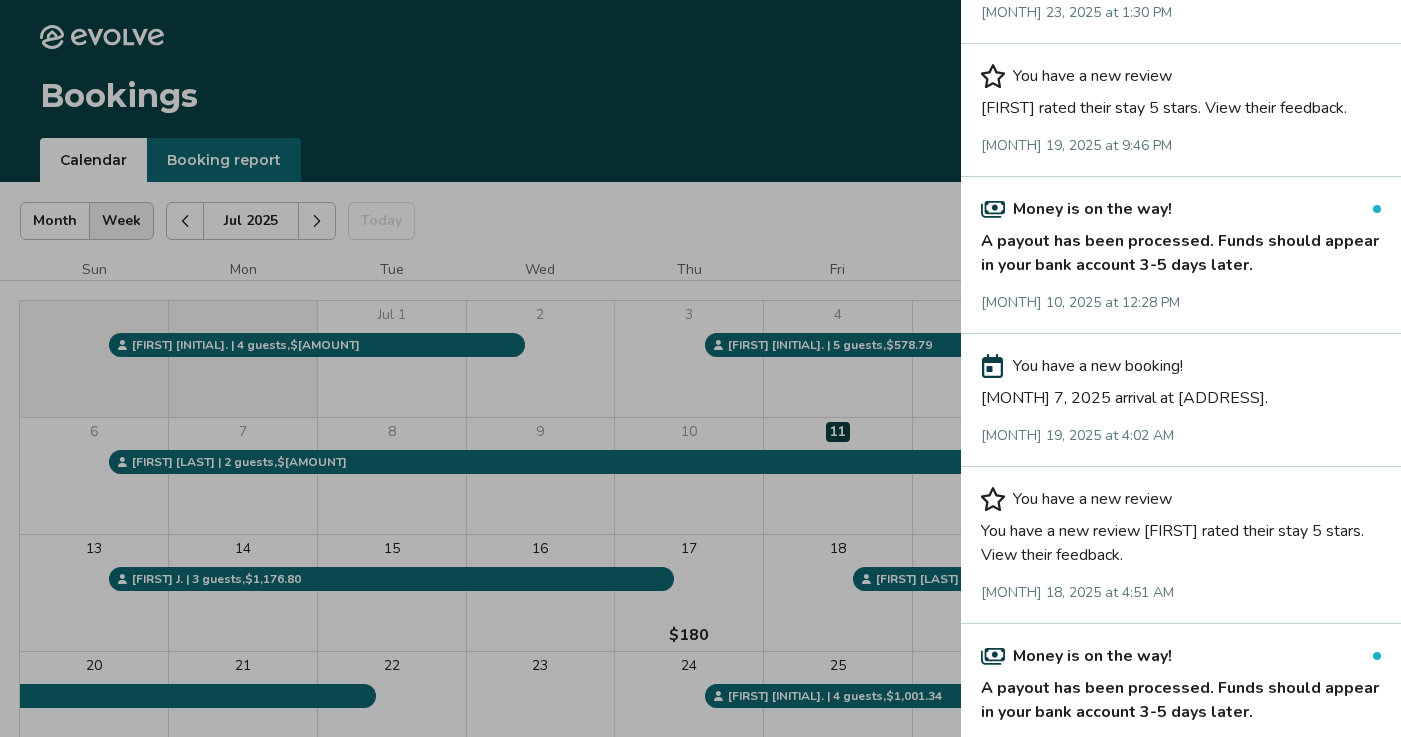 click on "[MONTH] 7, 2025 arrival at [ADDRESS]." at bounding box center (1181, 394) 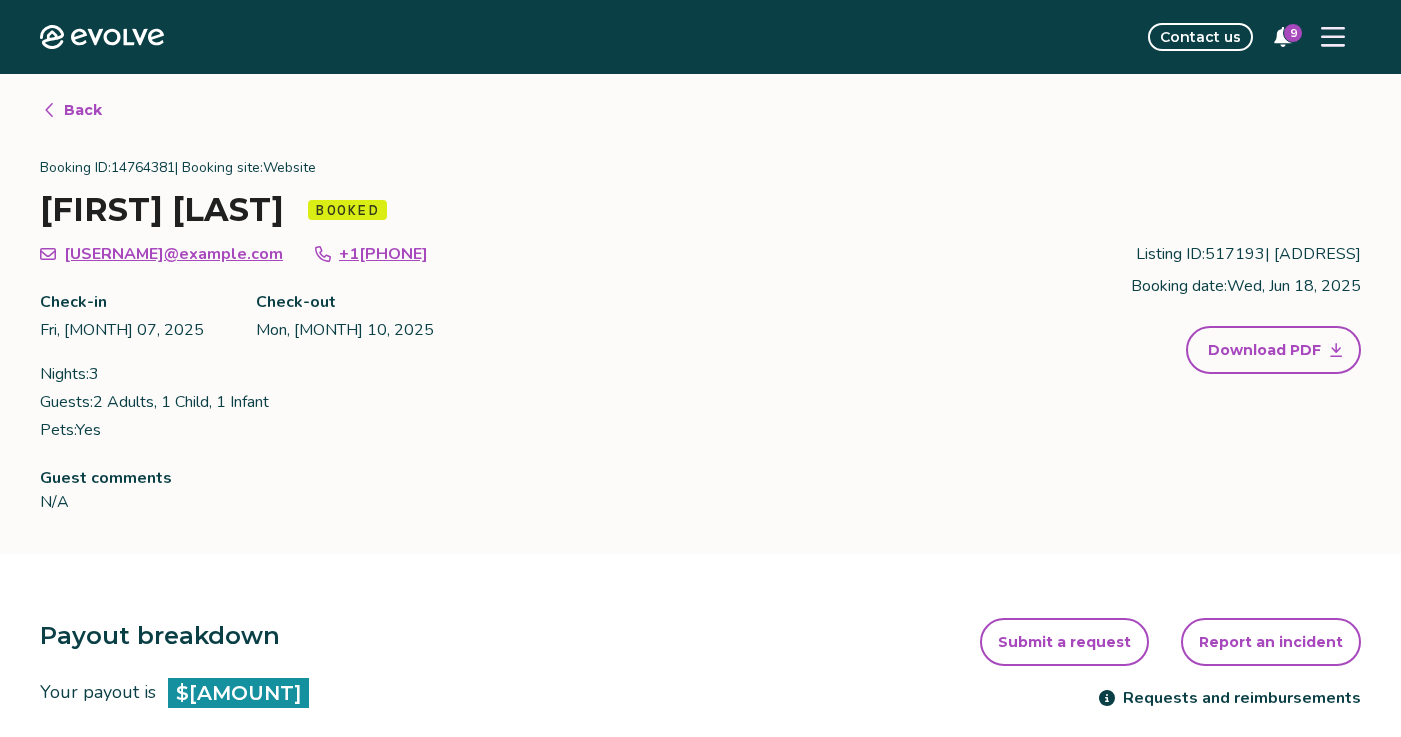 click on "9" at bounding box center (1293, 33) 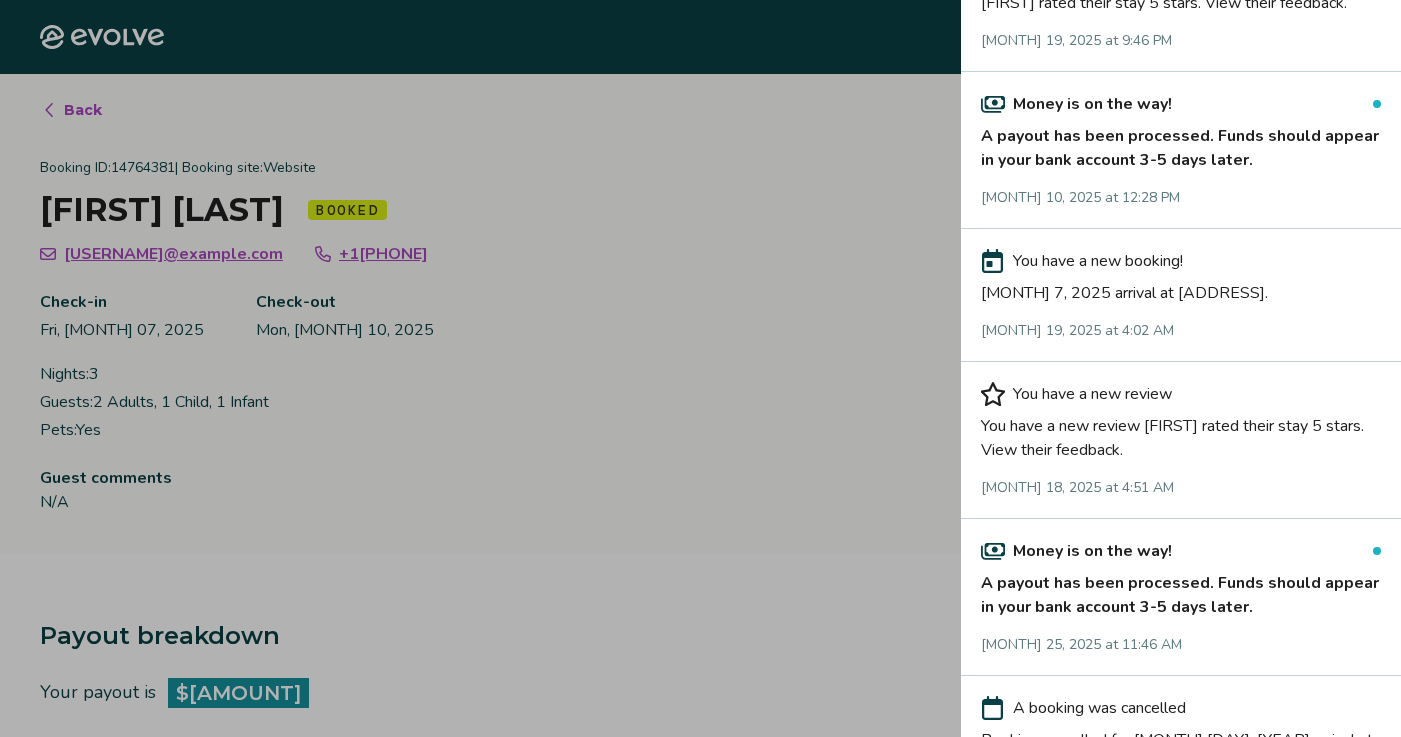 scroll, scrollTop: 356, scrollLeft: 0, axis: vertical 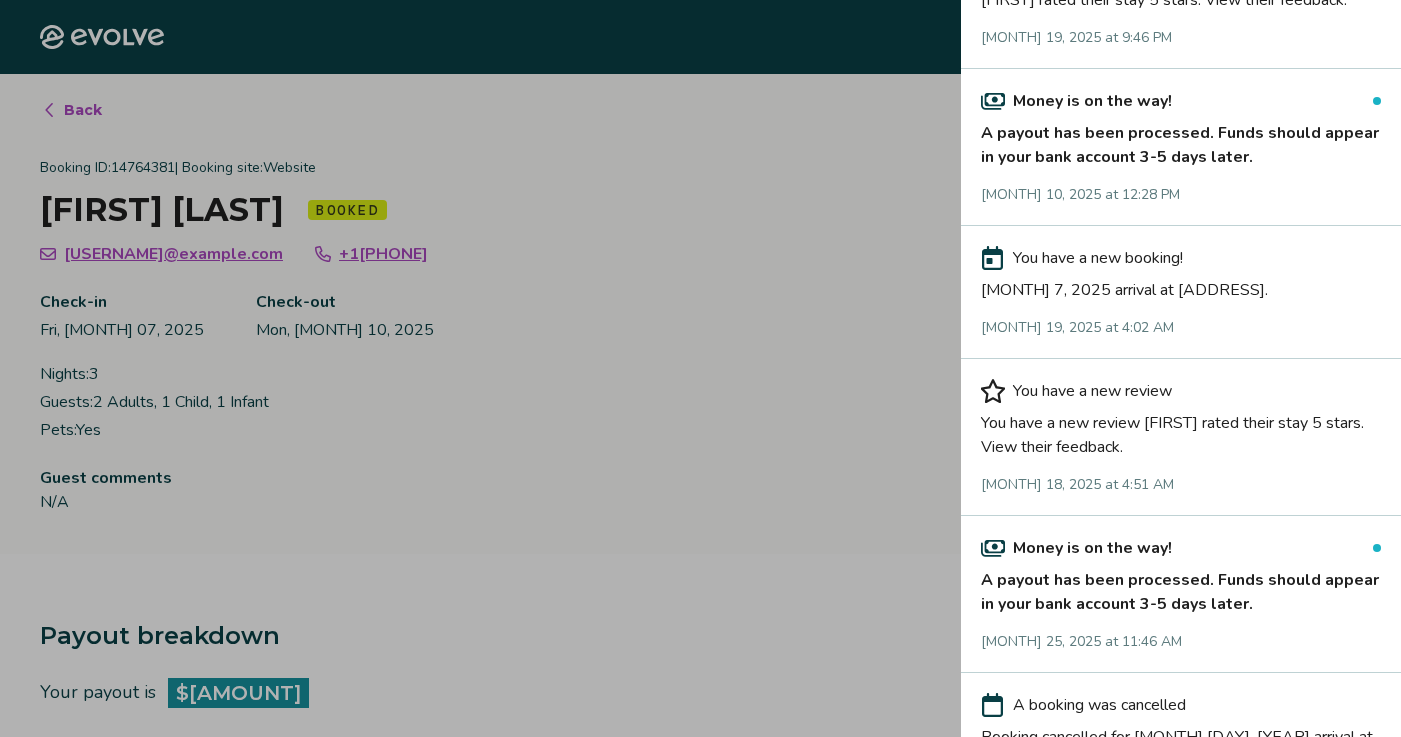 click on "You have a new review [FIRST] rated their stay 5 stars. View their feedback. [MONTH] 18, 2025 at 4:51 AM" at bounding box center [1181, 437] 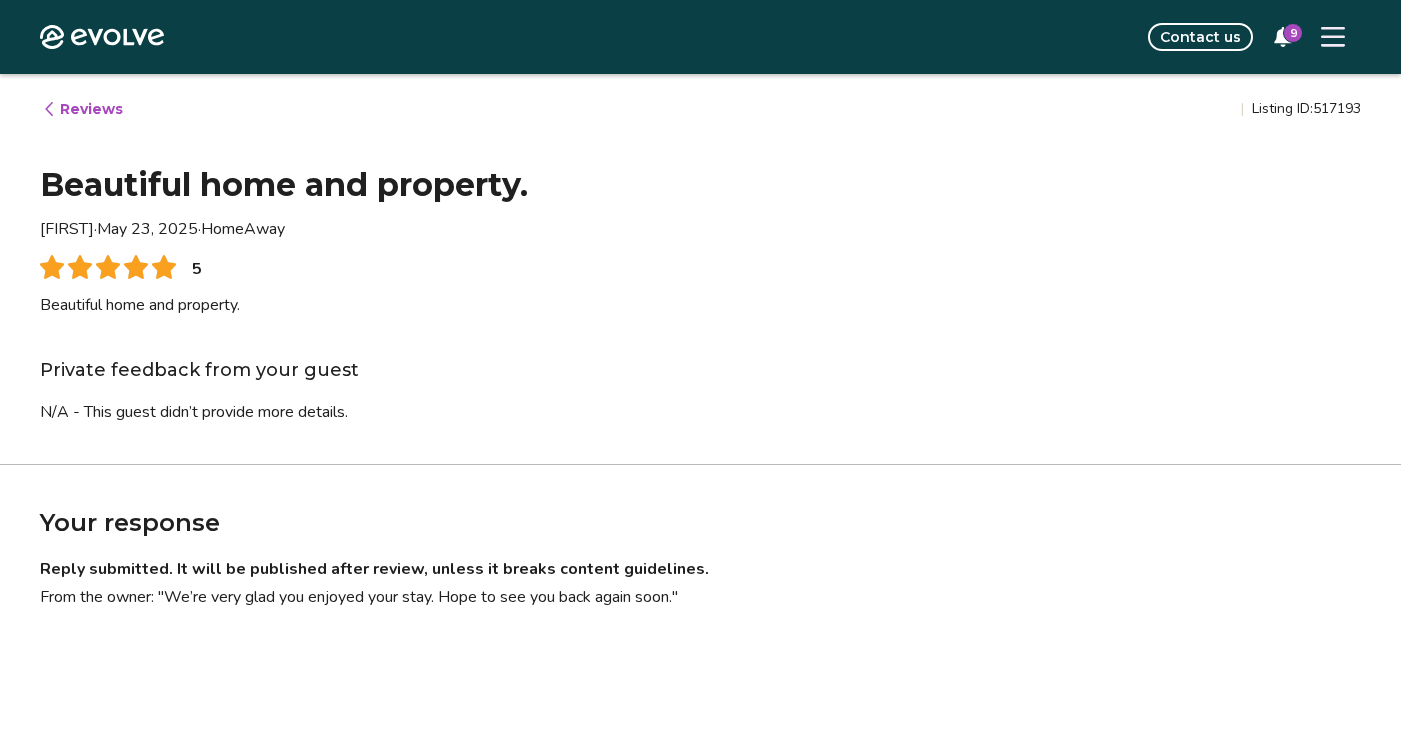 scroll, scrollTop: 0, scrollLeft: 0, axis: both 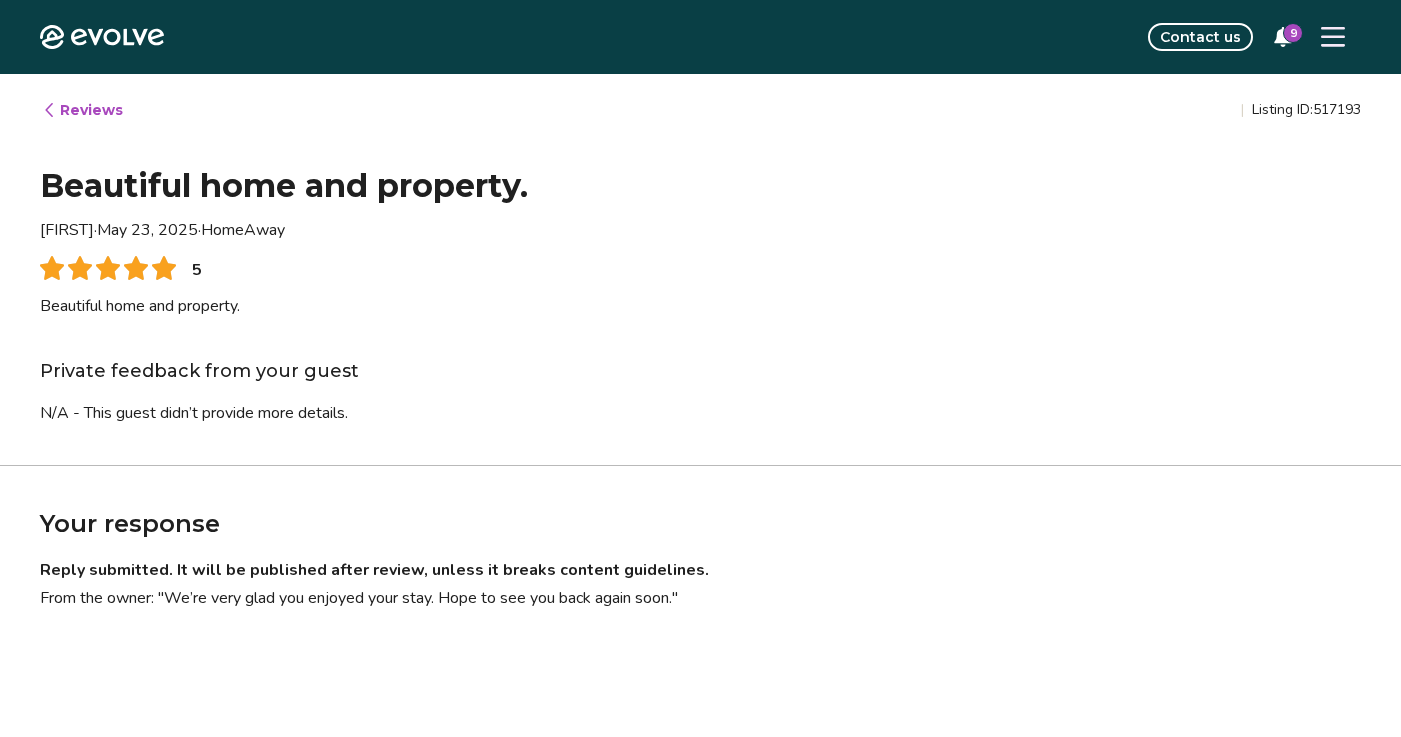 click on "9" at bounding box center [1293, 33] 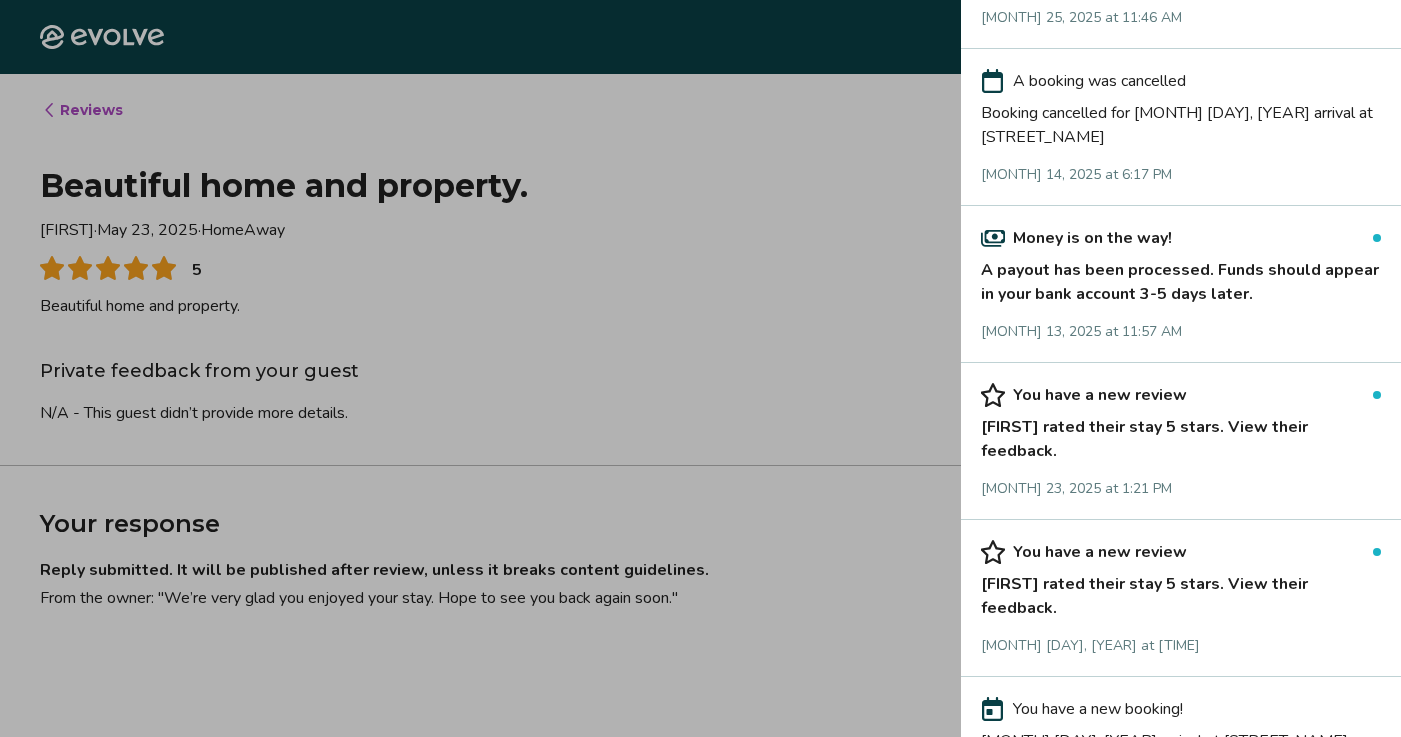 scroll, scrollTop: 982, scrollLeft: 0, axis: vertical 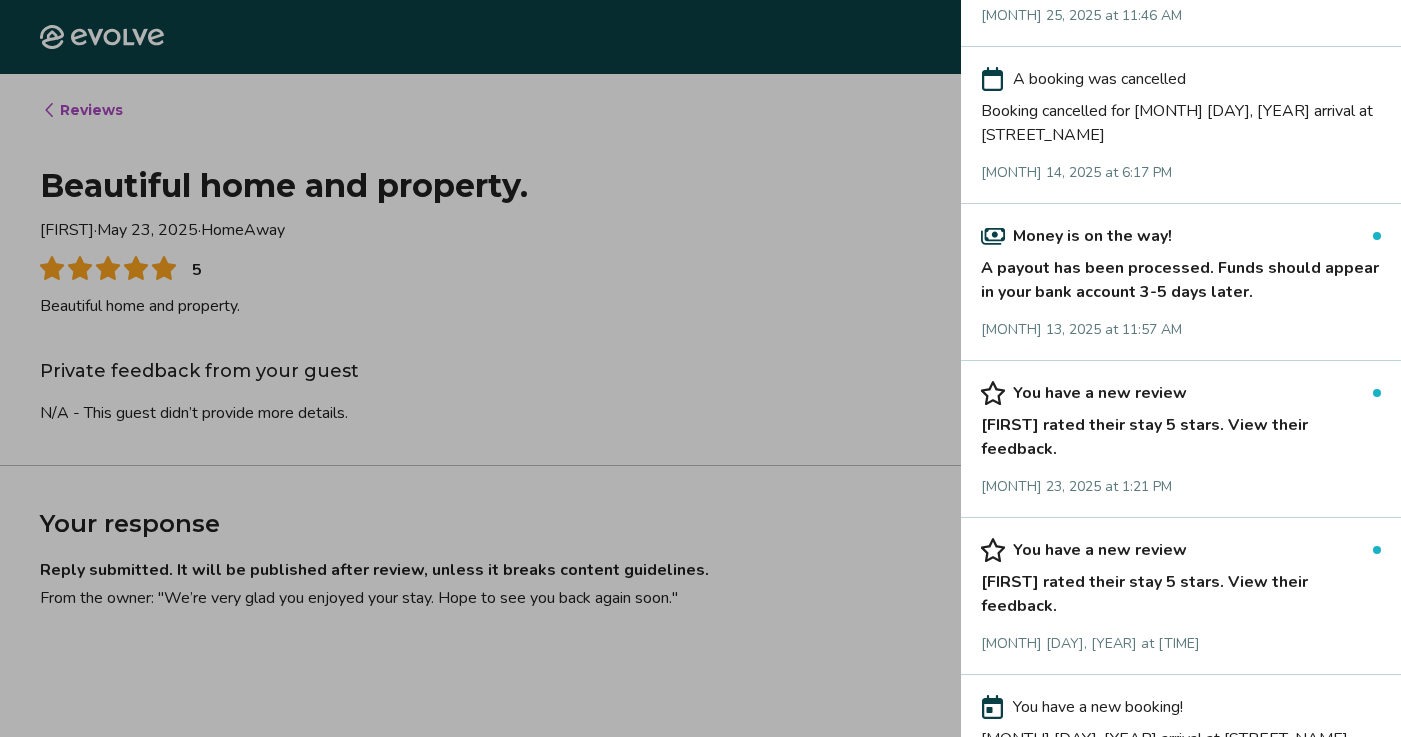 click on "You have a new review [FIRST] rated their stay 5 stars. View their feedback. [MONTH] [DAY], [YEAR] at [TIME]" at bounding box center [1181, 439] 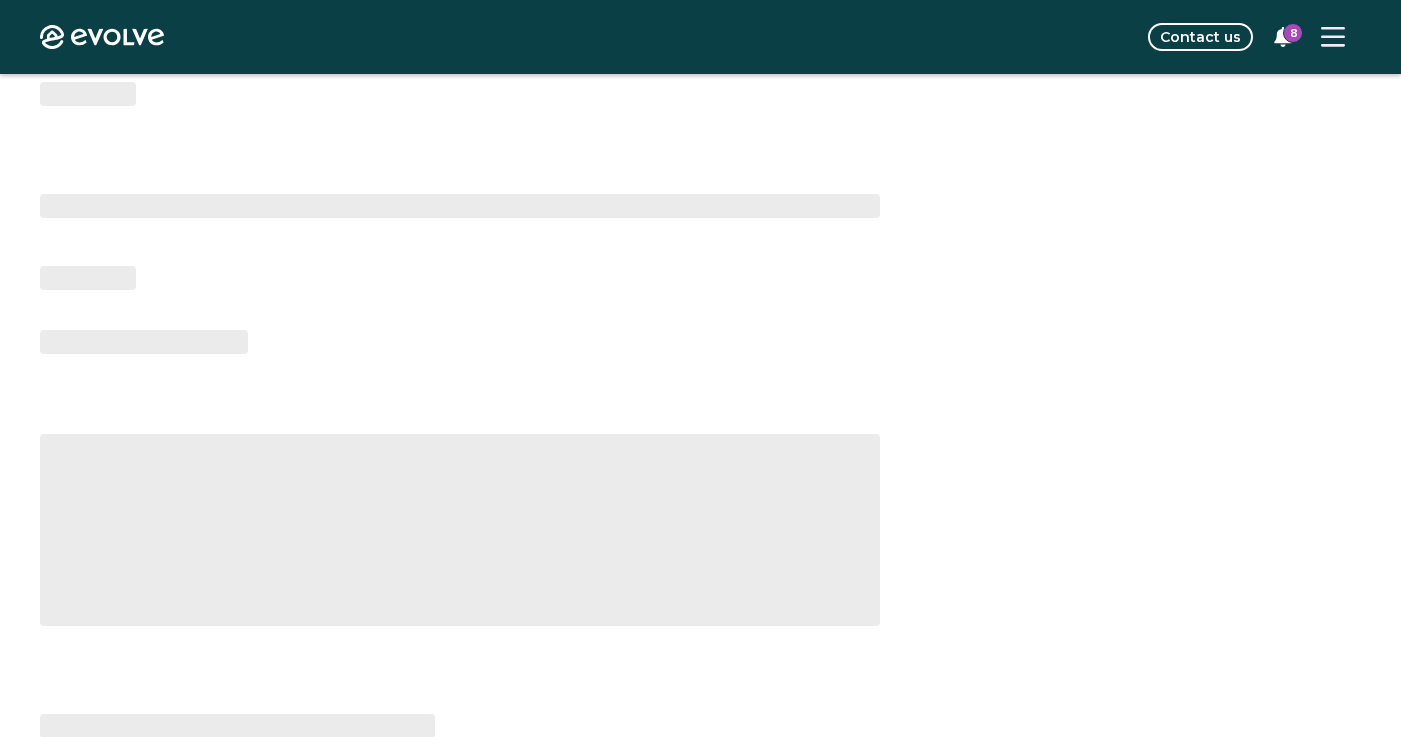 scroll, scrollTop: 18, scrollLeft: 0, axis: vertical 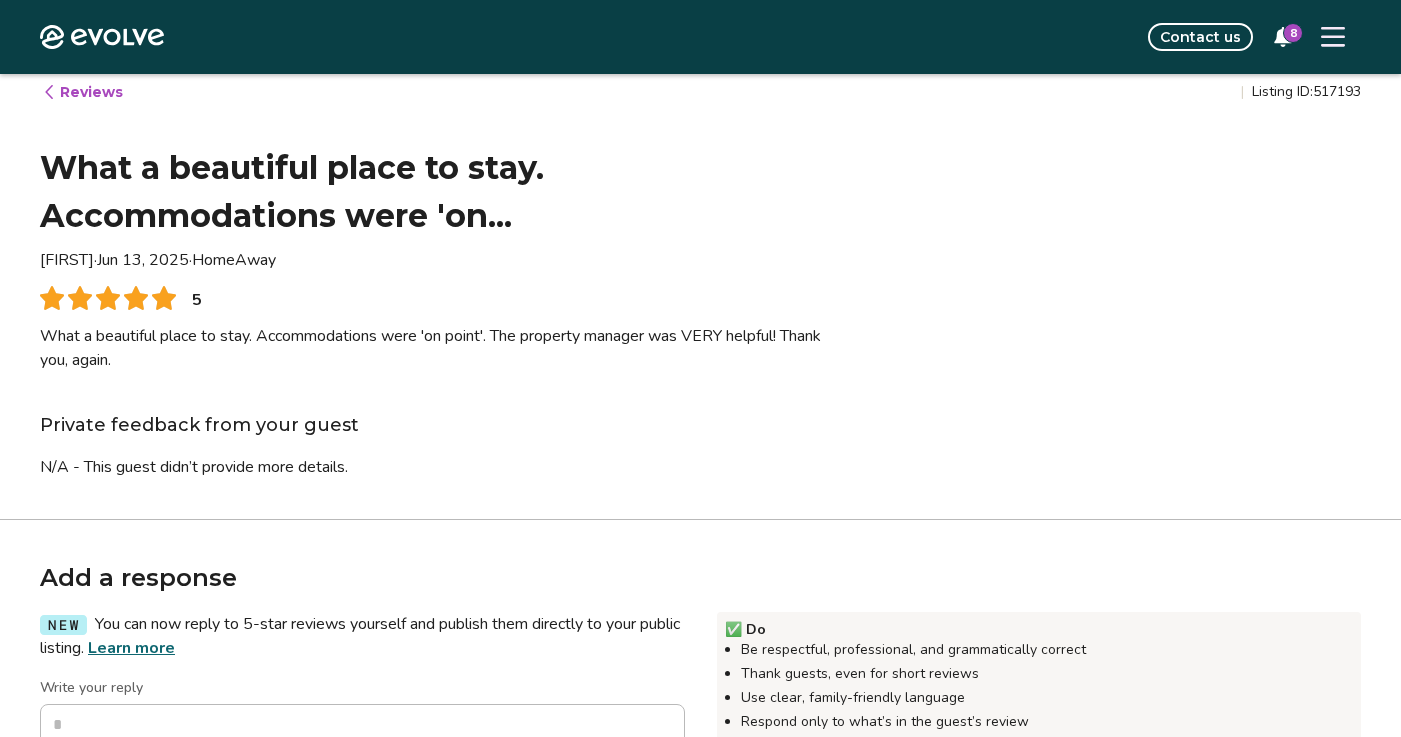 type on "*" 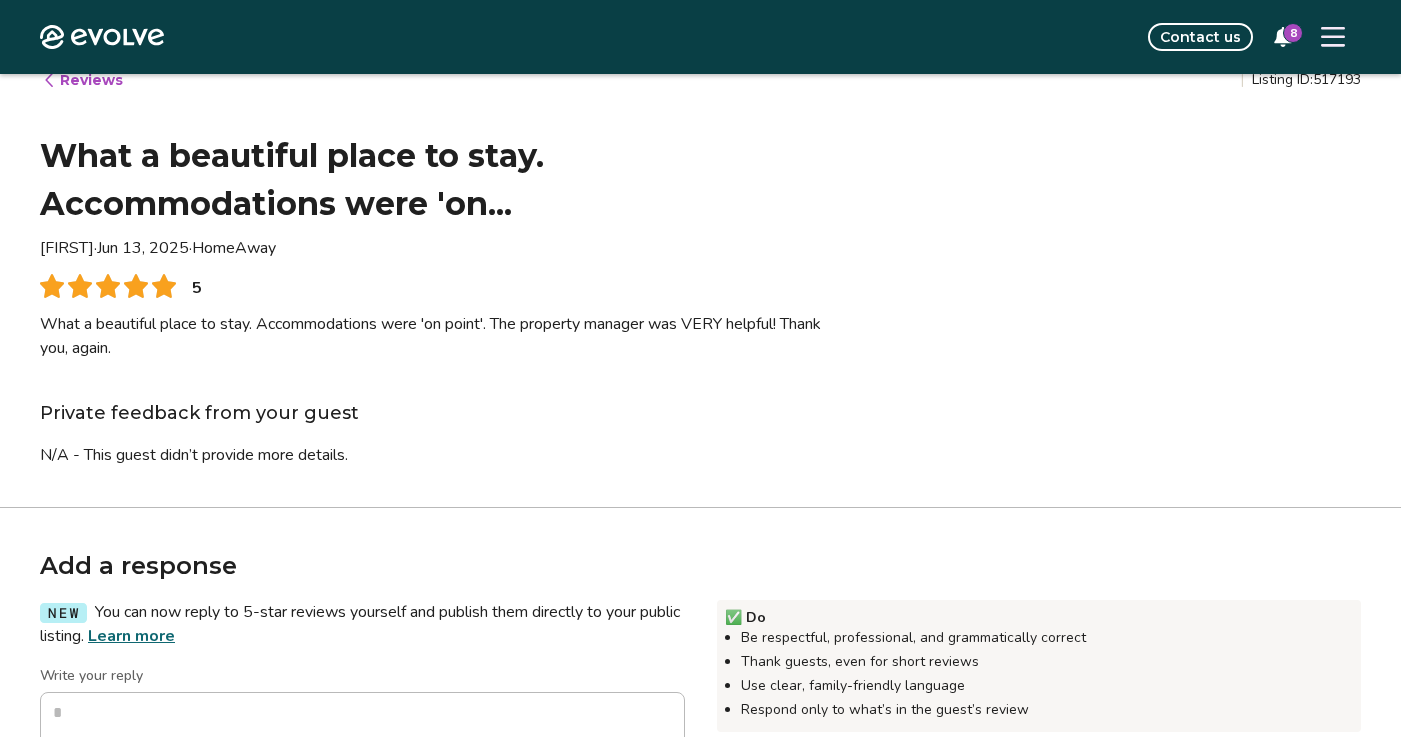 scroll, scrollTop: 0, scrollLeft: 0, axis: both 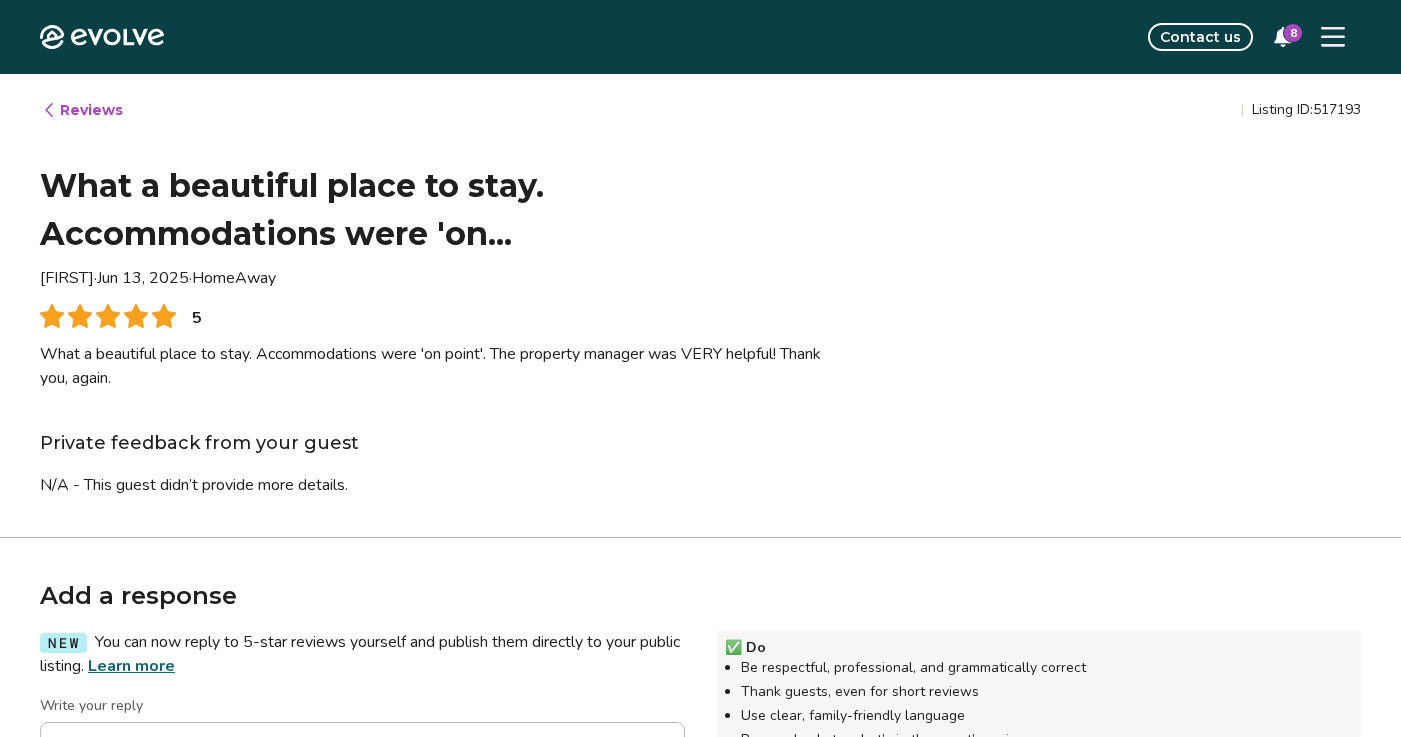 click 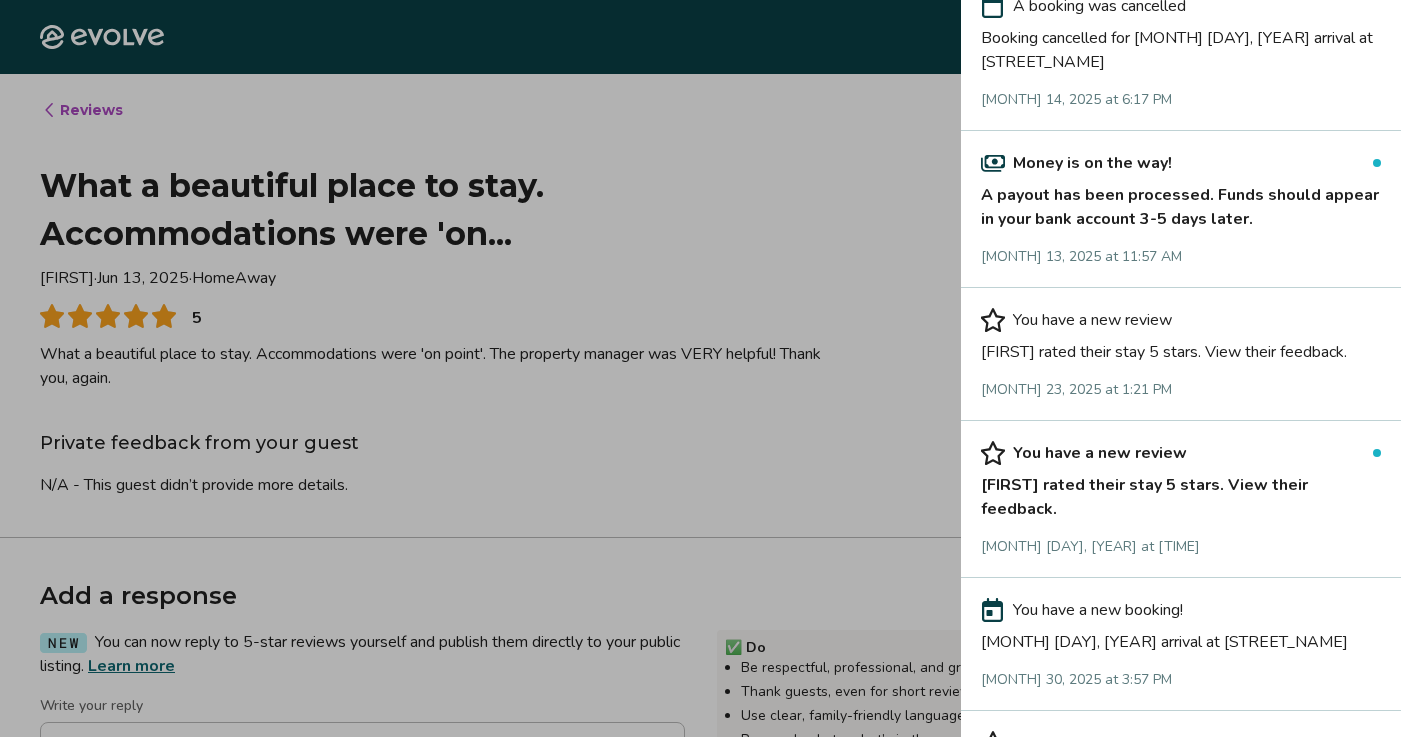 scroll, scrollTop: 1058, scrollLeft: 0, axis: vertical 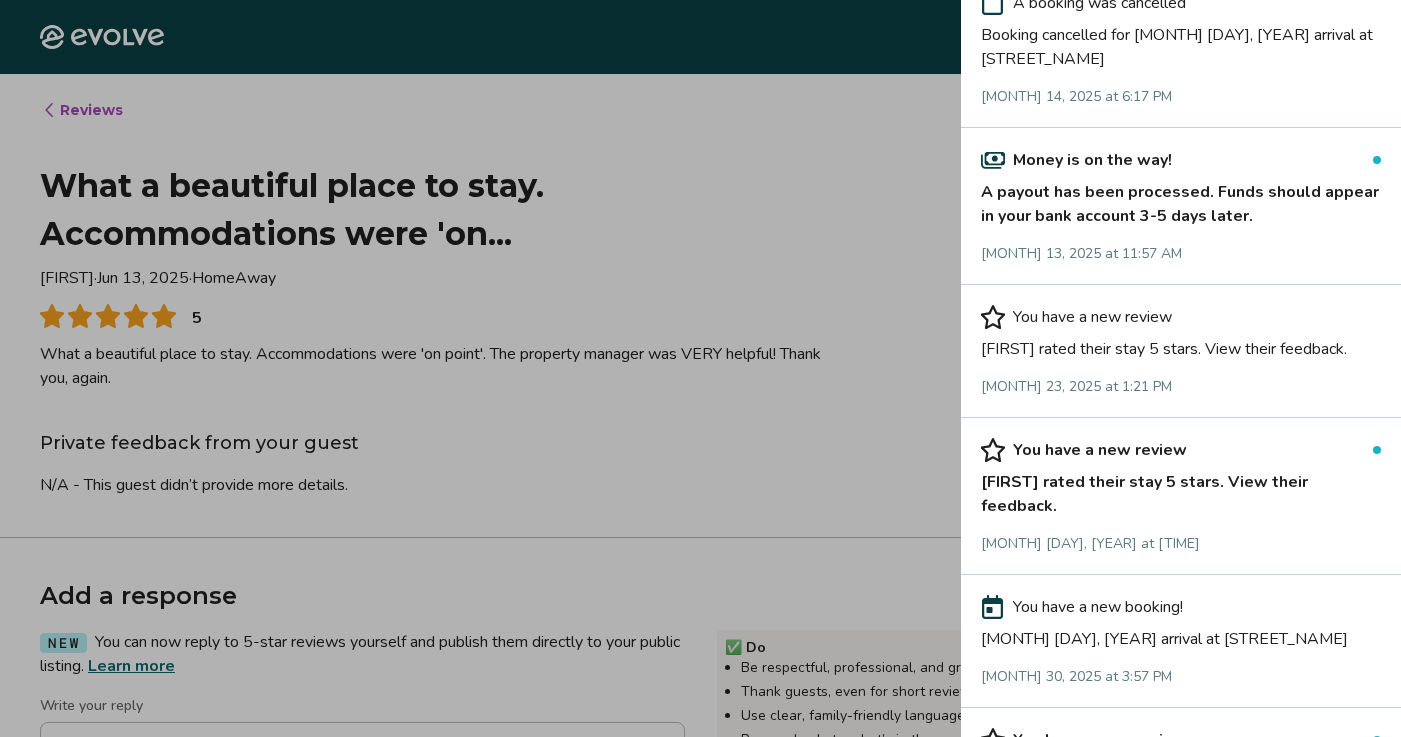 click on "You have a new review [FIRST] rated their stay 5 stars. View their feedback. [MONTH] [DAY], [YEAR] at [TIME]" at bounding box center (1181, 496) 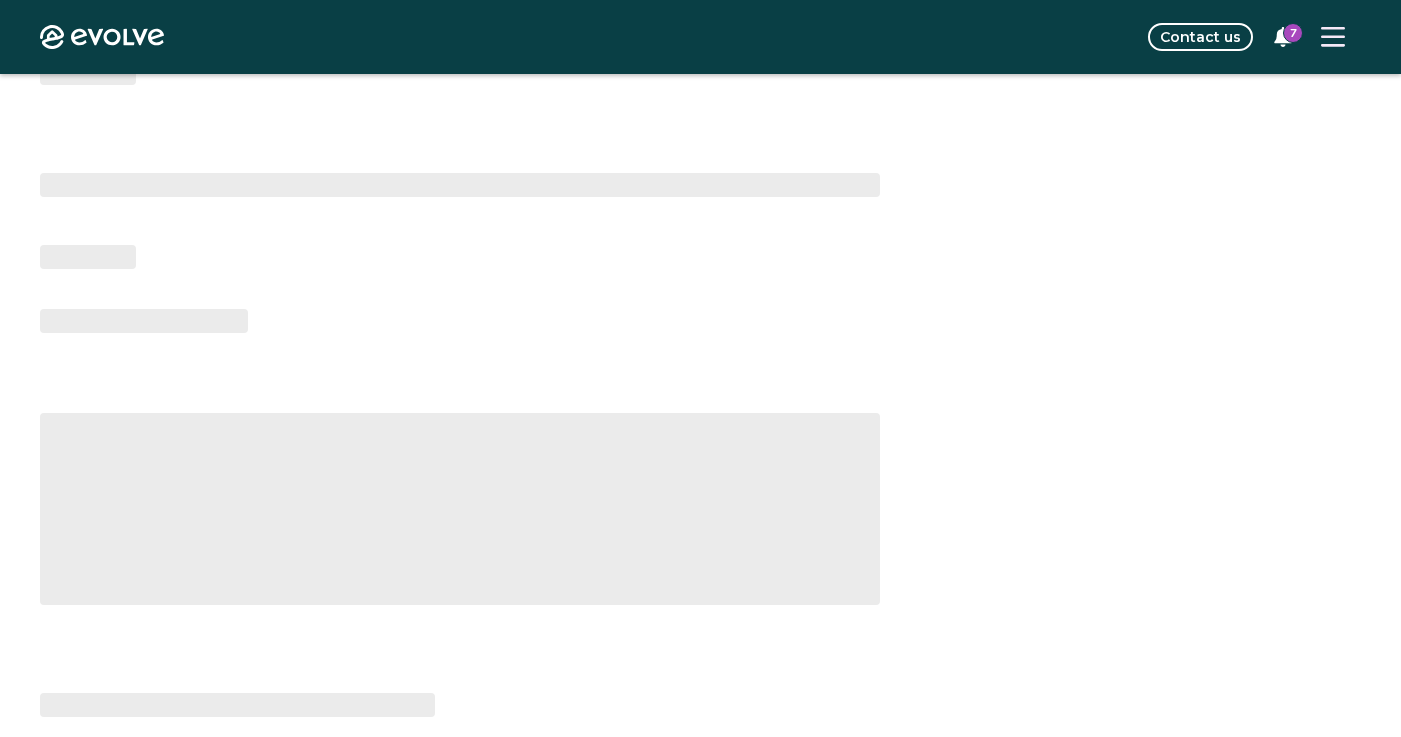 scroll, scrollTop: 38, scrollLeft: 0, axis: vertical 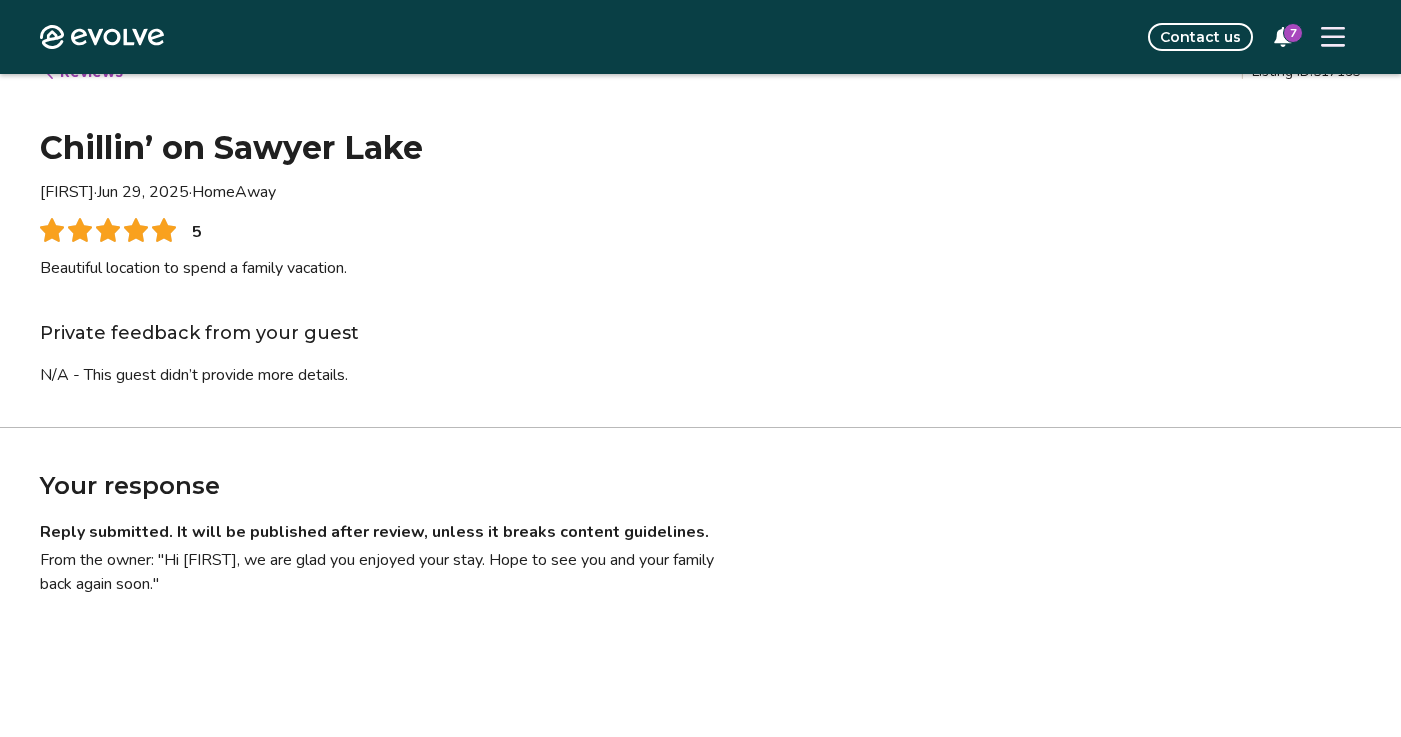 click 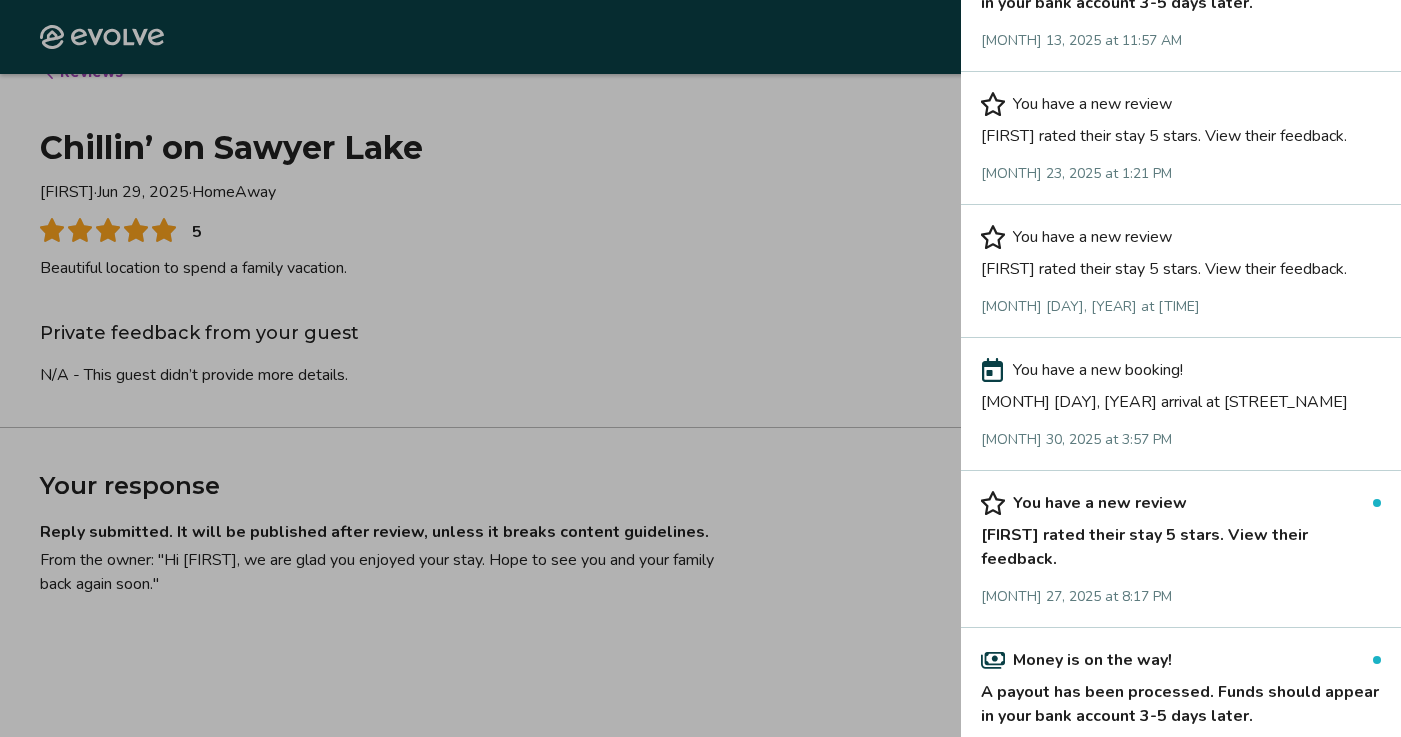 scroll, scrollTop: 1291, scrollLeft: 0, axis: vertical 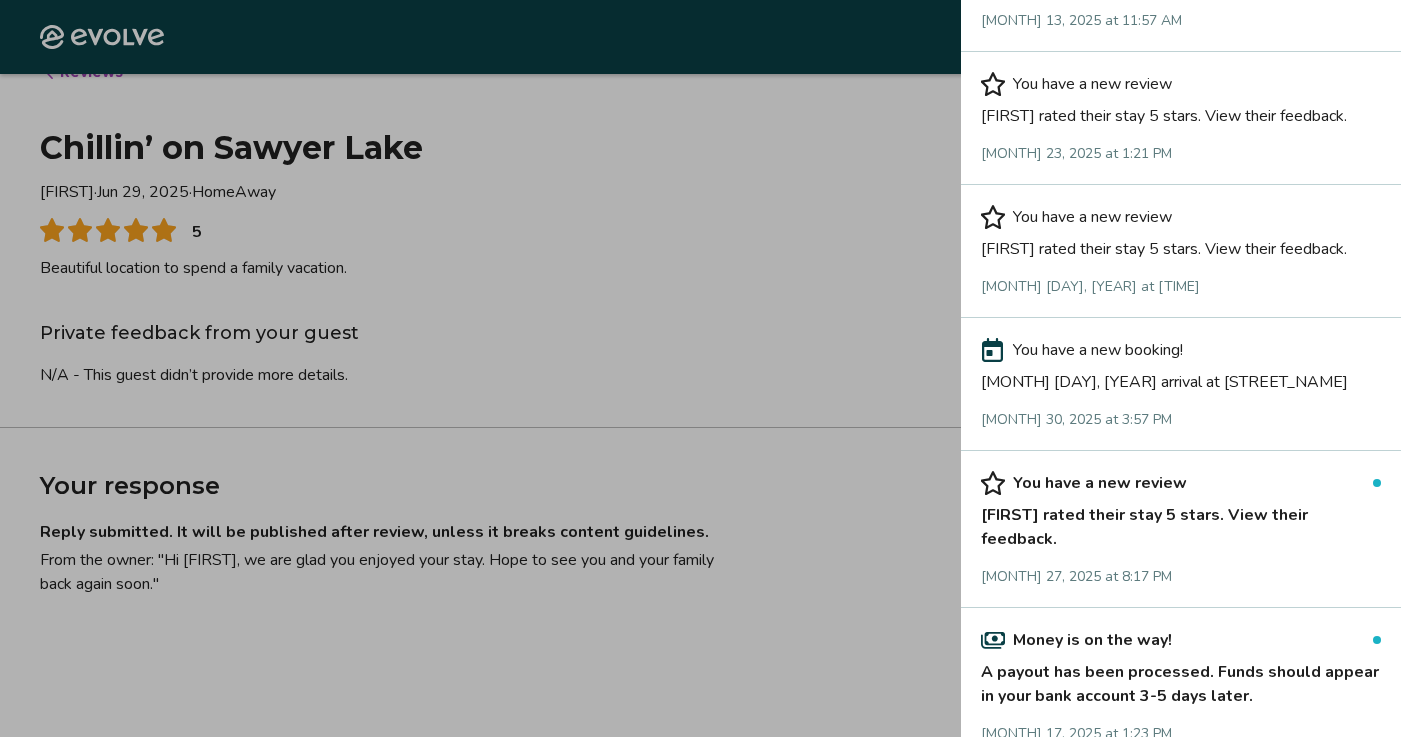 click on "[FIRST] rated their stay 5 stars. View their feedback." at bounding box center (1181, 523) 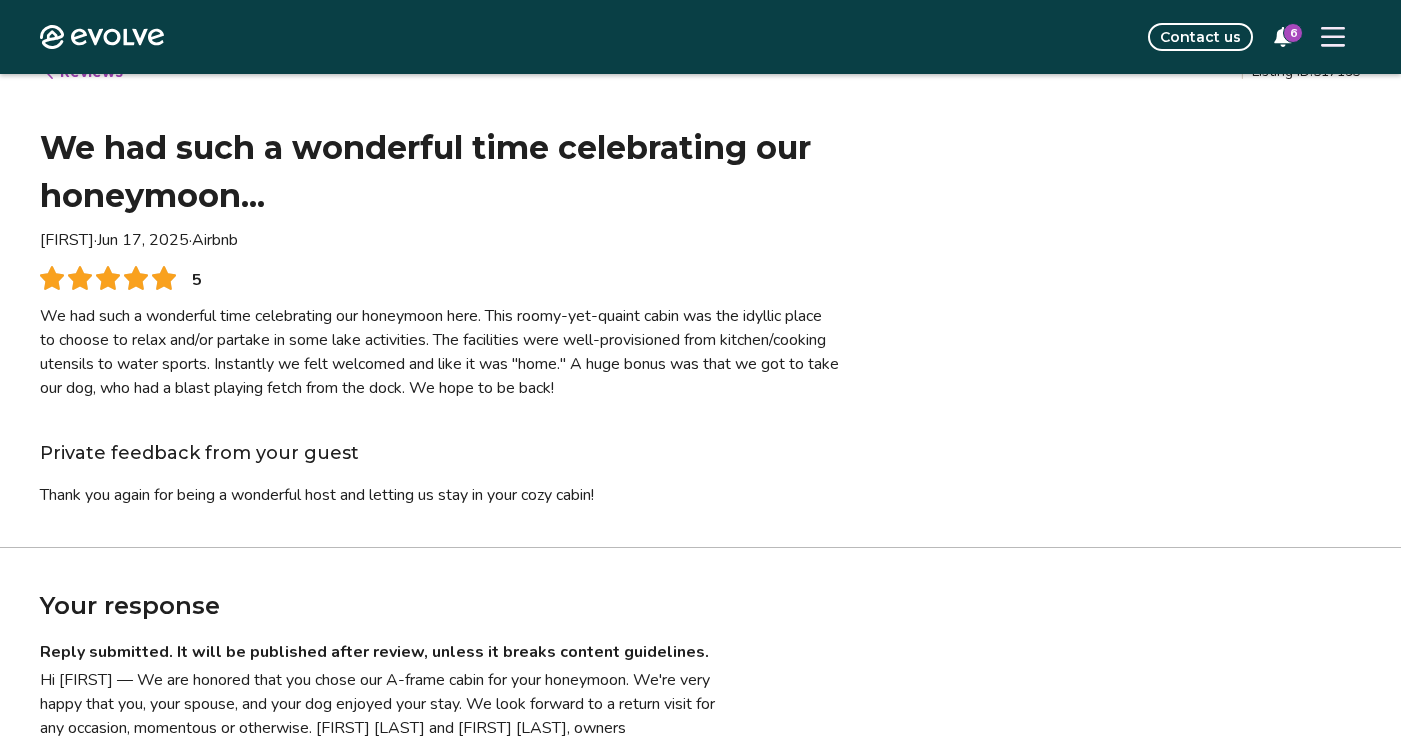 click on "6" at bounding box center [1293, 33] 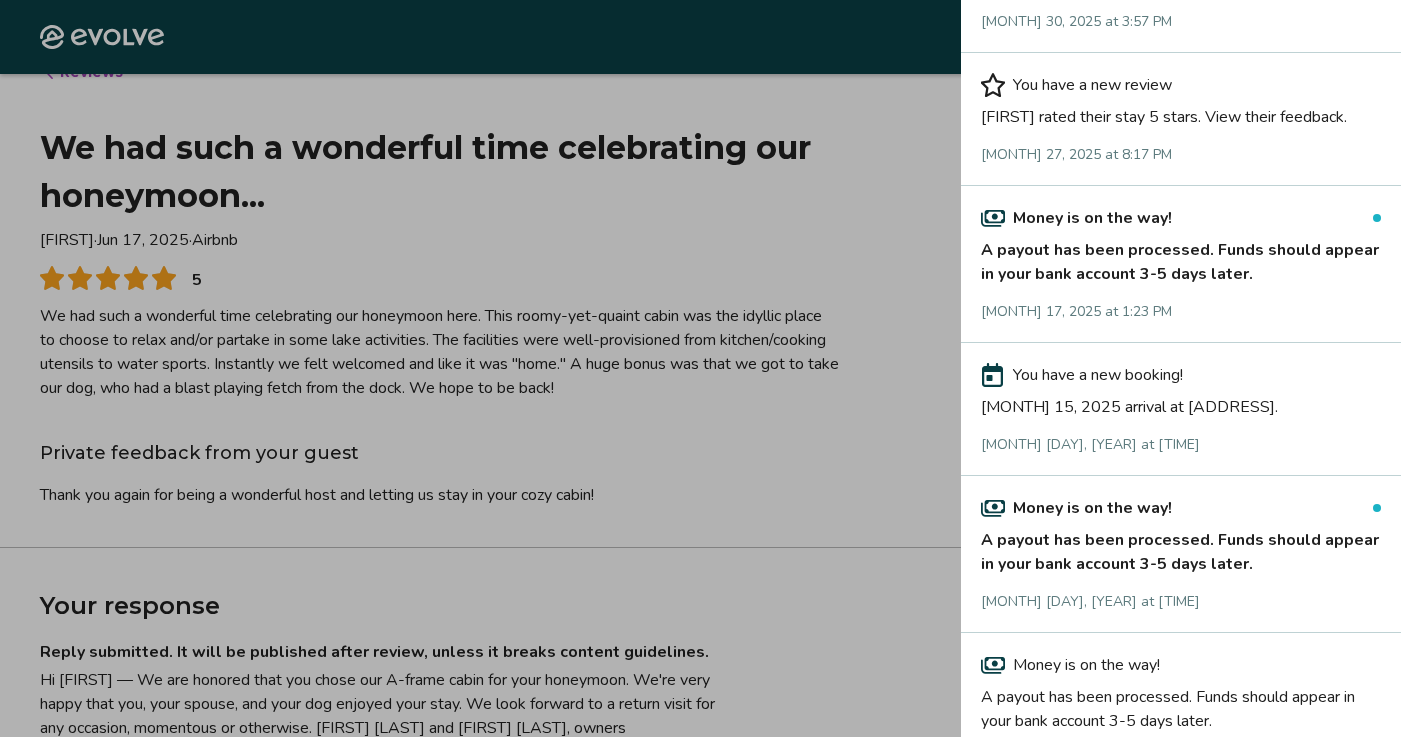 scroll, scrollTop: 1694, scrollLeft: 0, axis: vertical 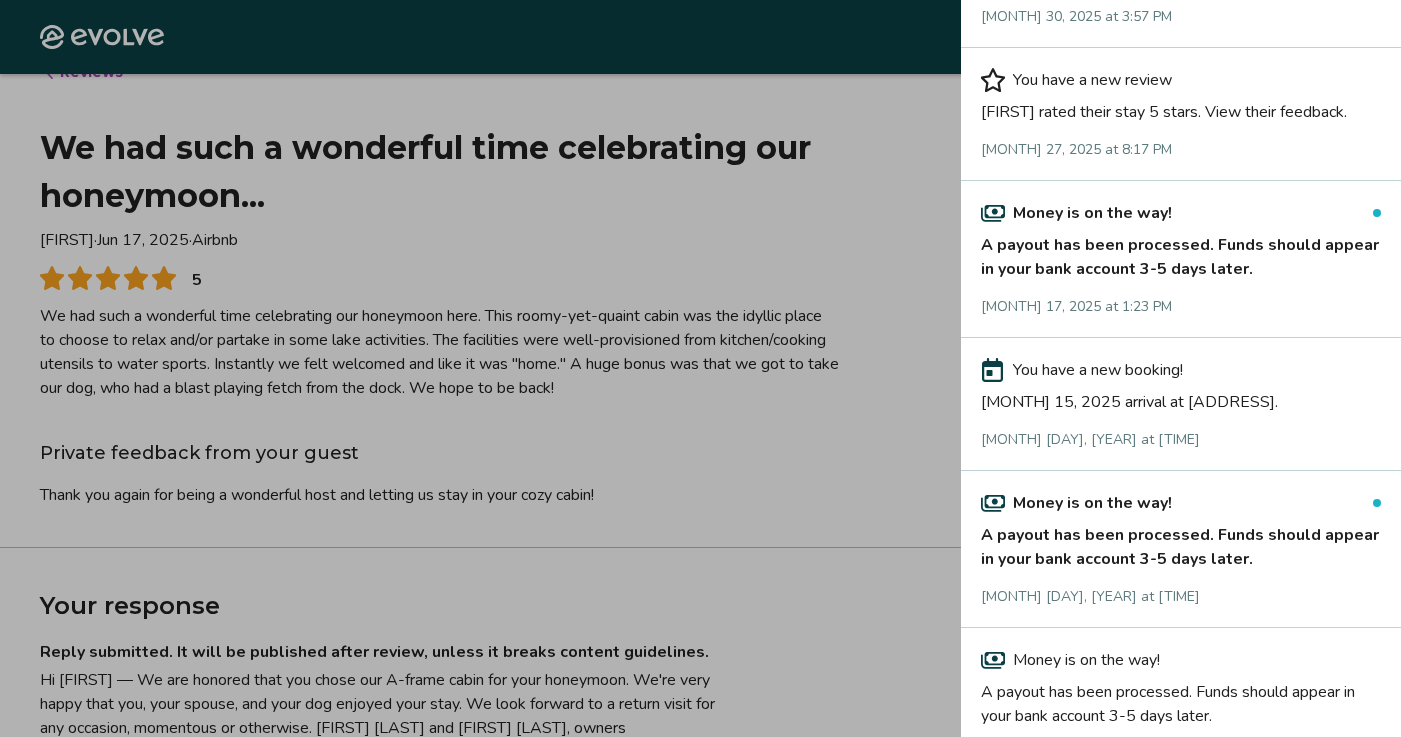 click on "[MONTH] 15, 2025 arrival at [ADDRESS]." at bounding box center [1181, 398] 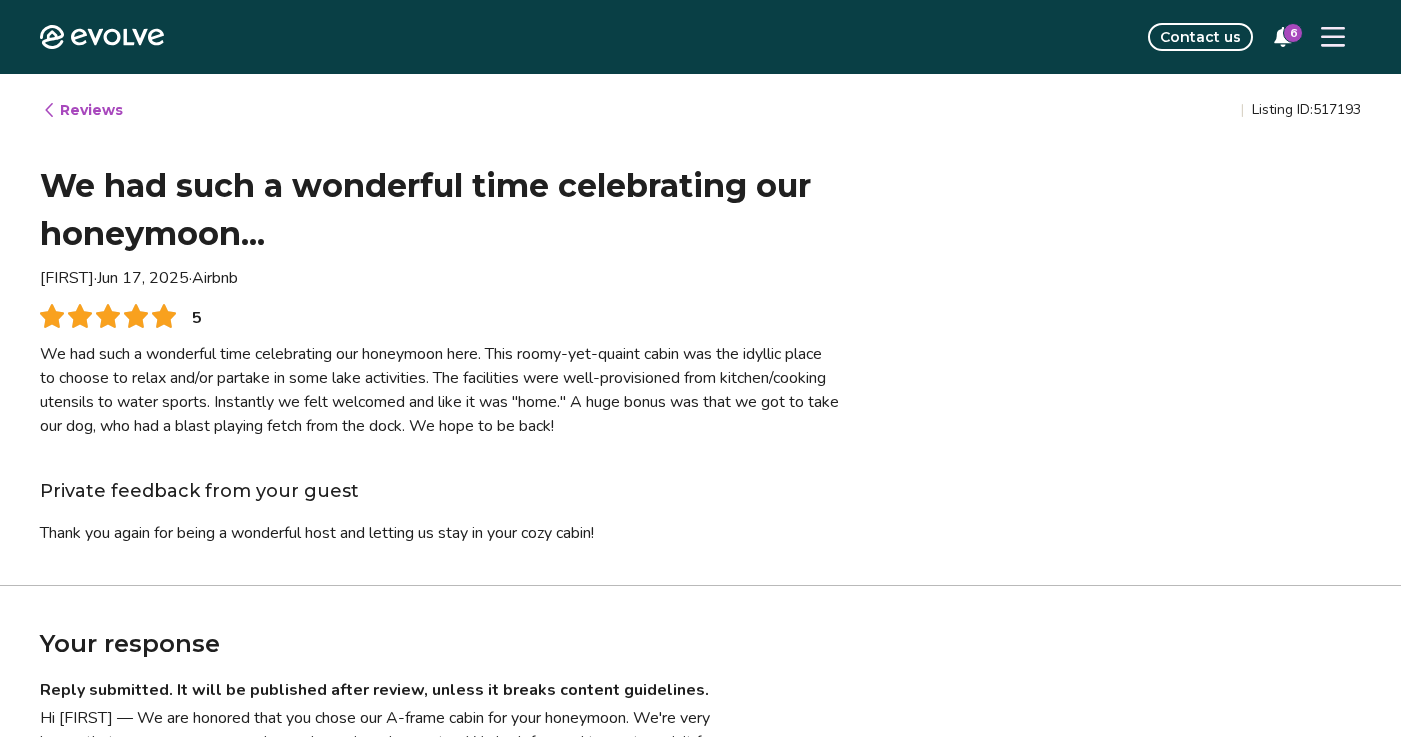 scroll, scrollTop: 1, scrollLeft: 0, axis: vertical 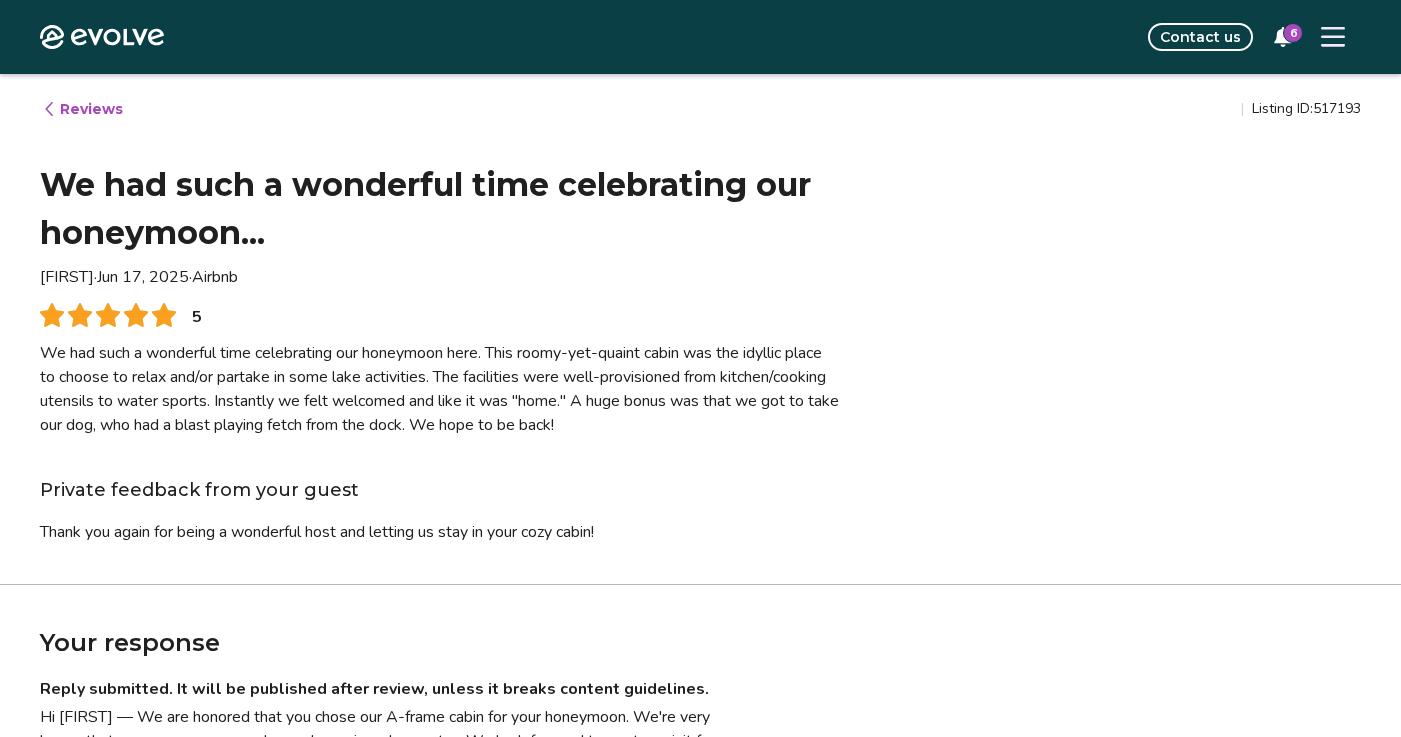 click on "Reviews" at bounding box center [82, 109] 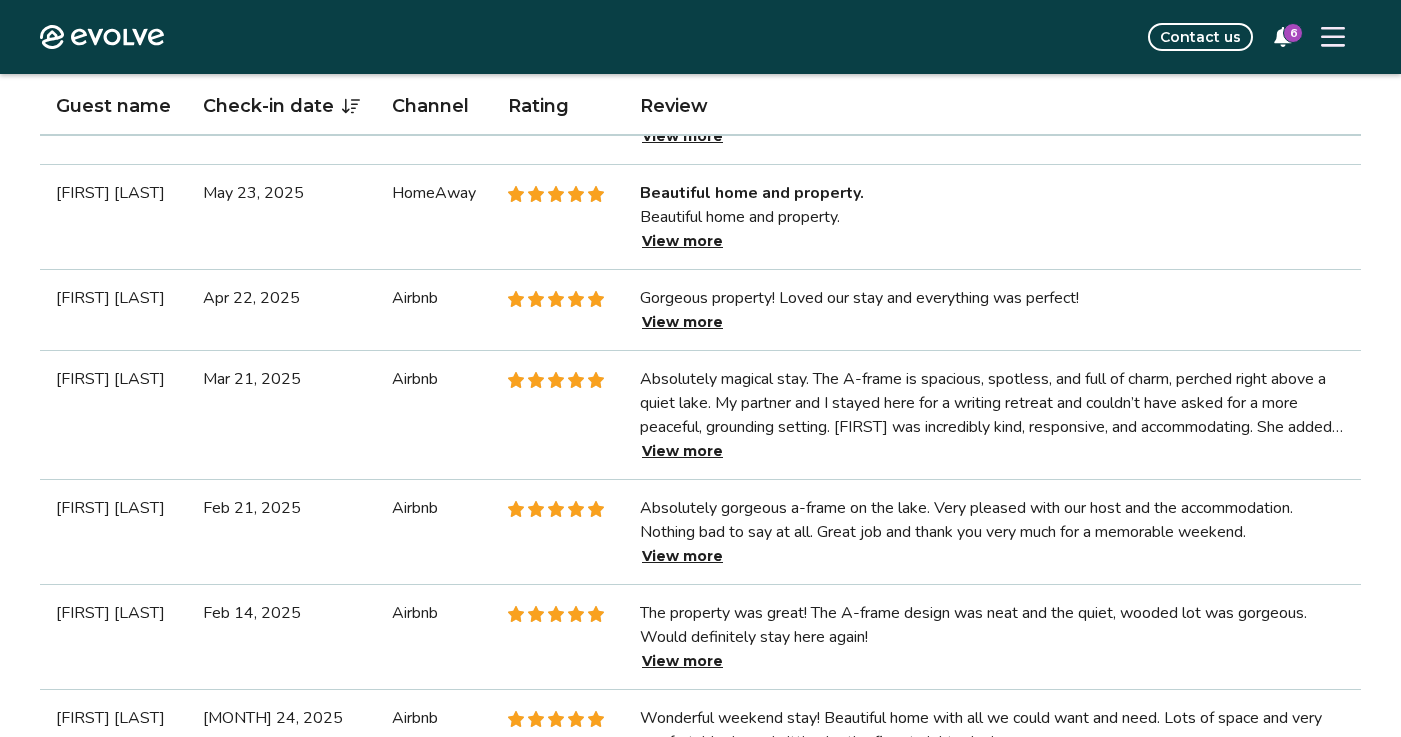 scroll, scrollTop: 1027, scrollLeft: 0, axis: vertical 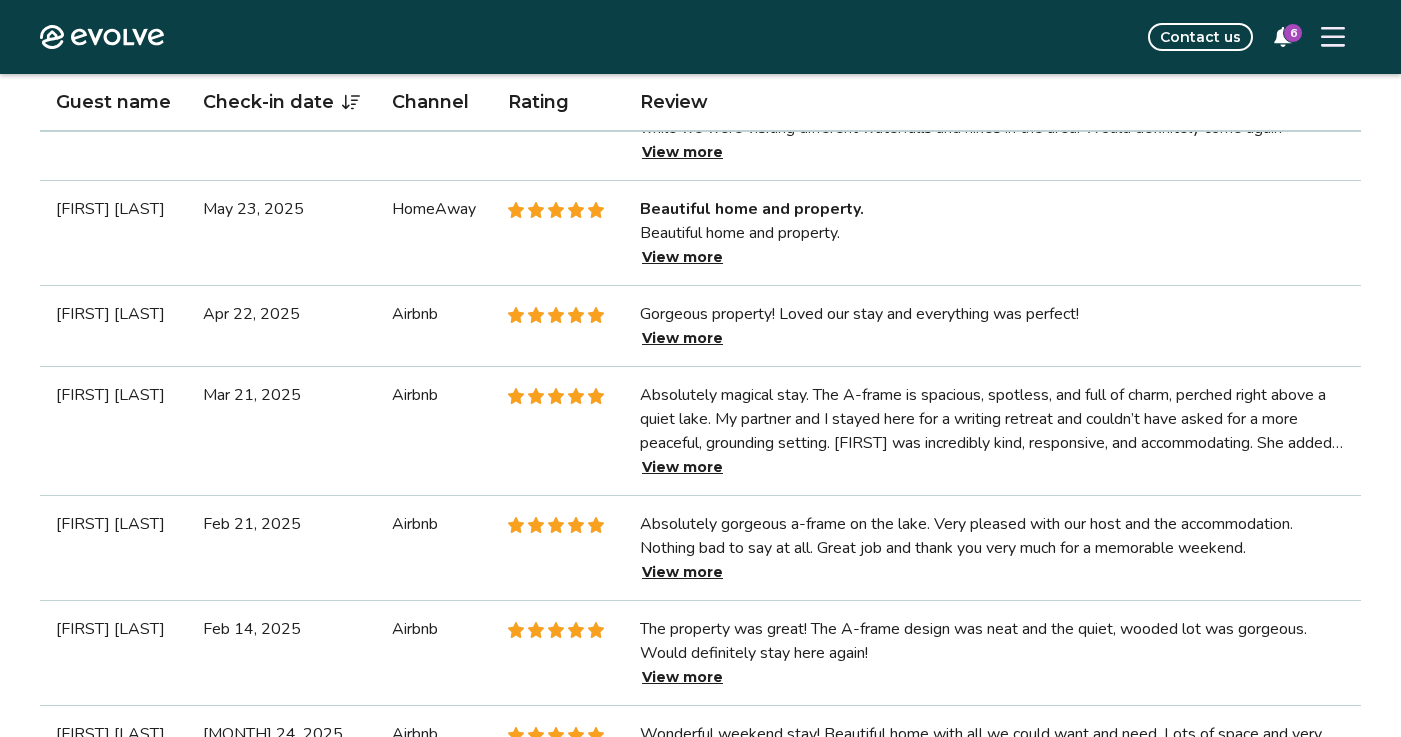 click on "6" at bounding box center [1293, 33] 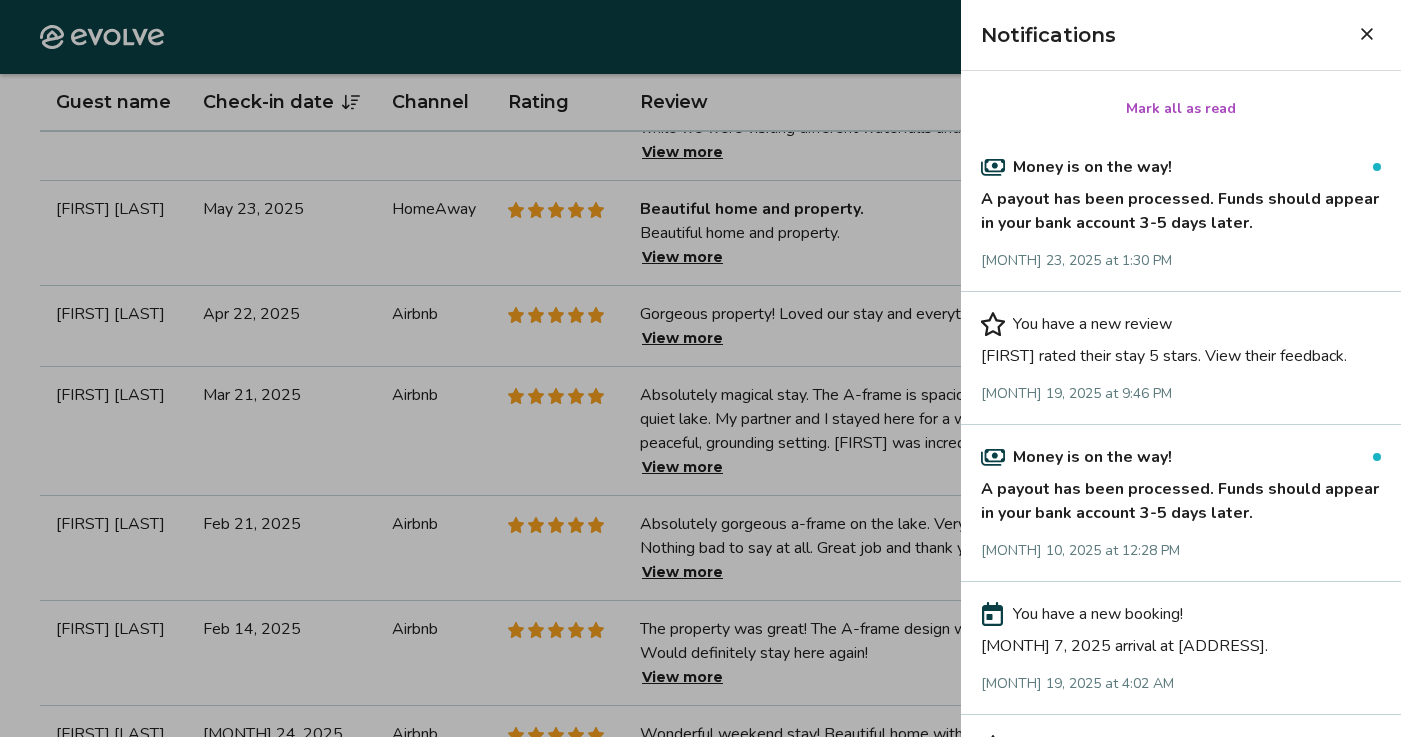 click on "Money is on the way!" at bounding box center (1181, 167) 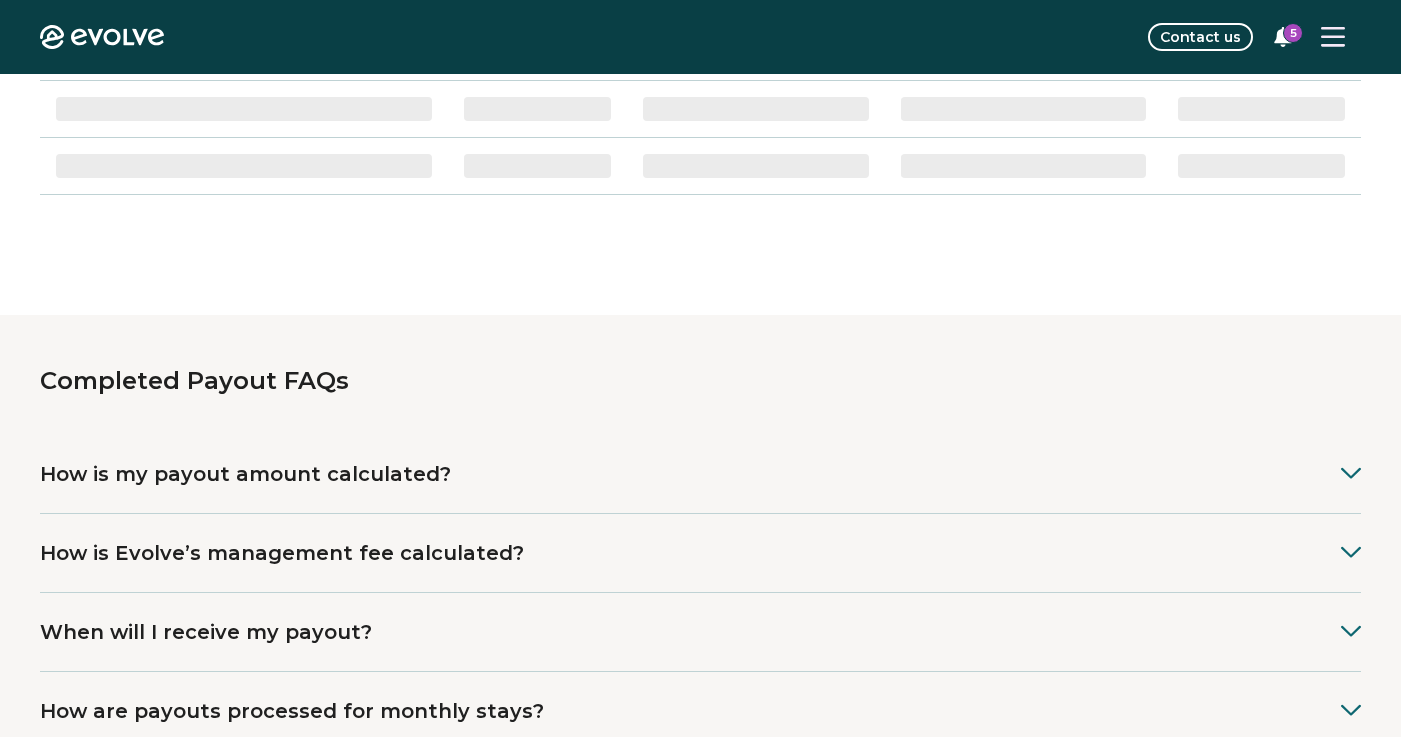 scroll, scrollTop: 0, scrollLeft: 0, axis: both 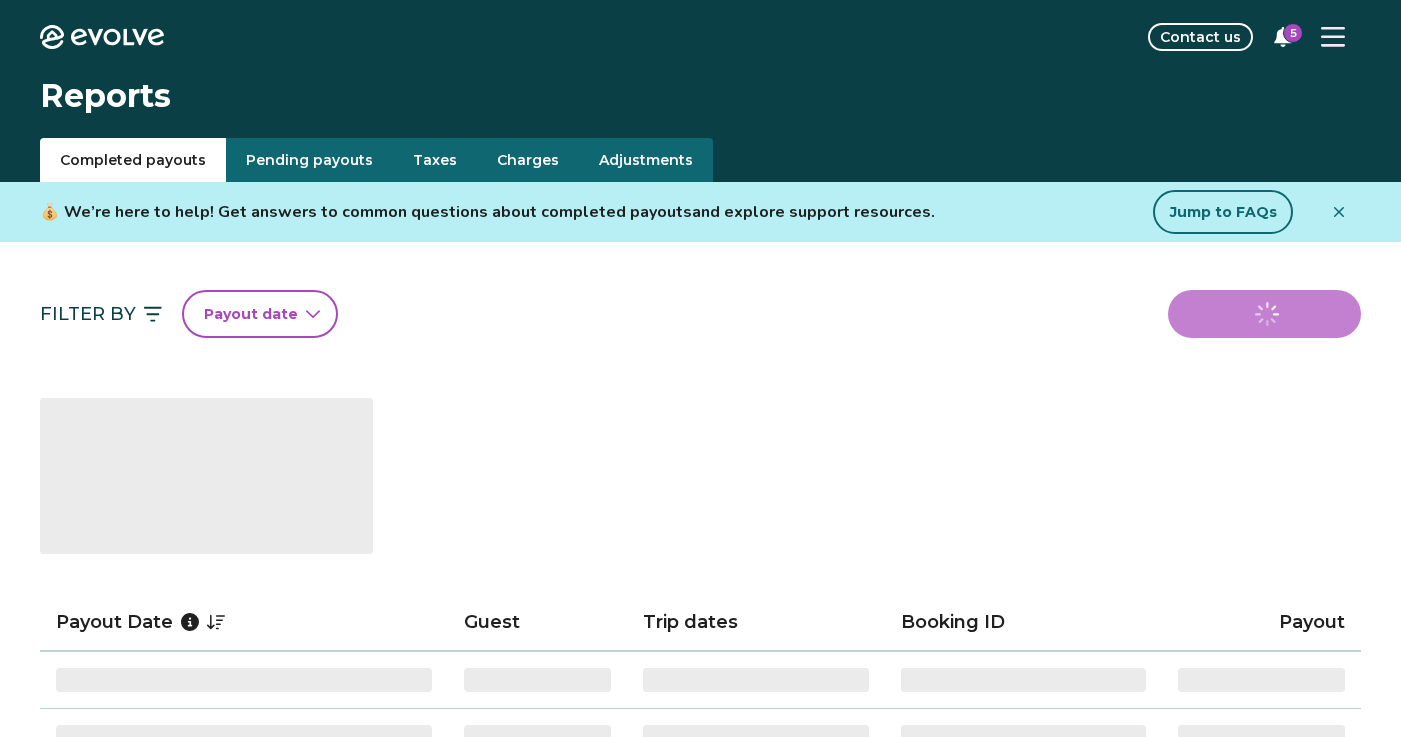click on "5" at bounding box center [1293, 33] 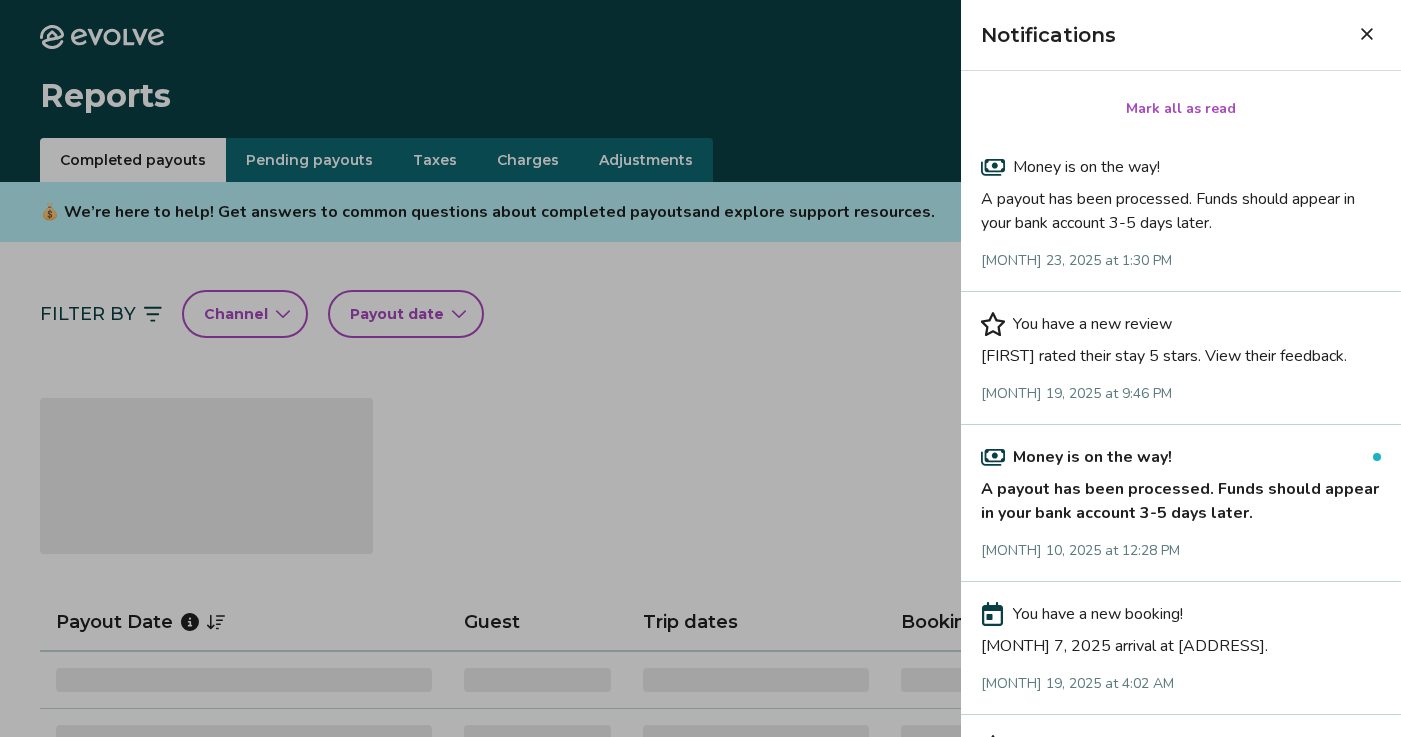 click on "A payout has been processed. Funds should appear in your bank account 3-5 days later." at bounding box center (1181, 497) 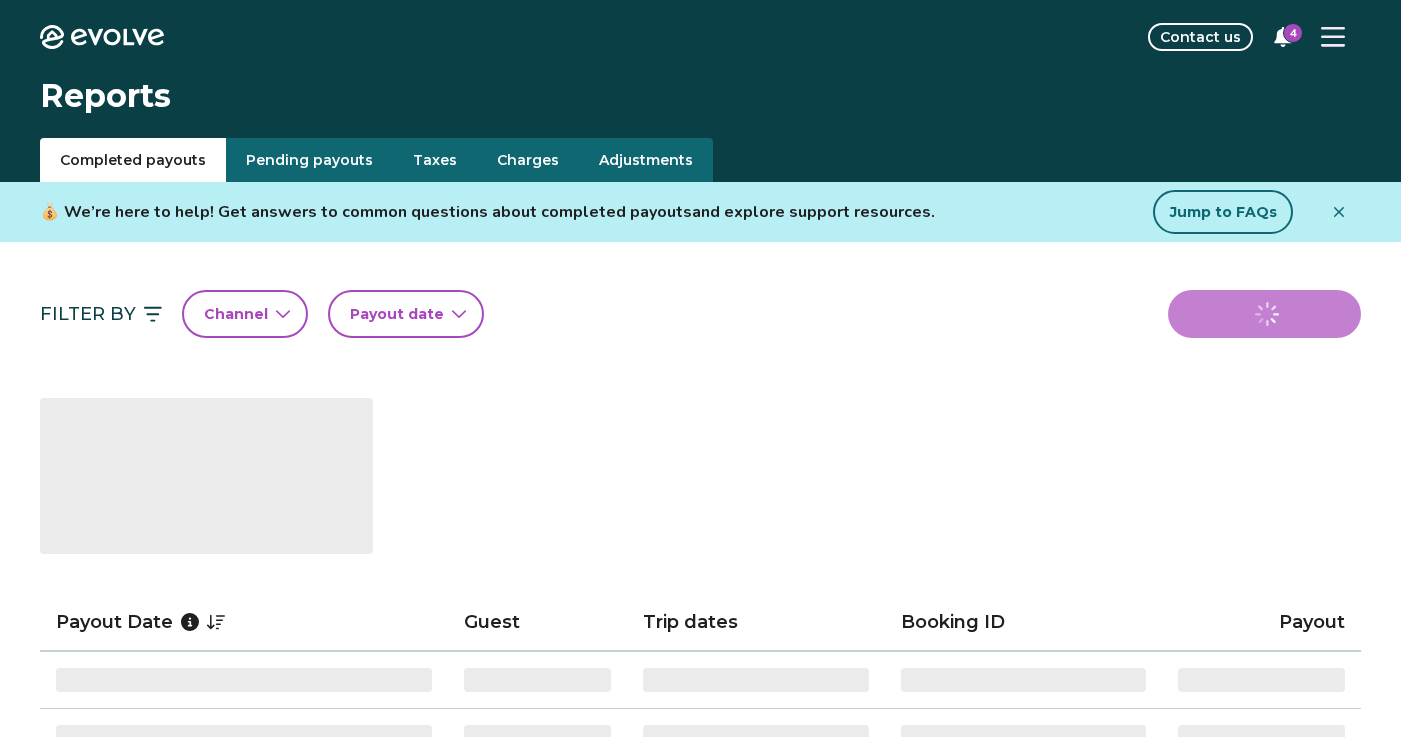 click on "4" at bounding box center (1293, 33) 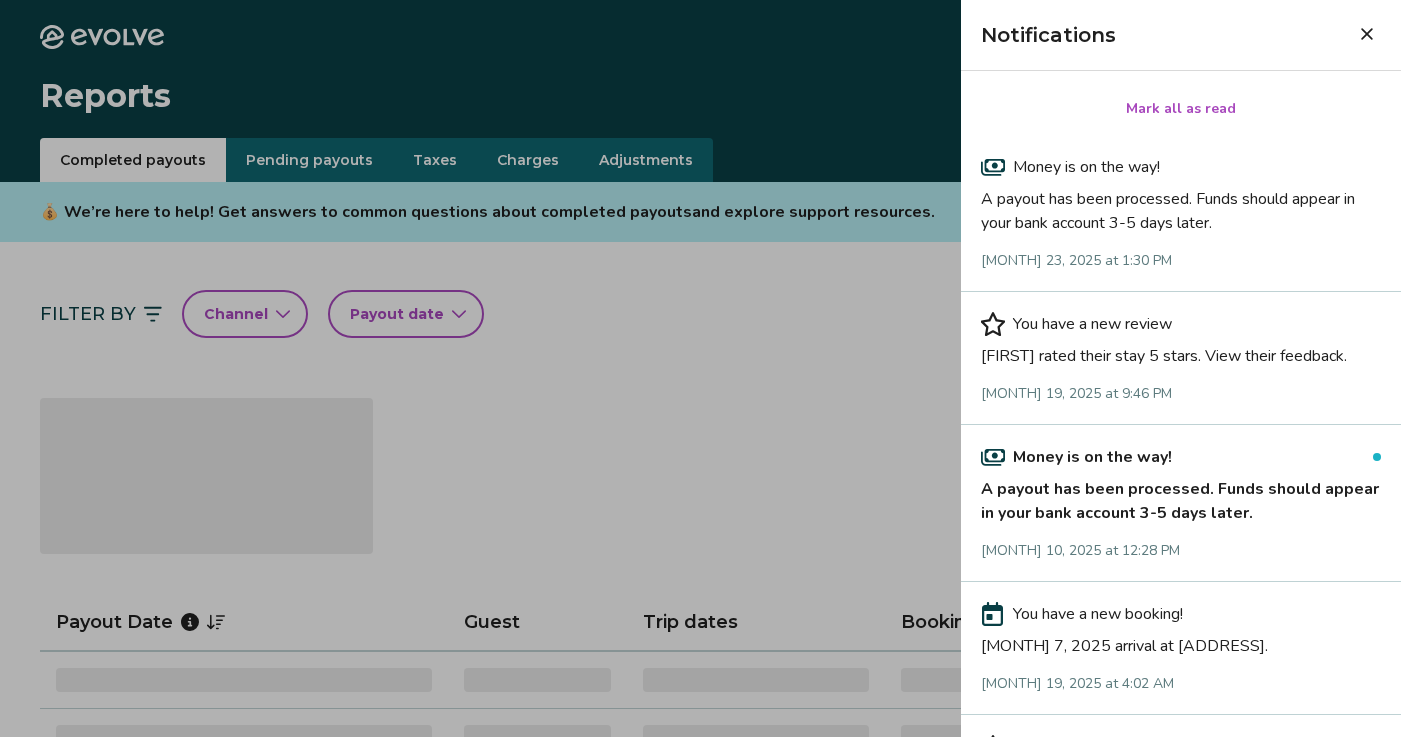 click on "A payout has been processed. Funds should appear in your bank account 3-5 days later." at bounding box center (1181, 497) 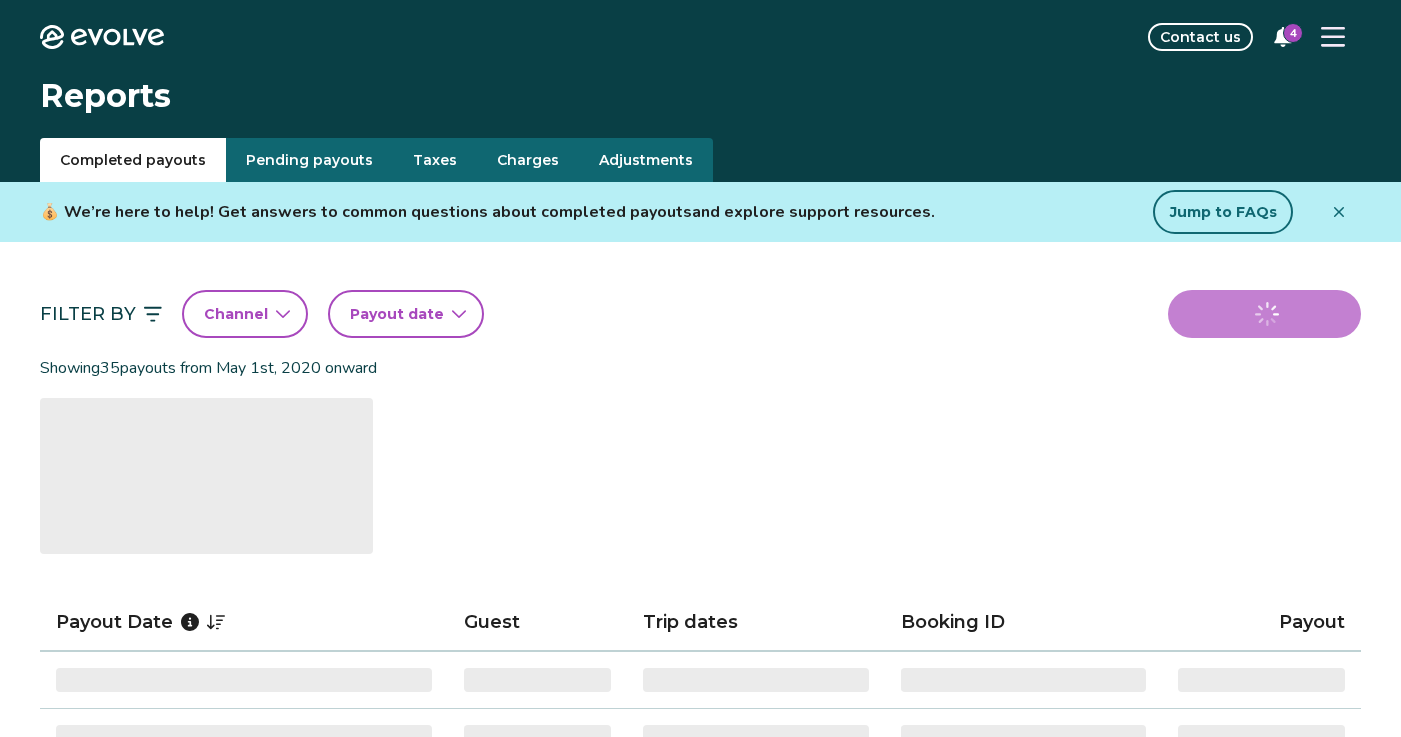 click 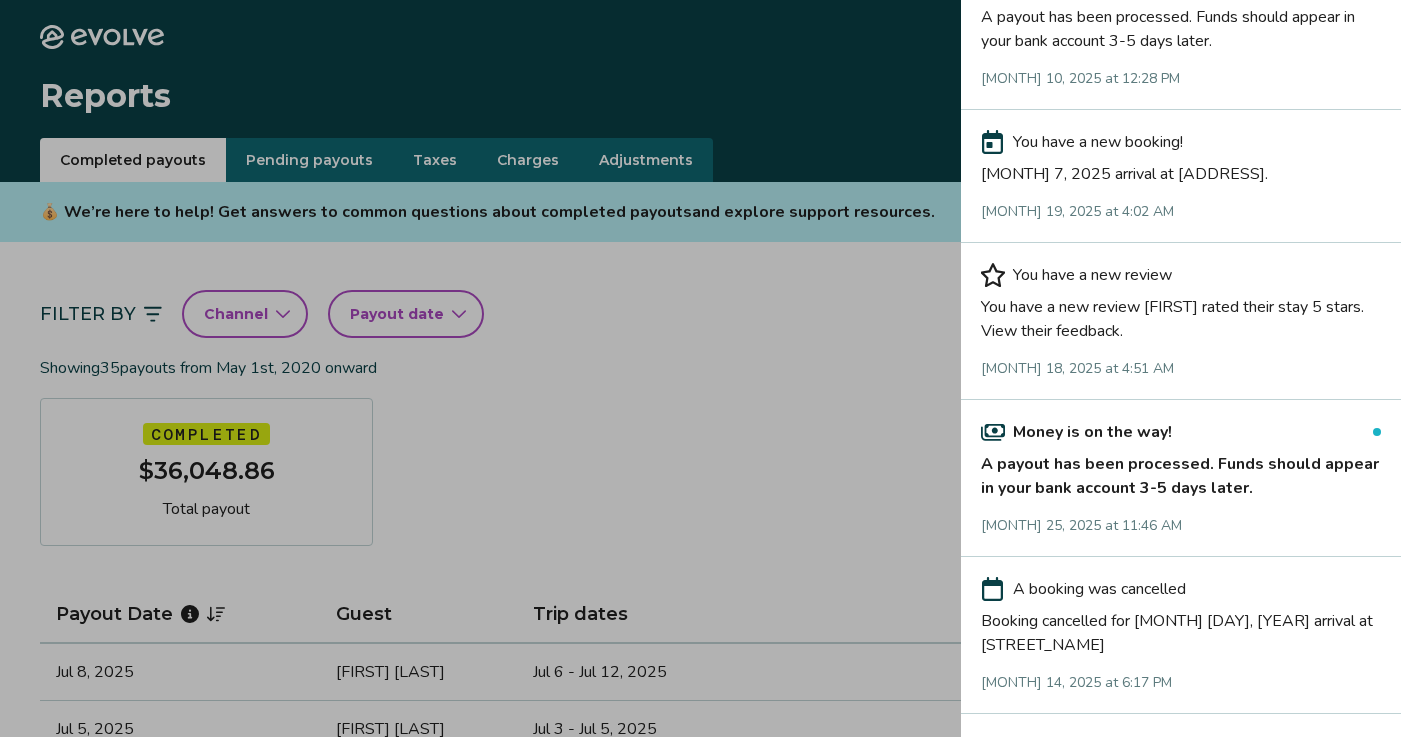 scroll, scrollTop: 474, scrollLeft: 0, axis: vertical 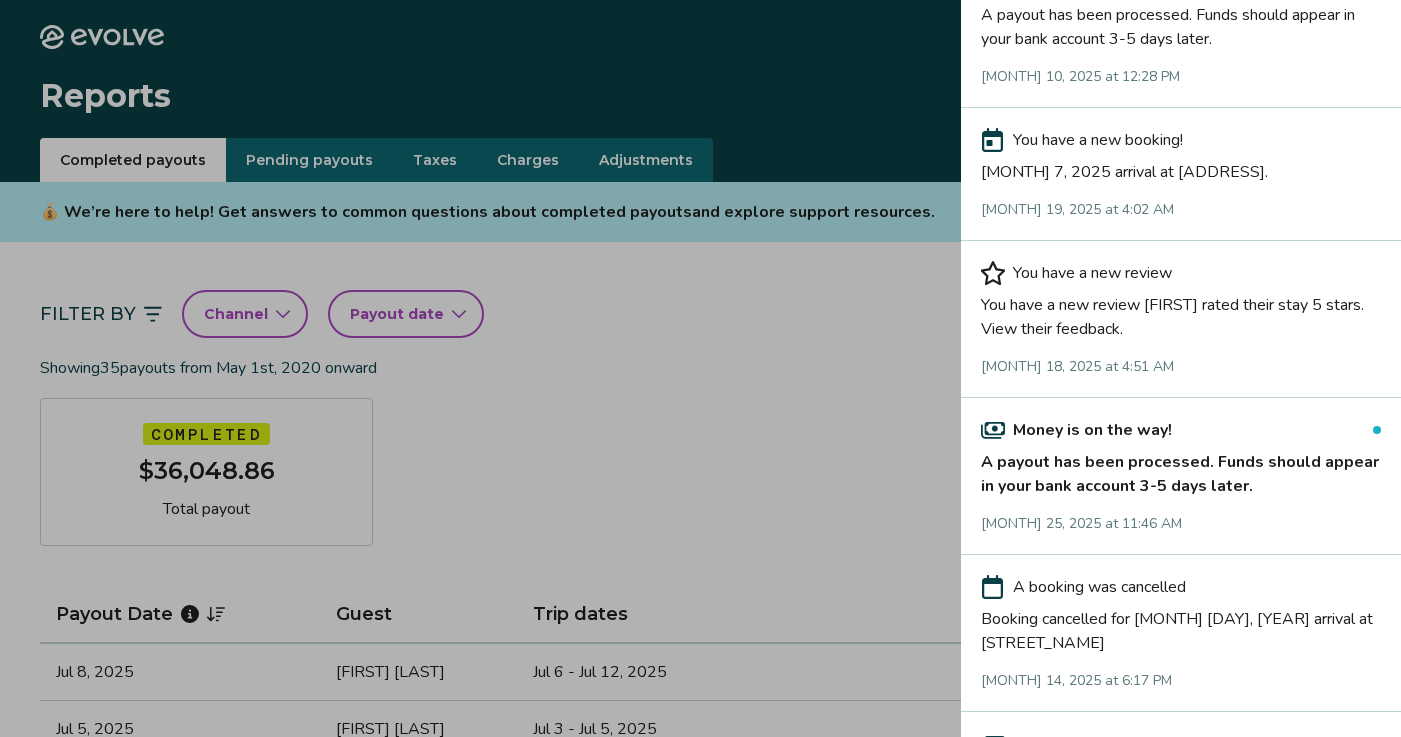 click on "A payout has been processed. Funds should appear in your bank account 3-5 days later." at bounding box center (1181, 470) 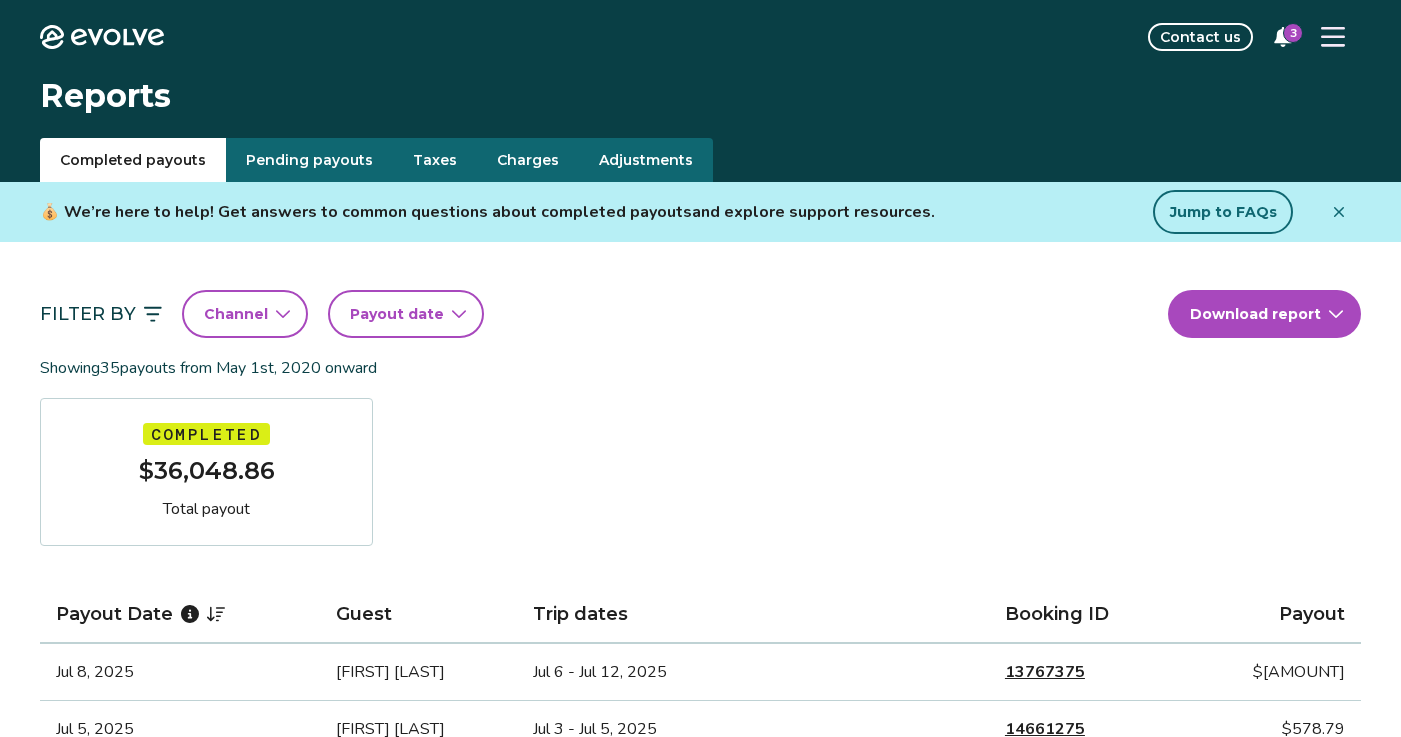 click on "3" at bounding box center [1293, 33] 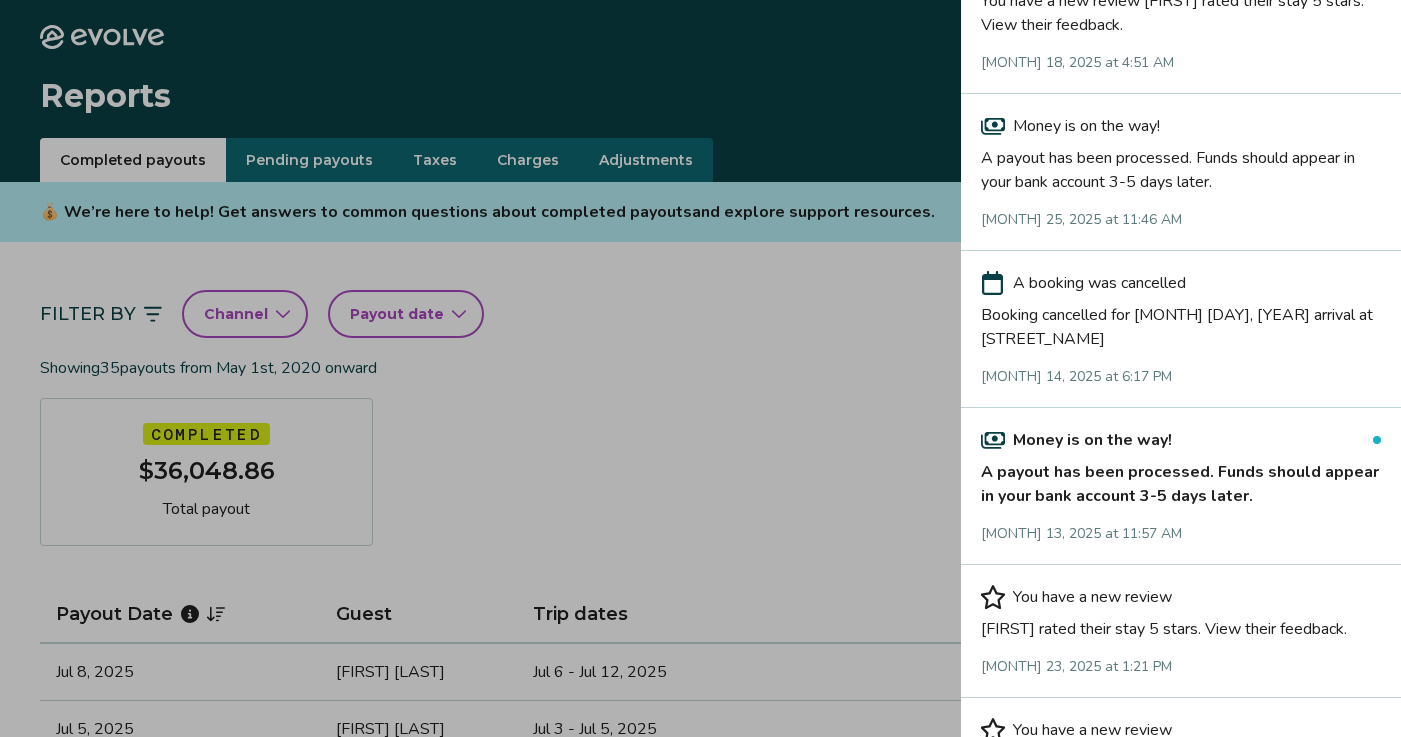 scroll, scrollTop: 785, scrollLeft: 0, axis: vertical 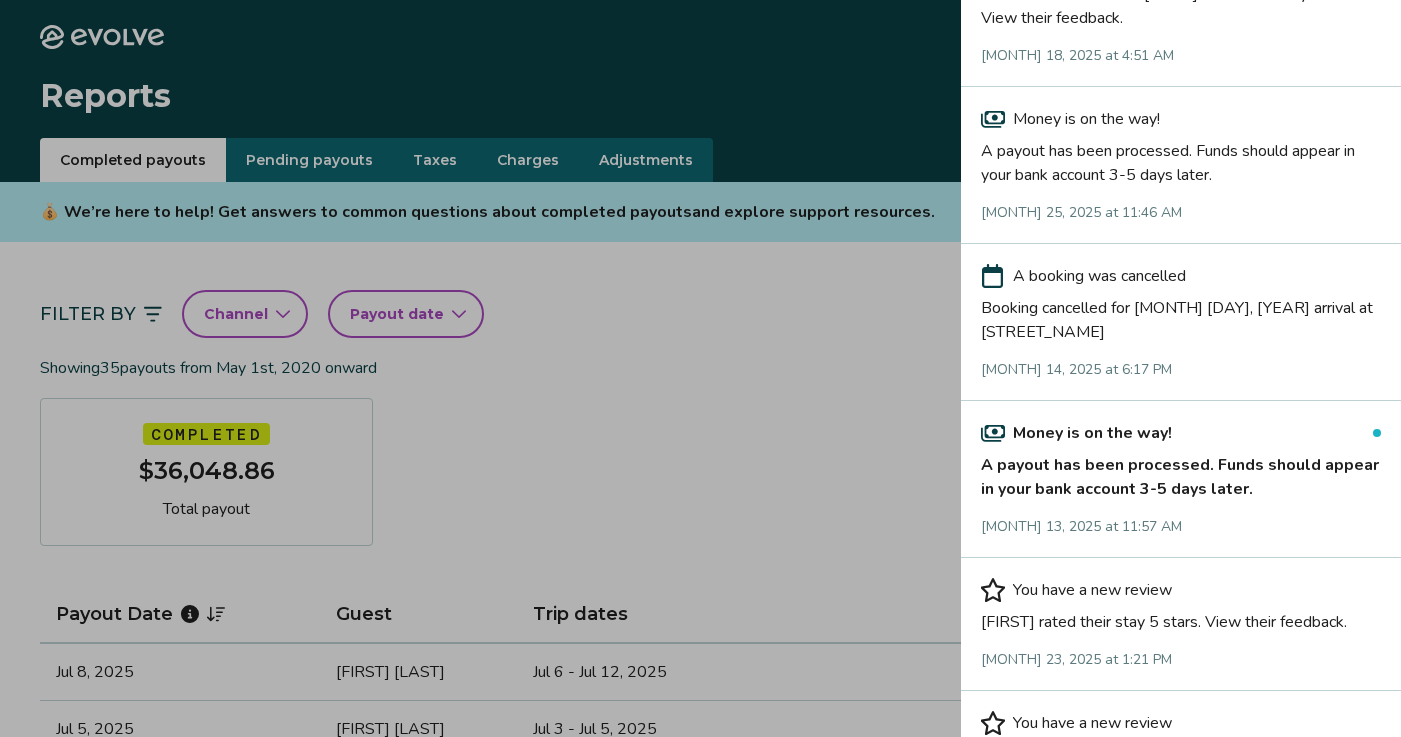 click on "A payout has been processed. Funds should appear in your bank account 3-5 days later." at bounding box center [1181, 473] 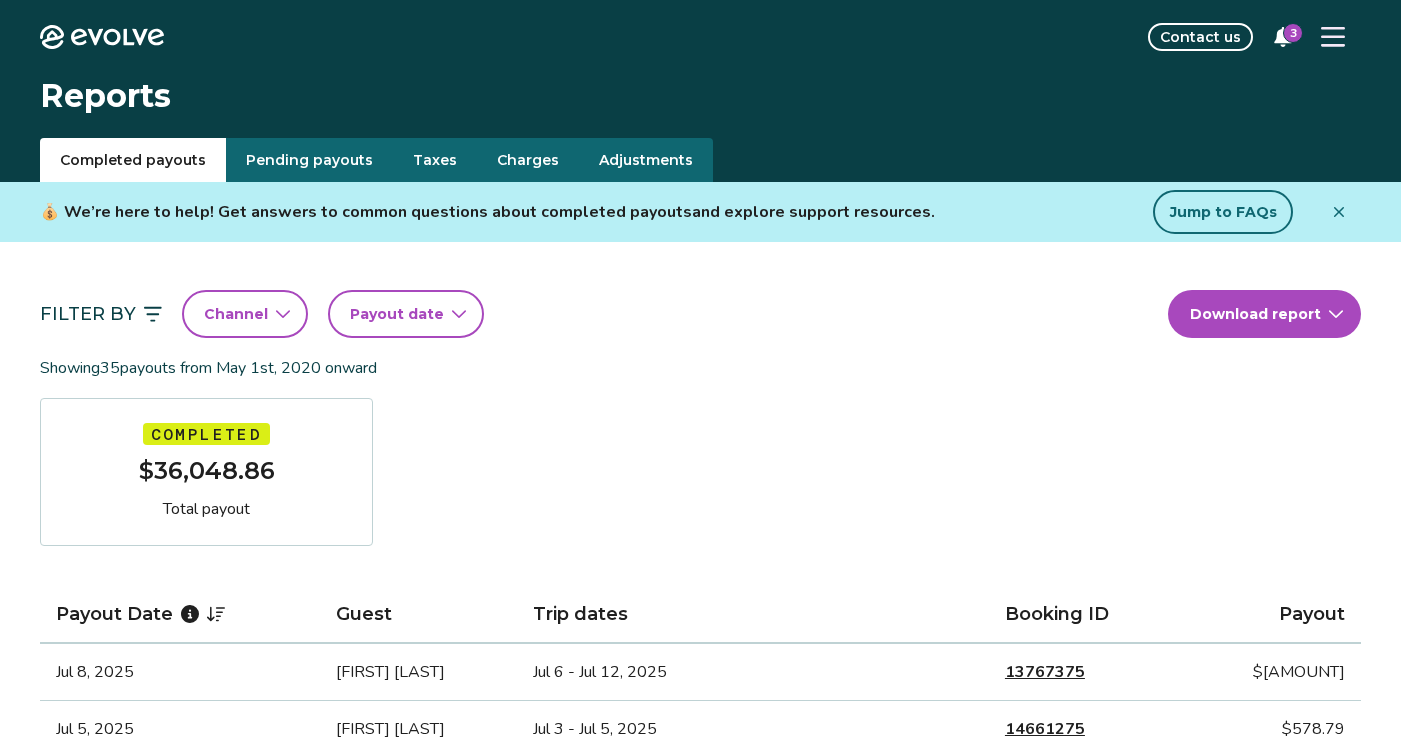 click on "3" at bounding box center [1293, 33] 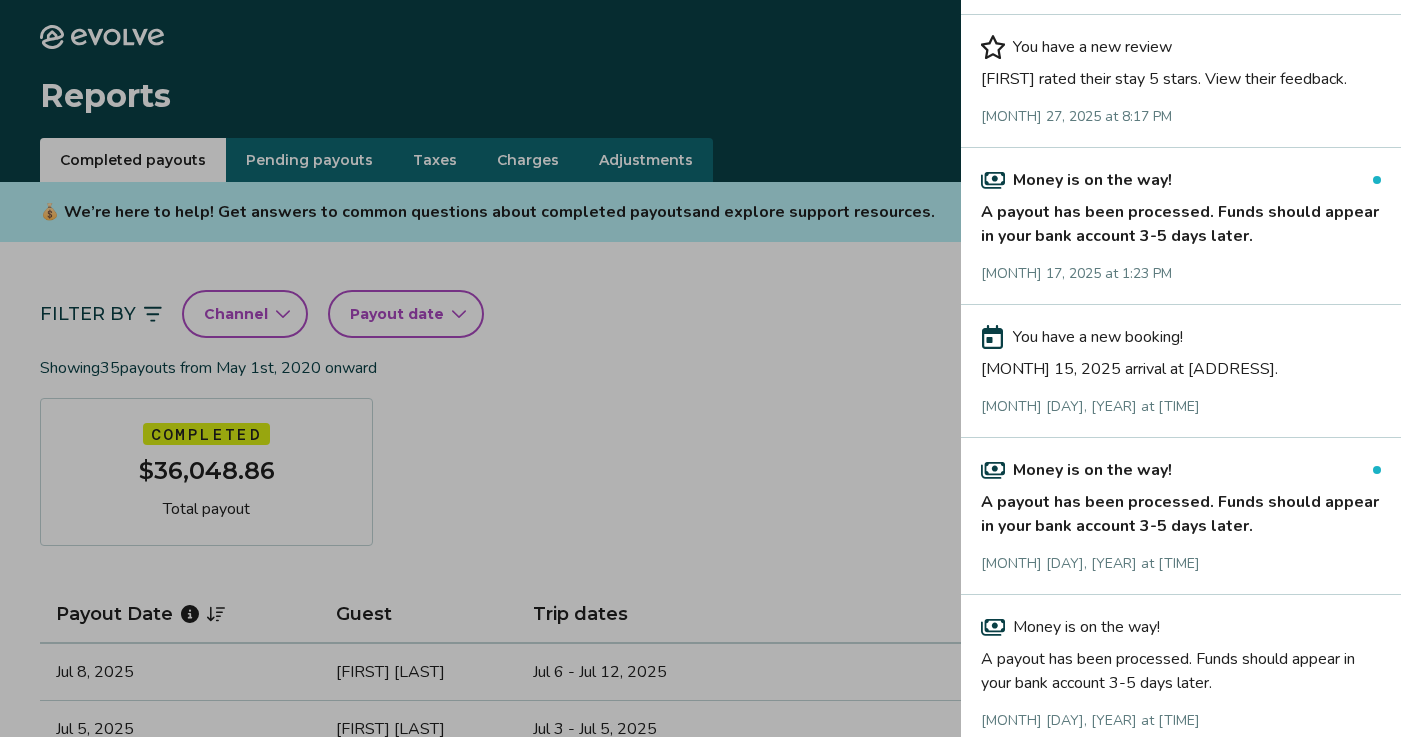 scroll, scrollTop: 1732, scrollLeft: 0, axis: vertical 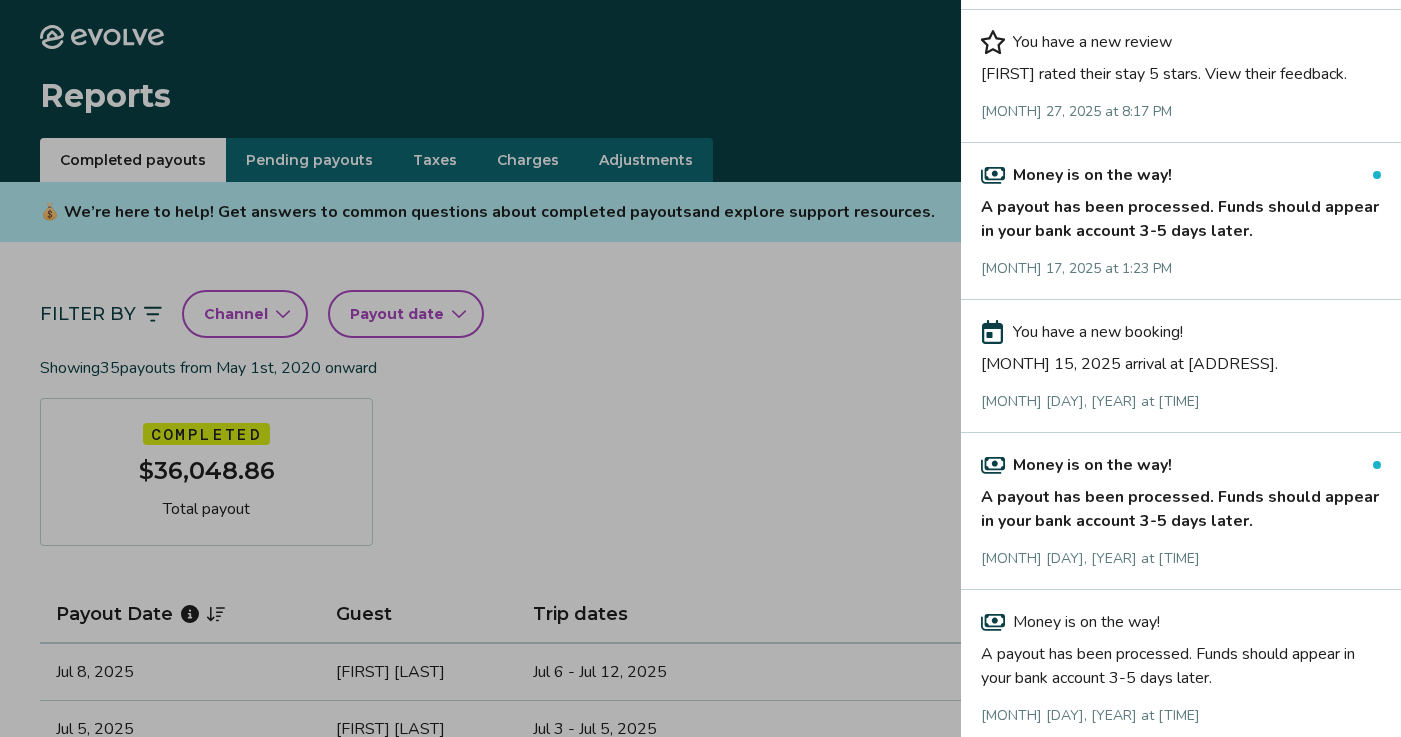 click on "A payout has been processed. Funds should appear in your bank account 3-5 days later." at bounding box center (1181, 215) 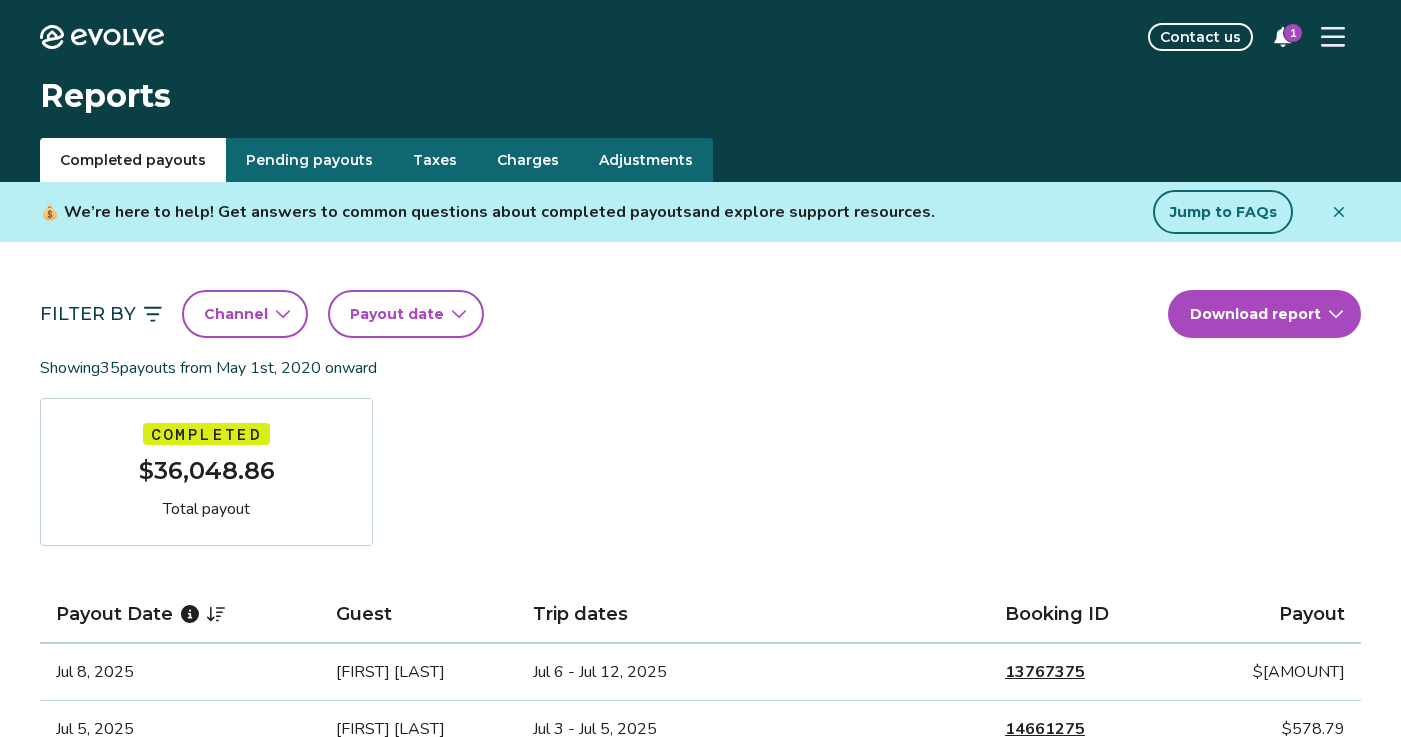 click on "1" at bounding box center [1293, 33] 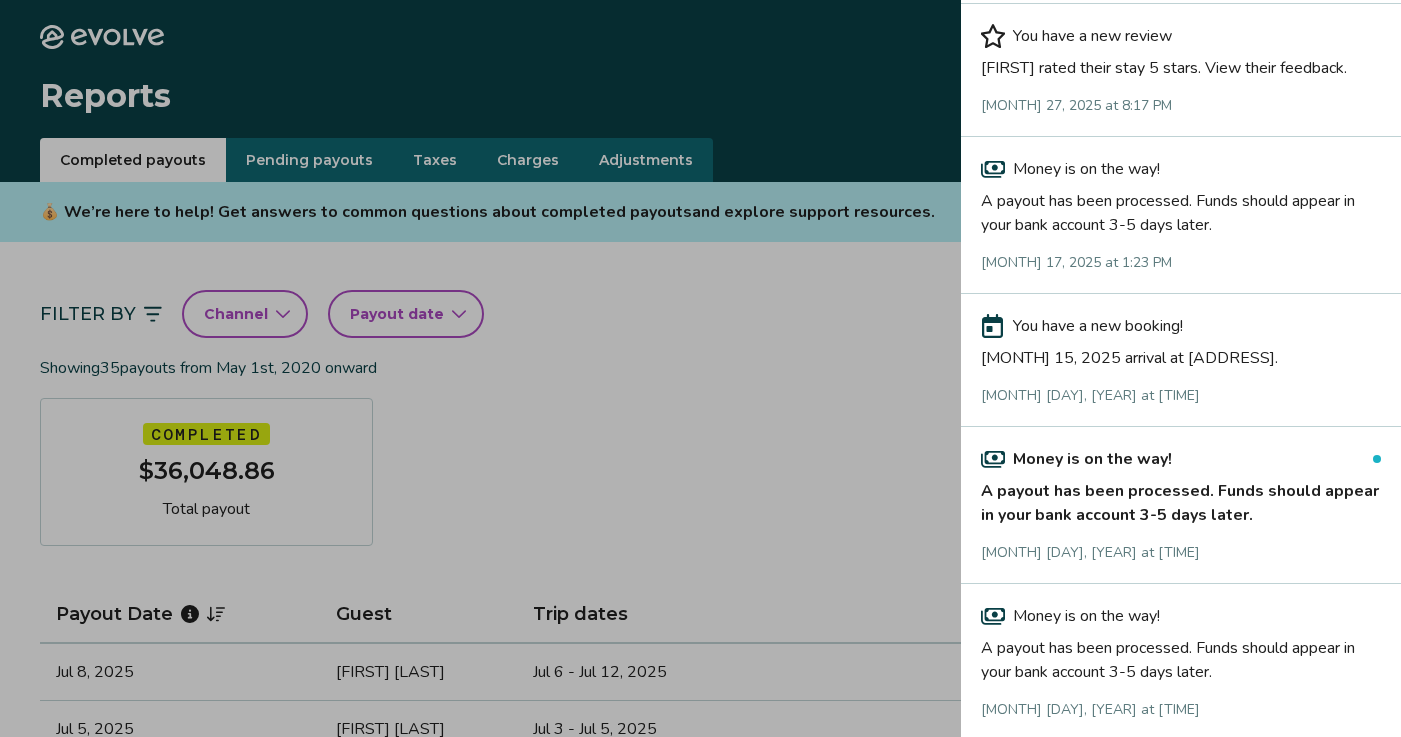 scroll, scrollTop: 1737, scrollLeft: 0, axis: vertical 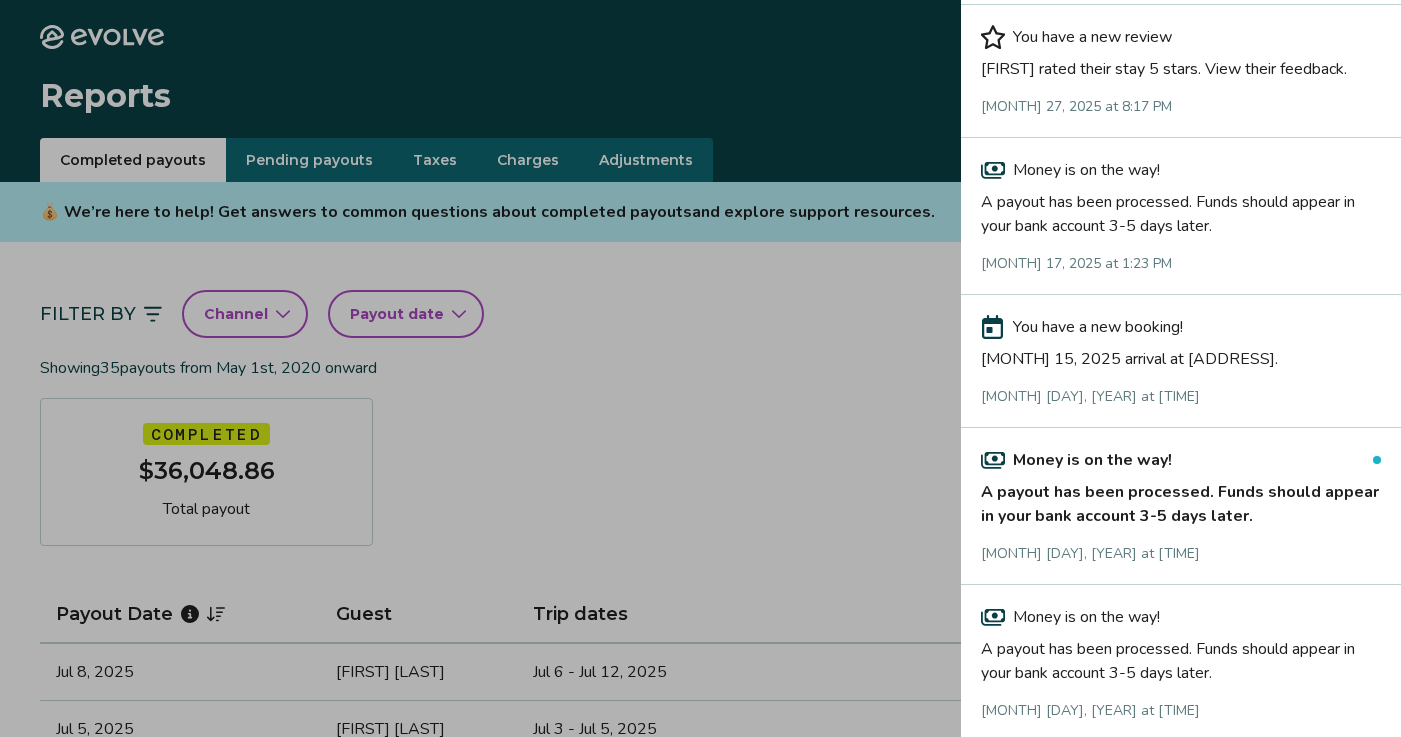 click on "A payout has been processed. Funds should appear in your bank account 3-5 days later." at bounding box center (1181, 500) 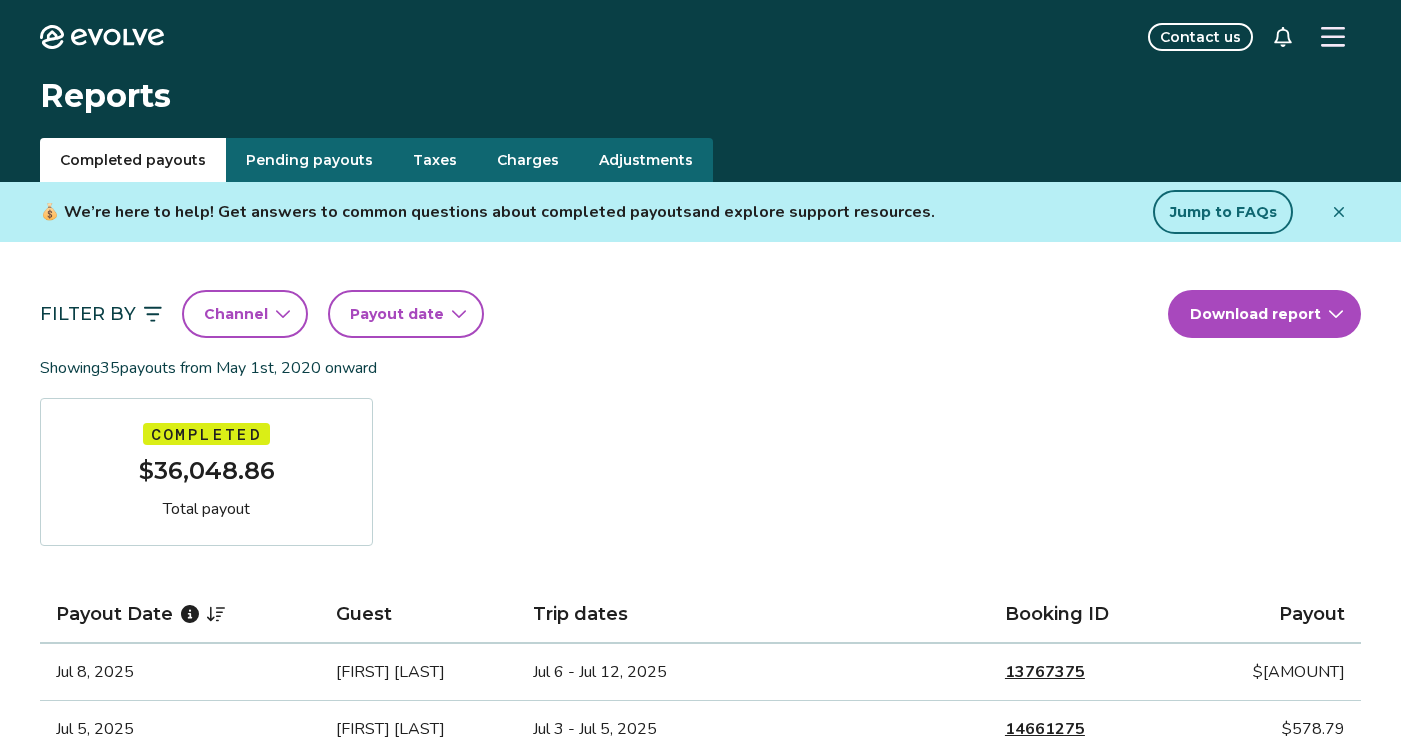 click 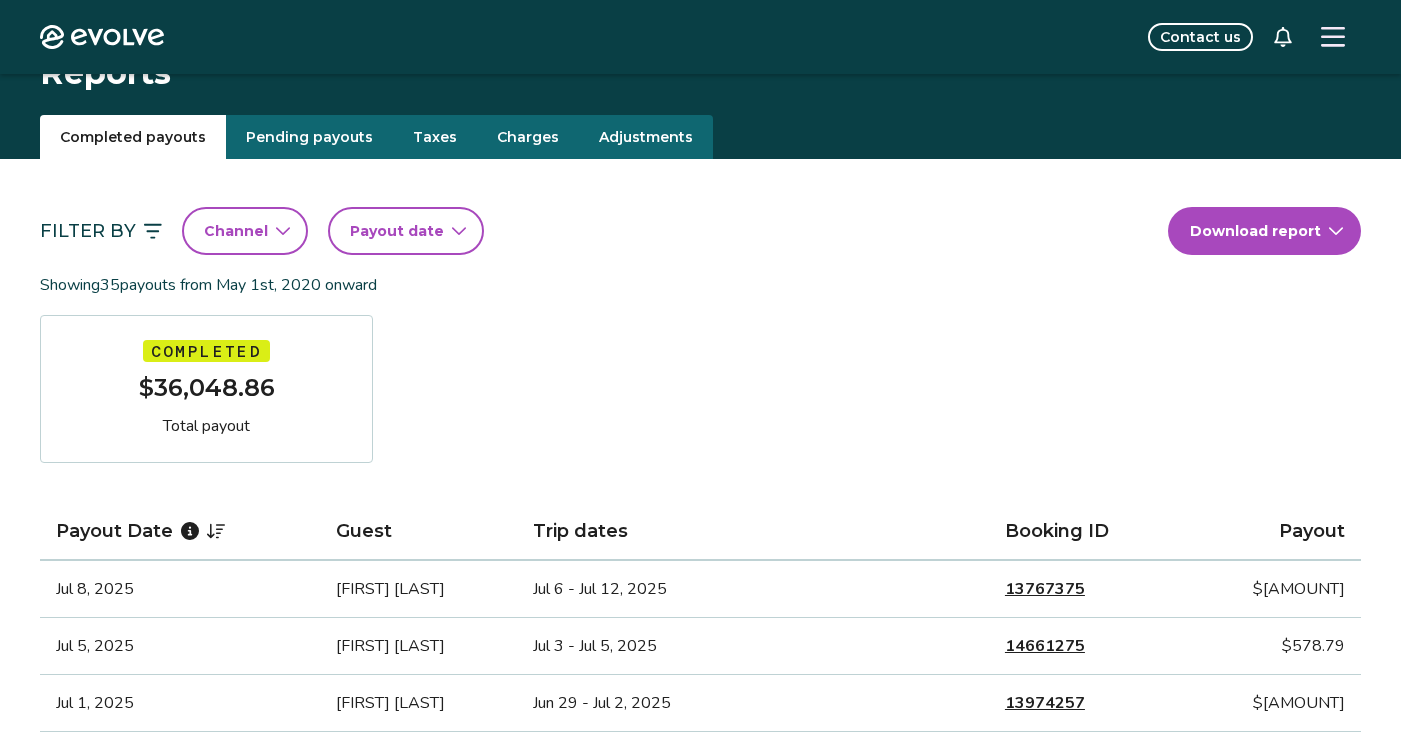 scroll, scrollTop: 0, scrollLeft: 0, axis: both 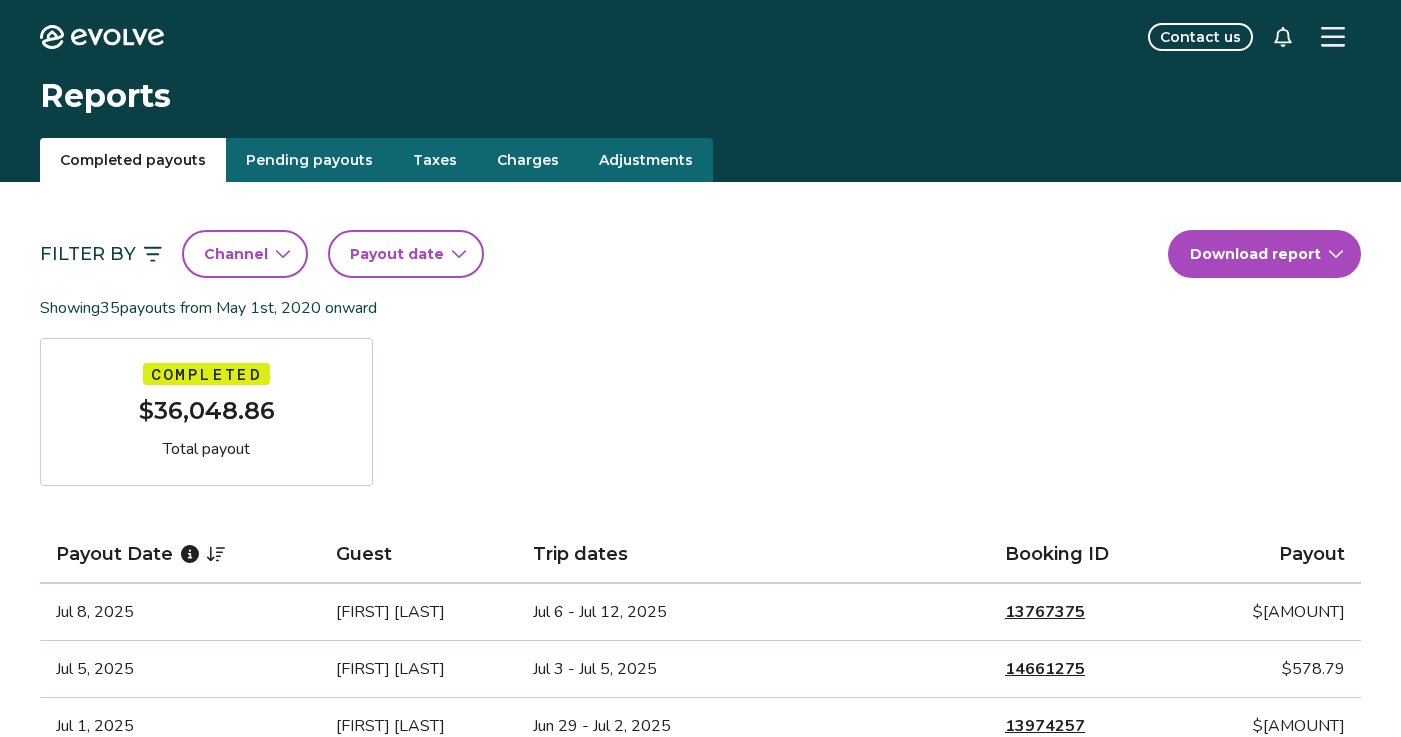 click on "Evolve" 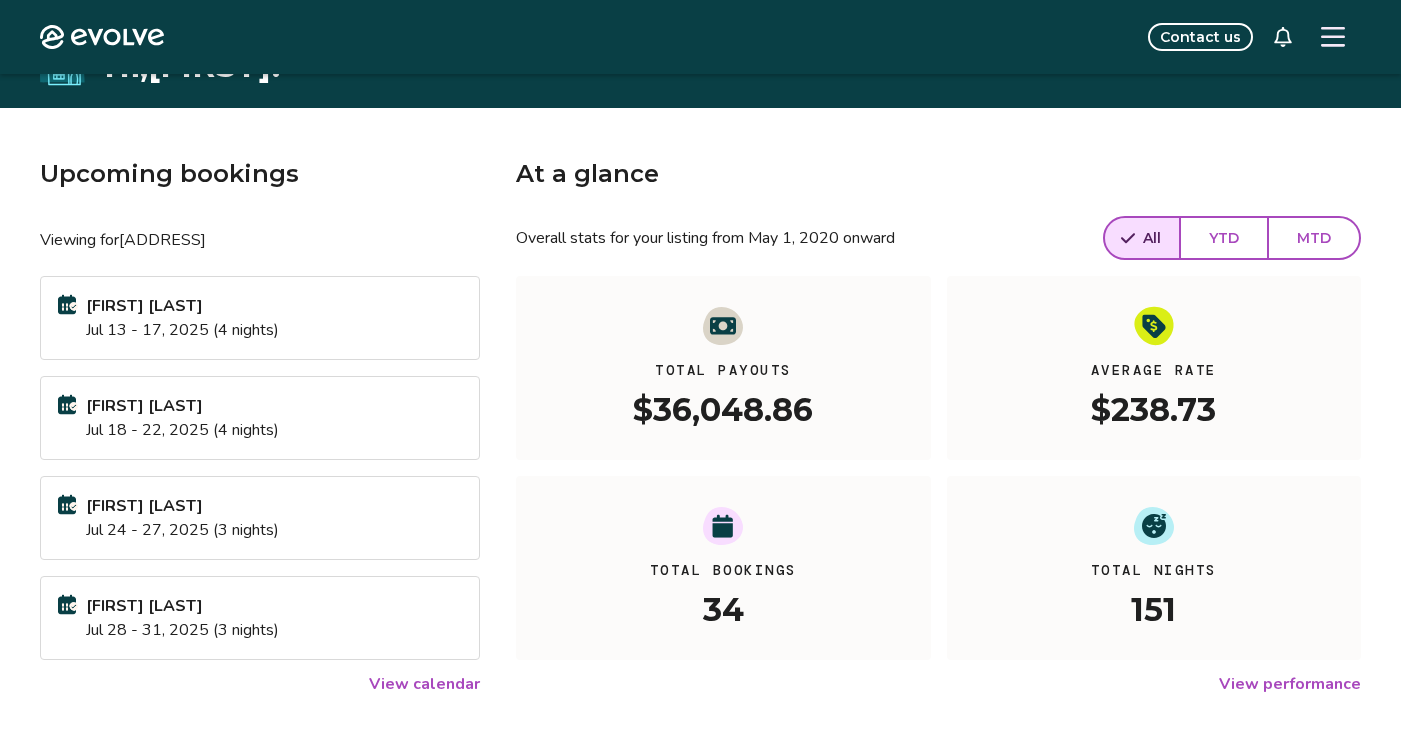 scroll, scrollTop: 0, scrollLeft: 0, axis: both 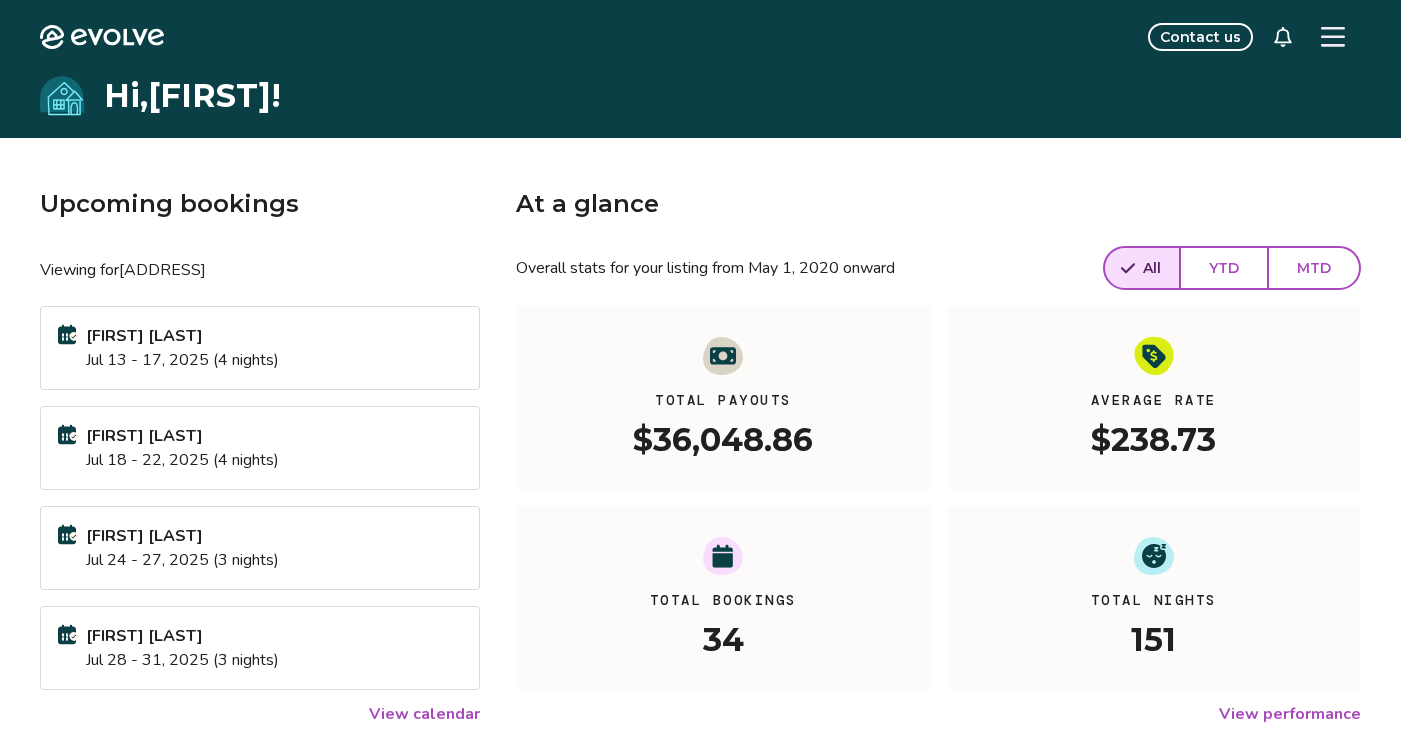 click on "YTD" at bounding box center [1224, 268] 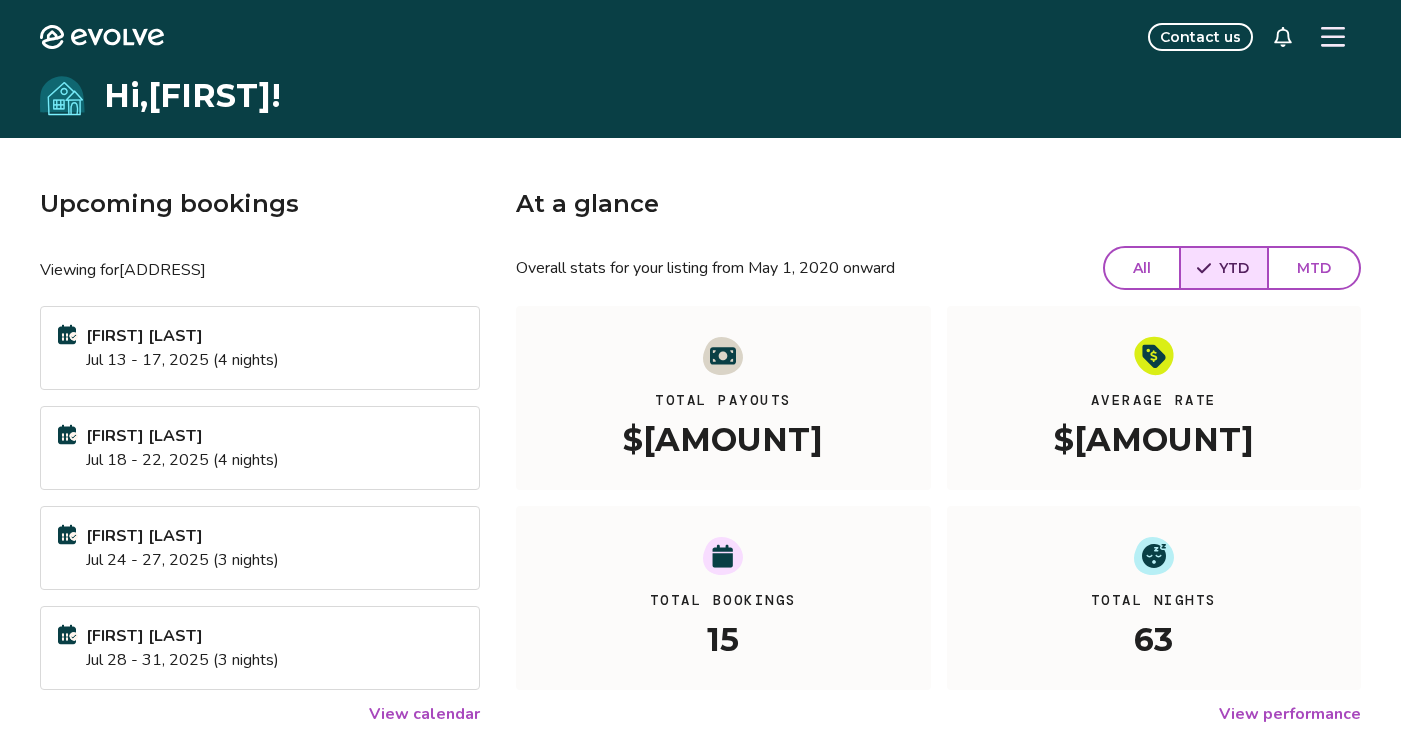 click on "MTD" at bounding box center [1314, 268] 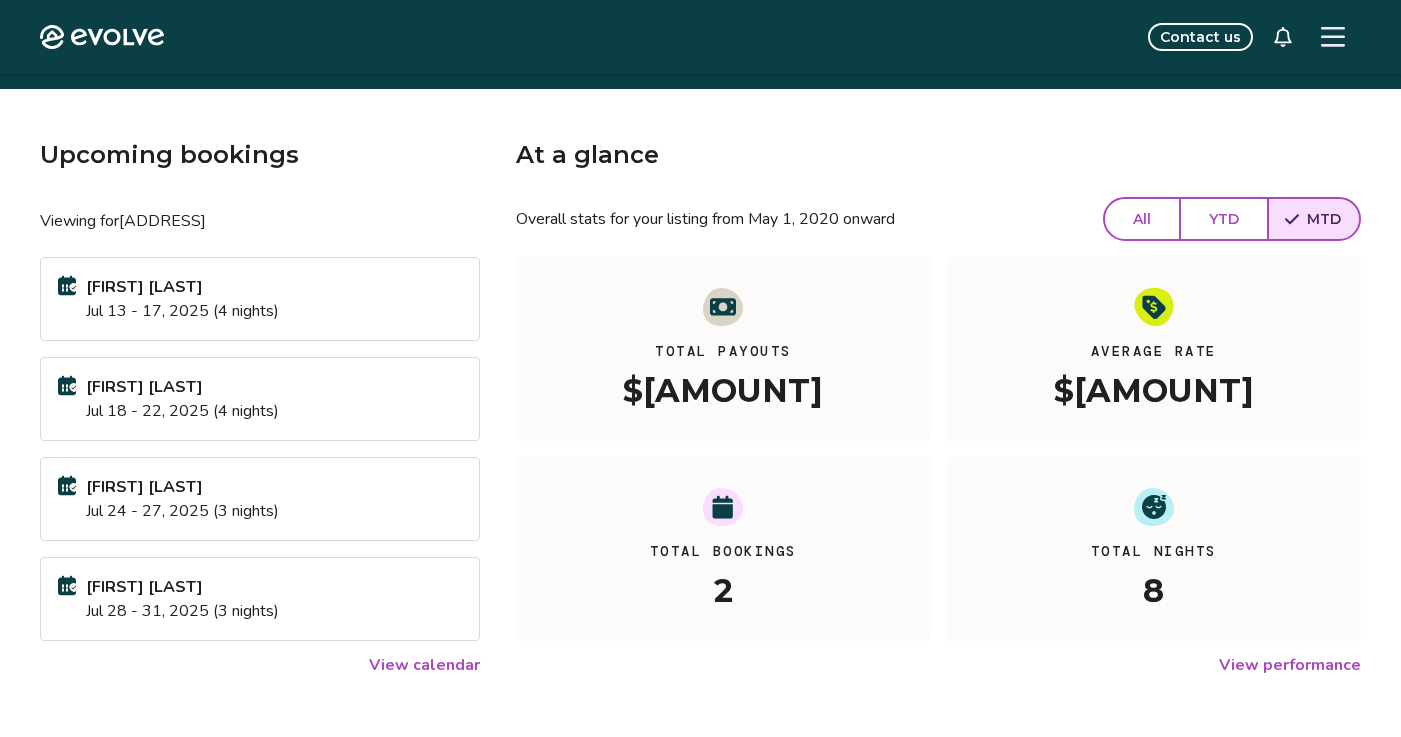 scroll, scrollTop: 51, scrollLeft: 0, axis: vertical 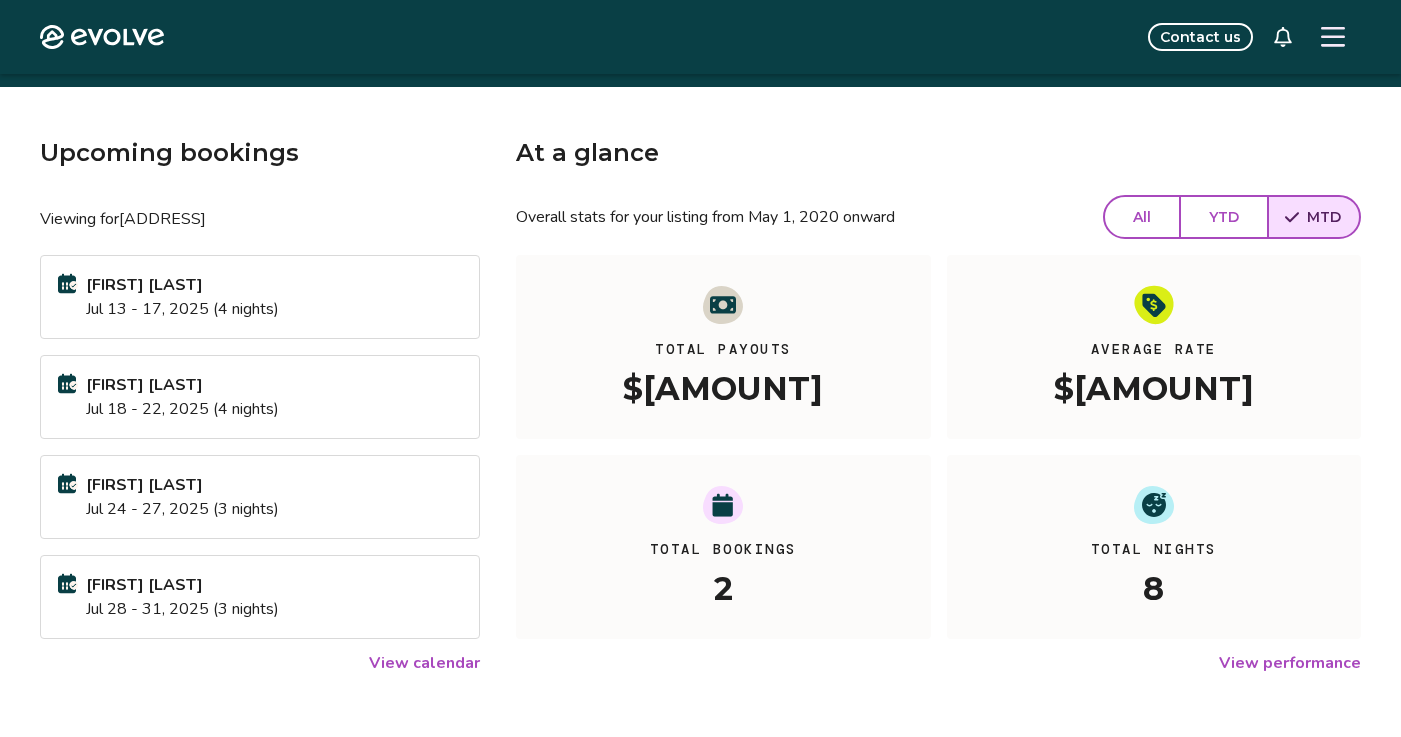 click on "YTD" at bounding box center (1224, 217) 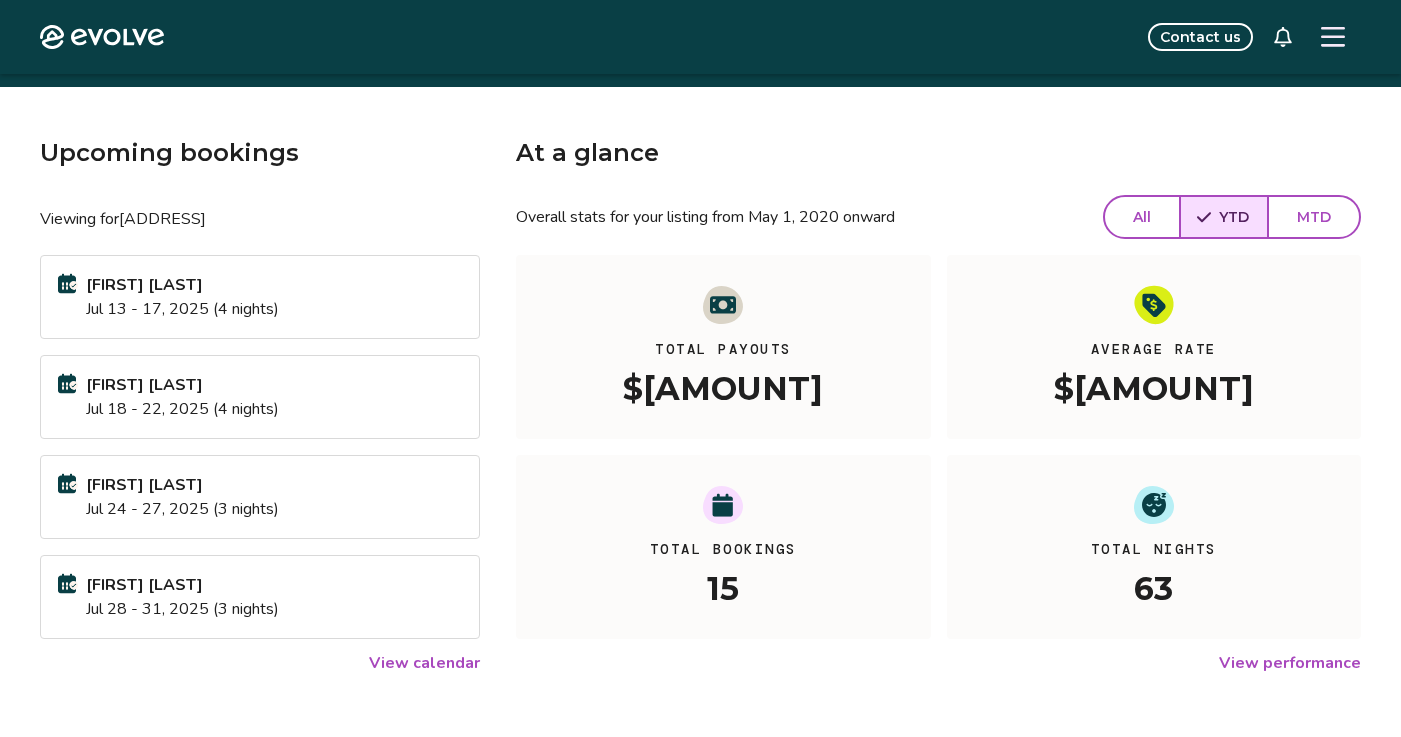 click on "MTD" at bounding box center (1314, 217) 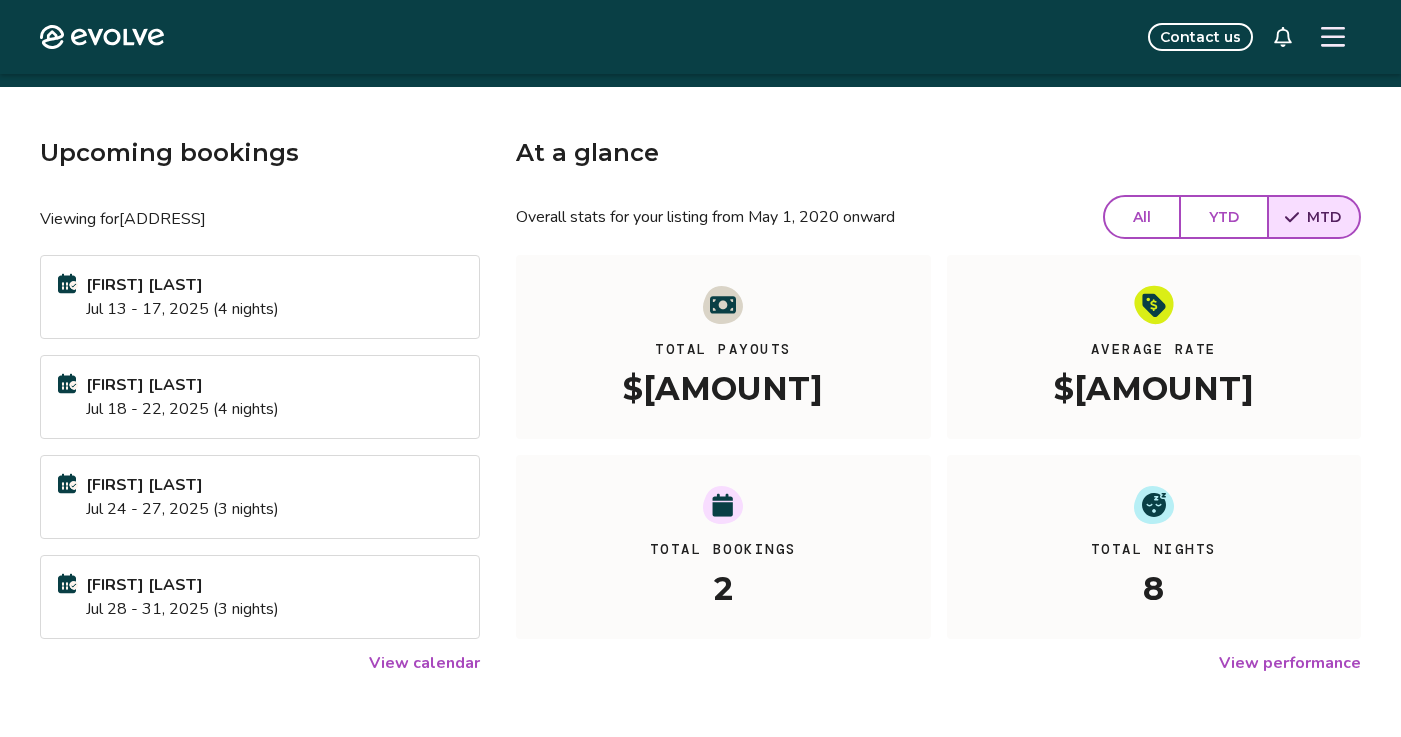 click on "All" at bounding box center (1142, 217) 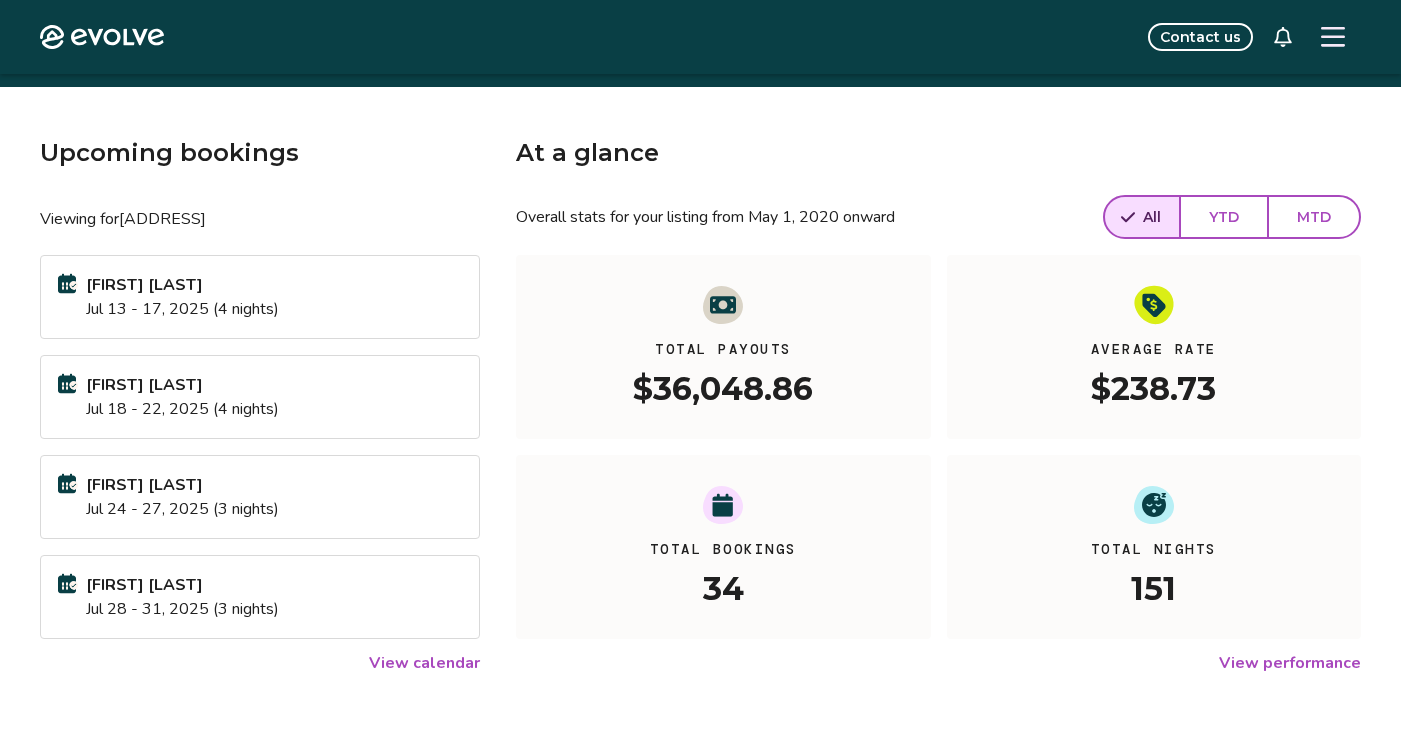 click on "MTD" at bounding box center (1314, 217) 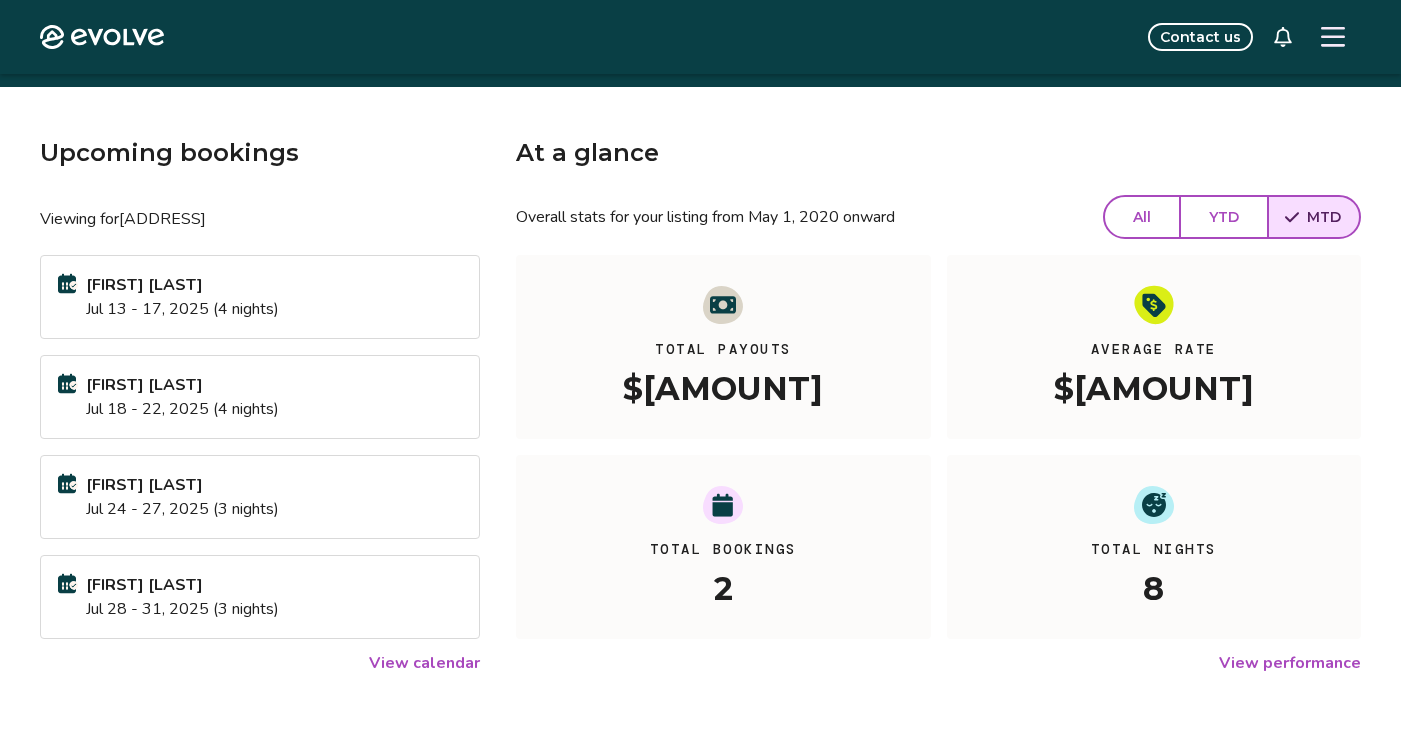 click 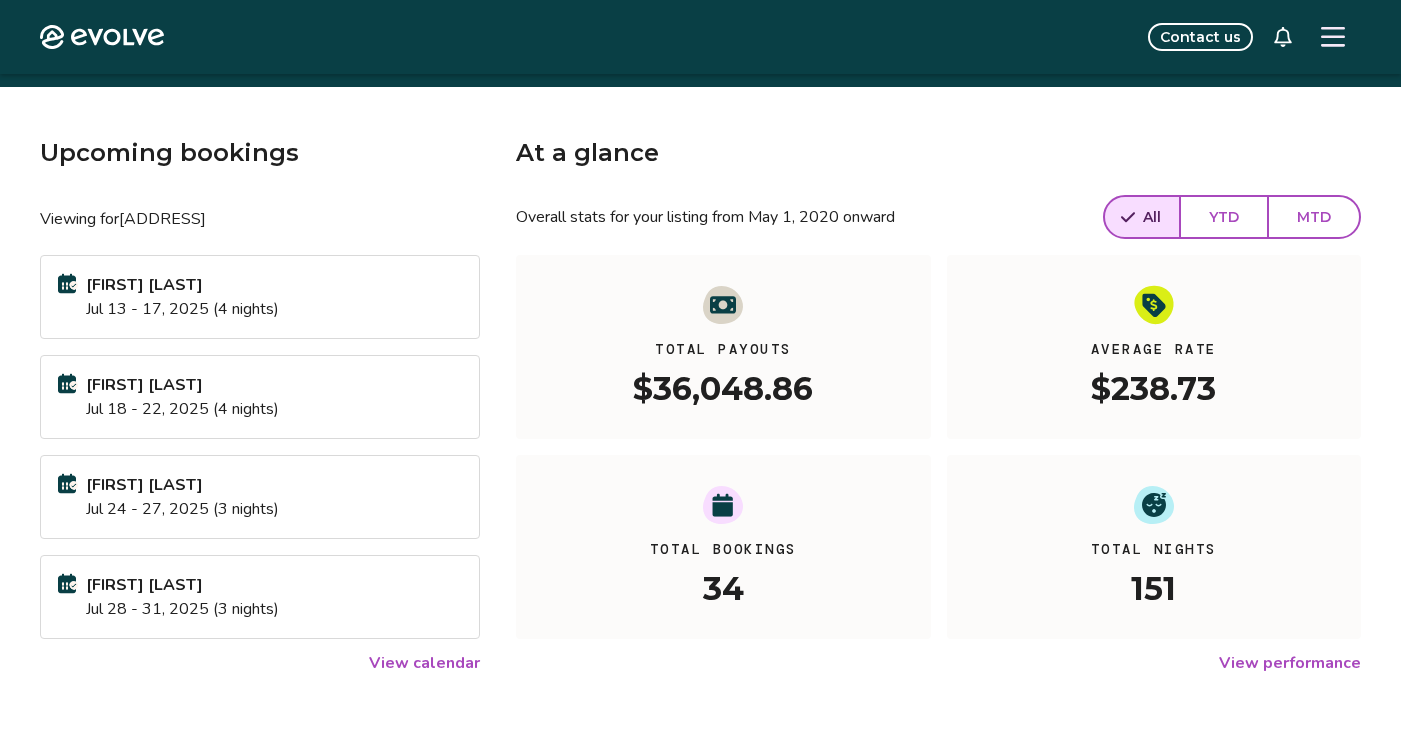 click 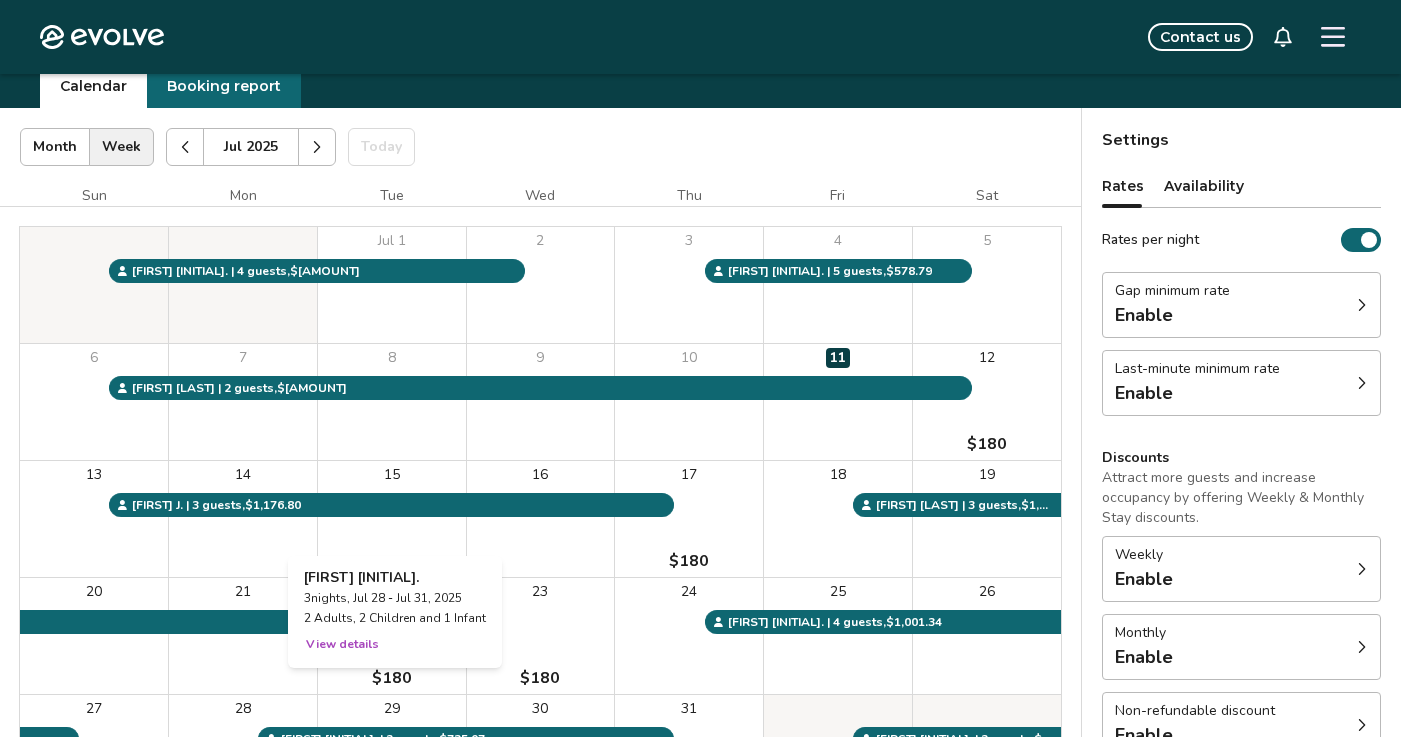 scroll, scrollTop: 0, scrollLeft: 0, axis: both 